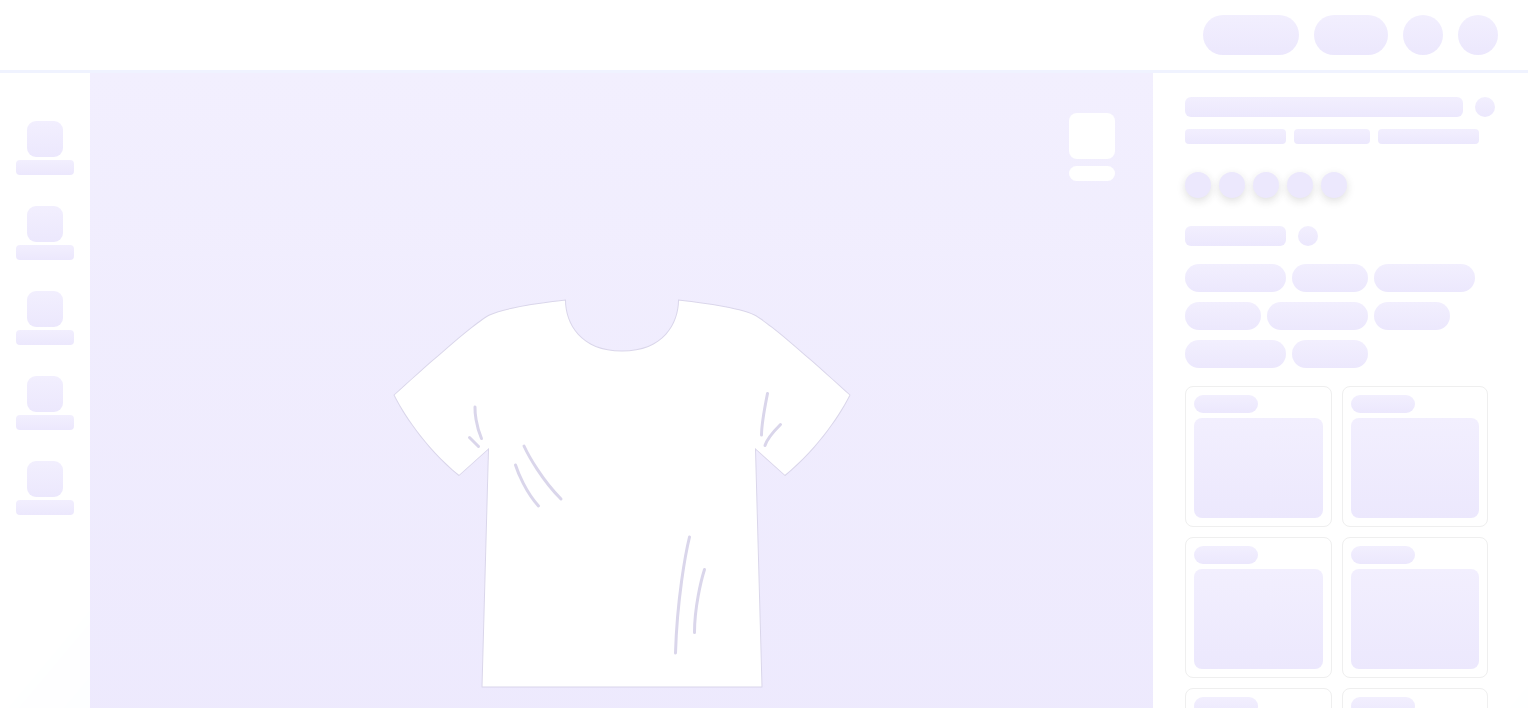 scroll, scrollTop: 0, scrollLeft: 0, axis: both 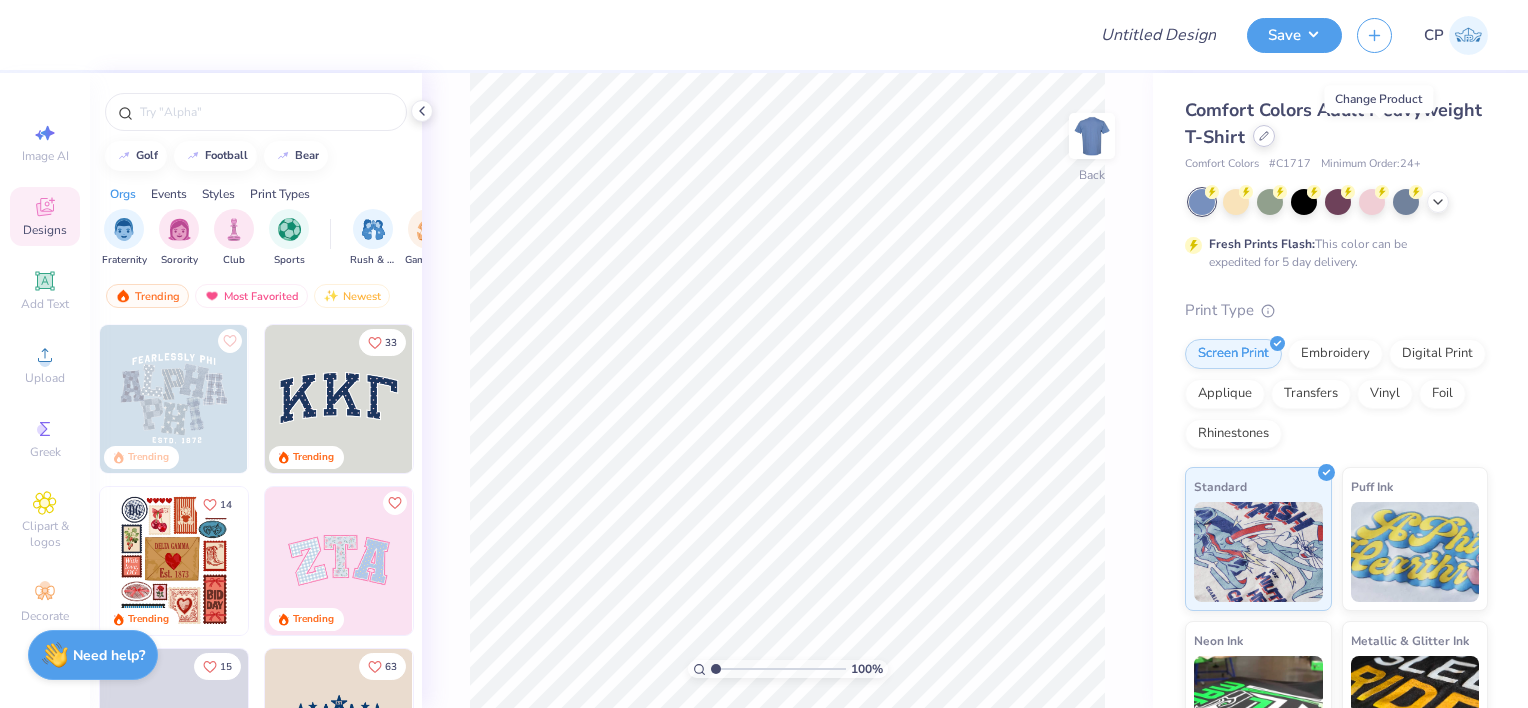 click 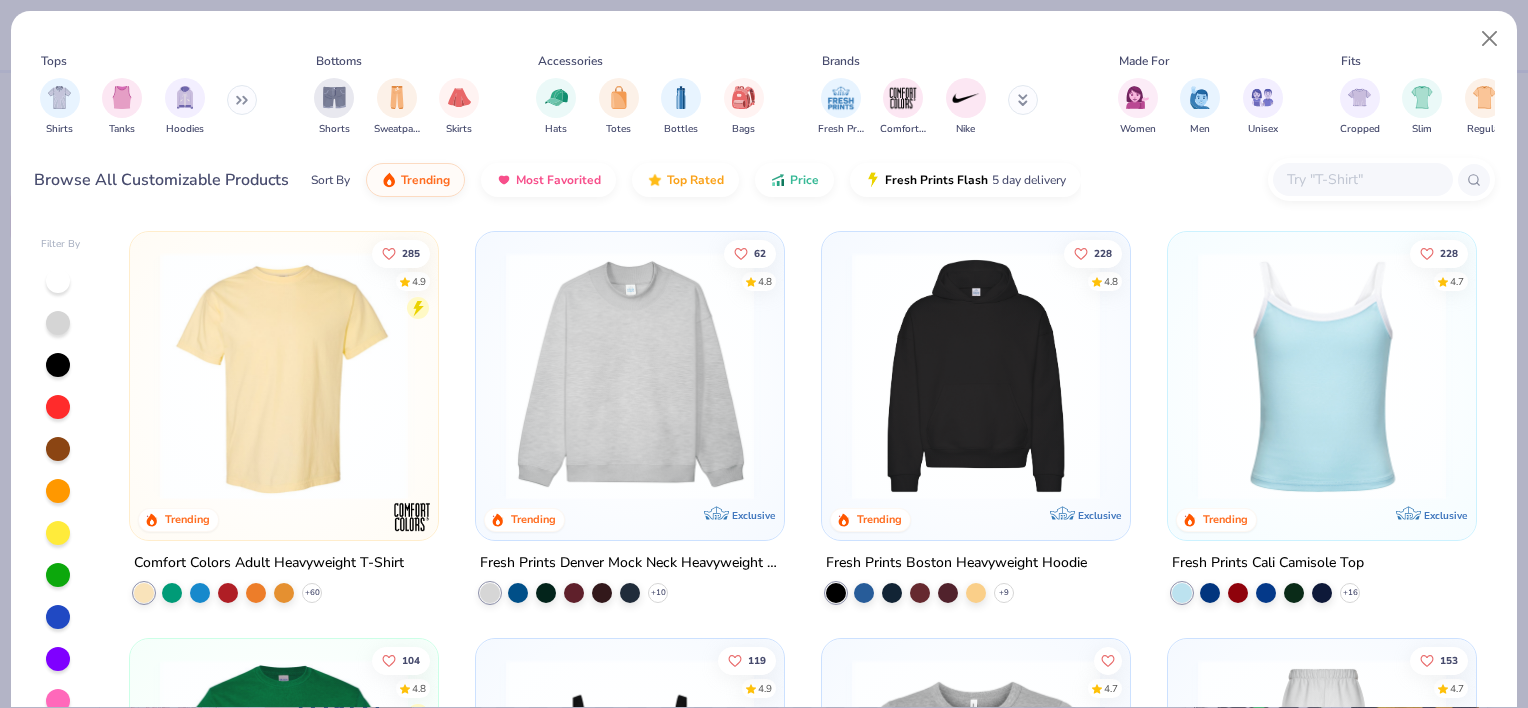 click at bounding box center (1362, 179) 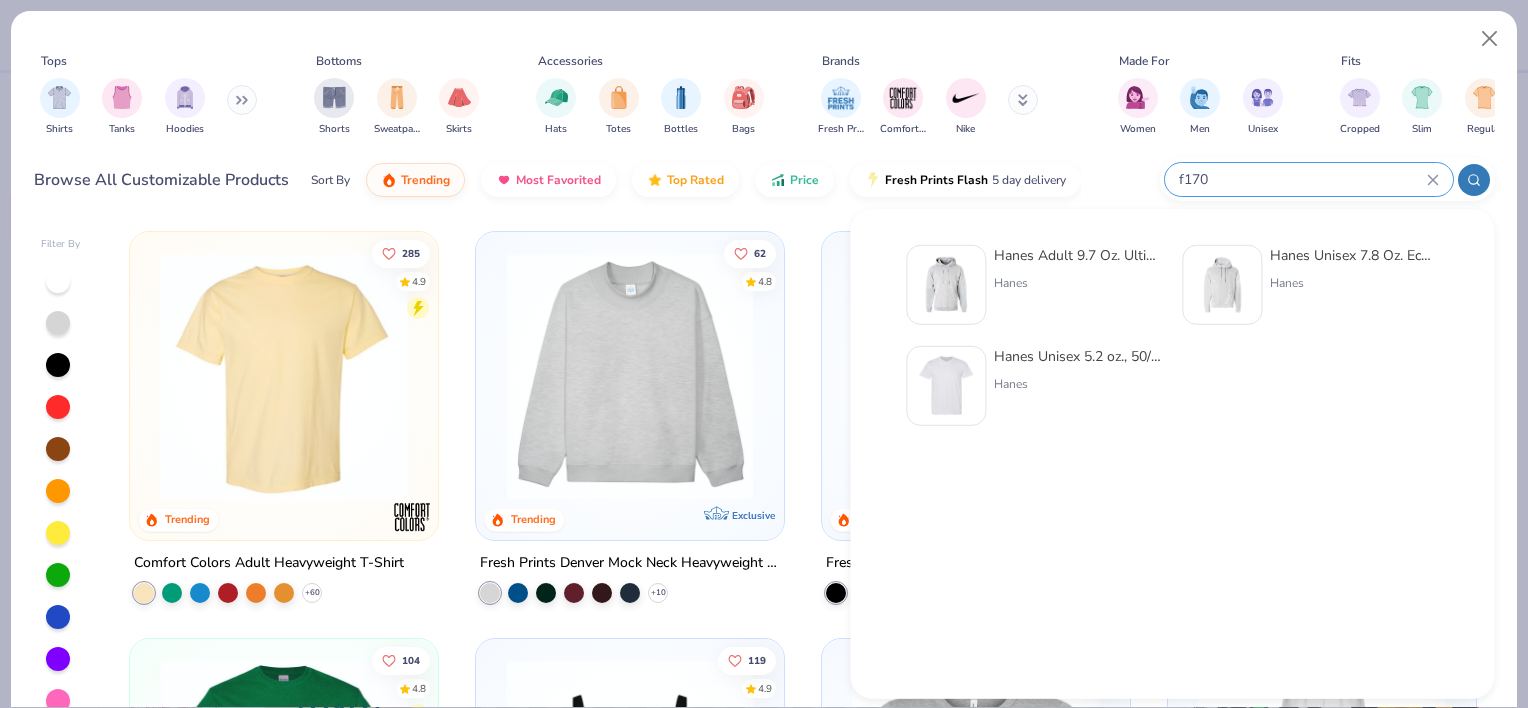 type on "f170" 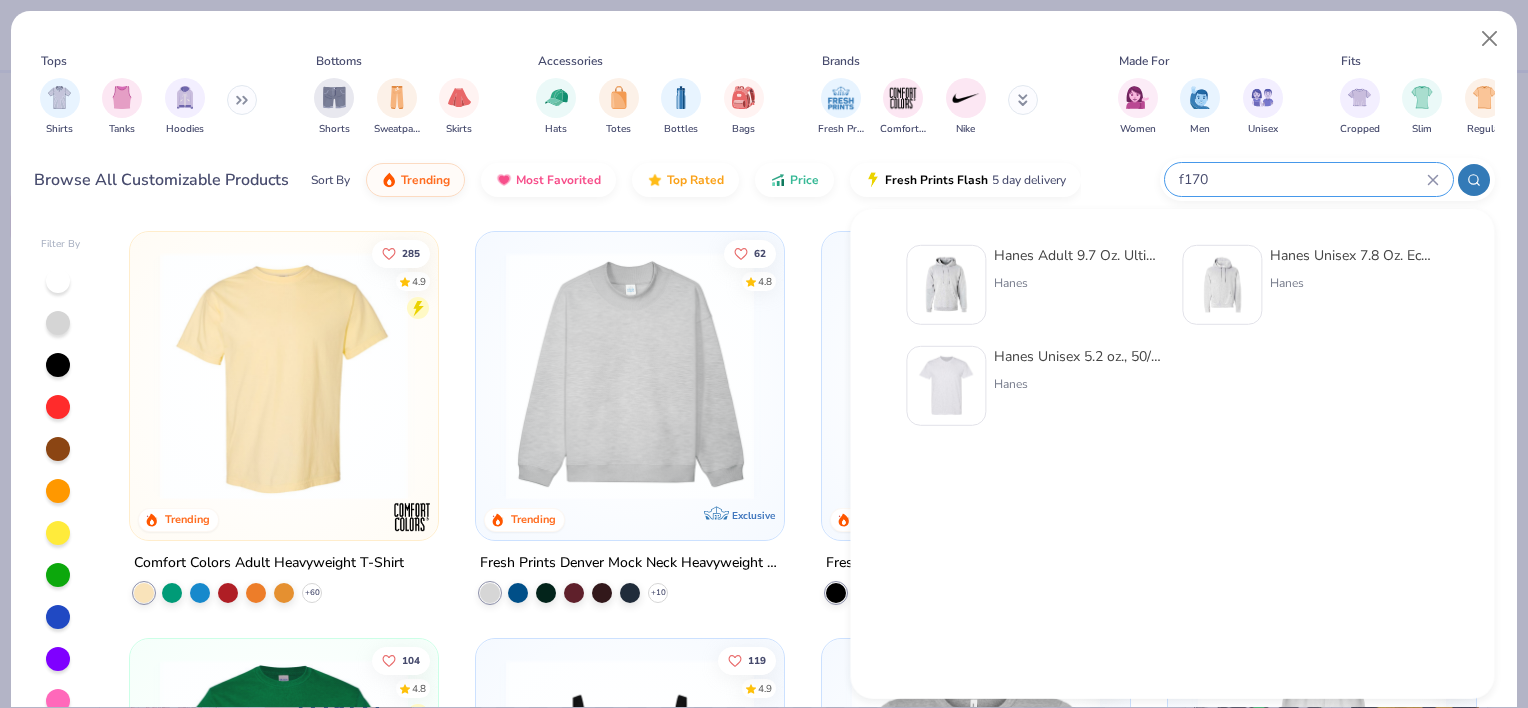 click on "Hanes Adult 9.7 Oz. Ultimate Cotton 90/10 Pullover Hood Hanes" at bounding box center (1078, 285) 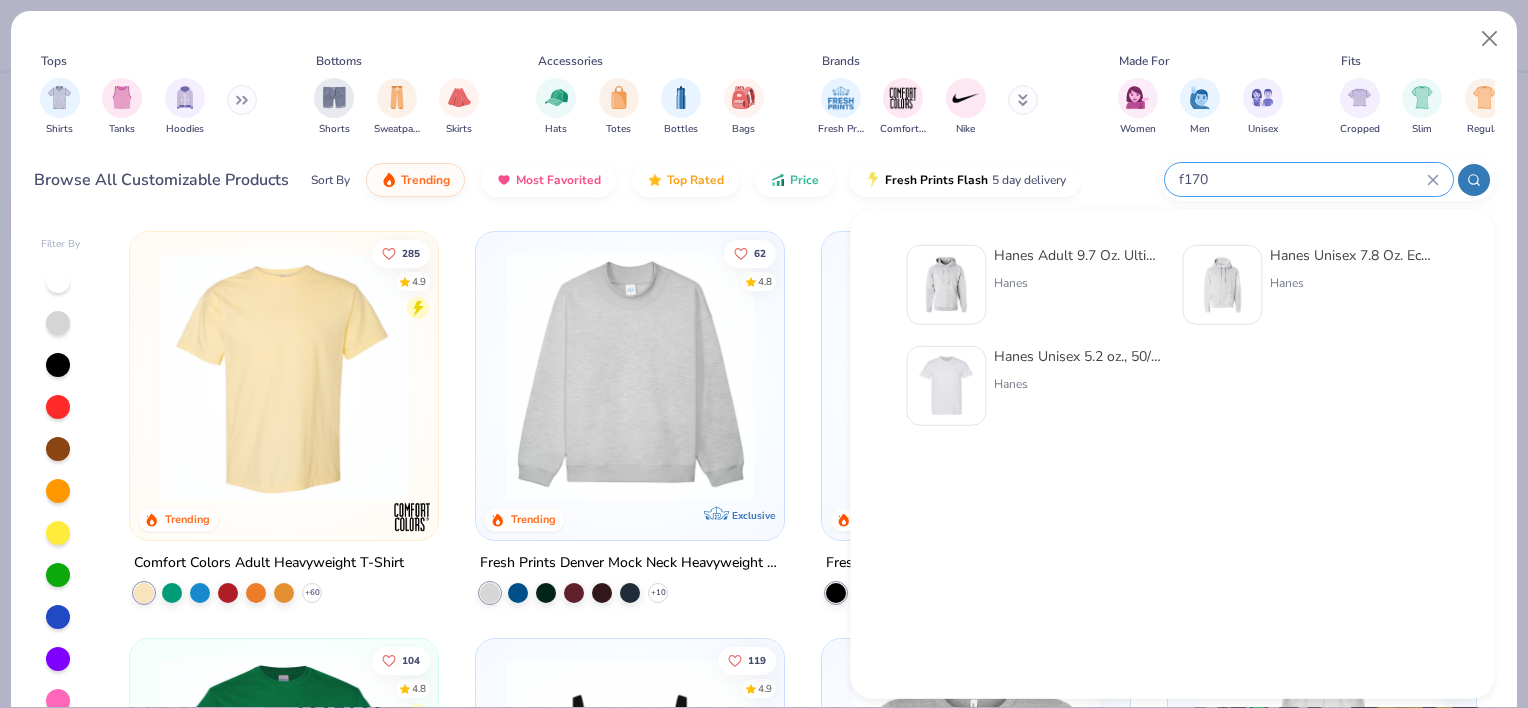 type 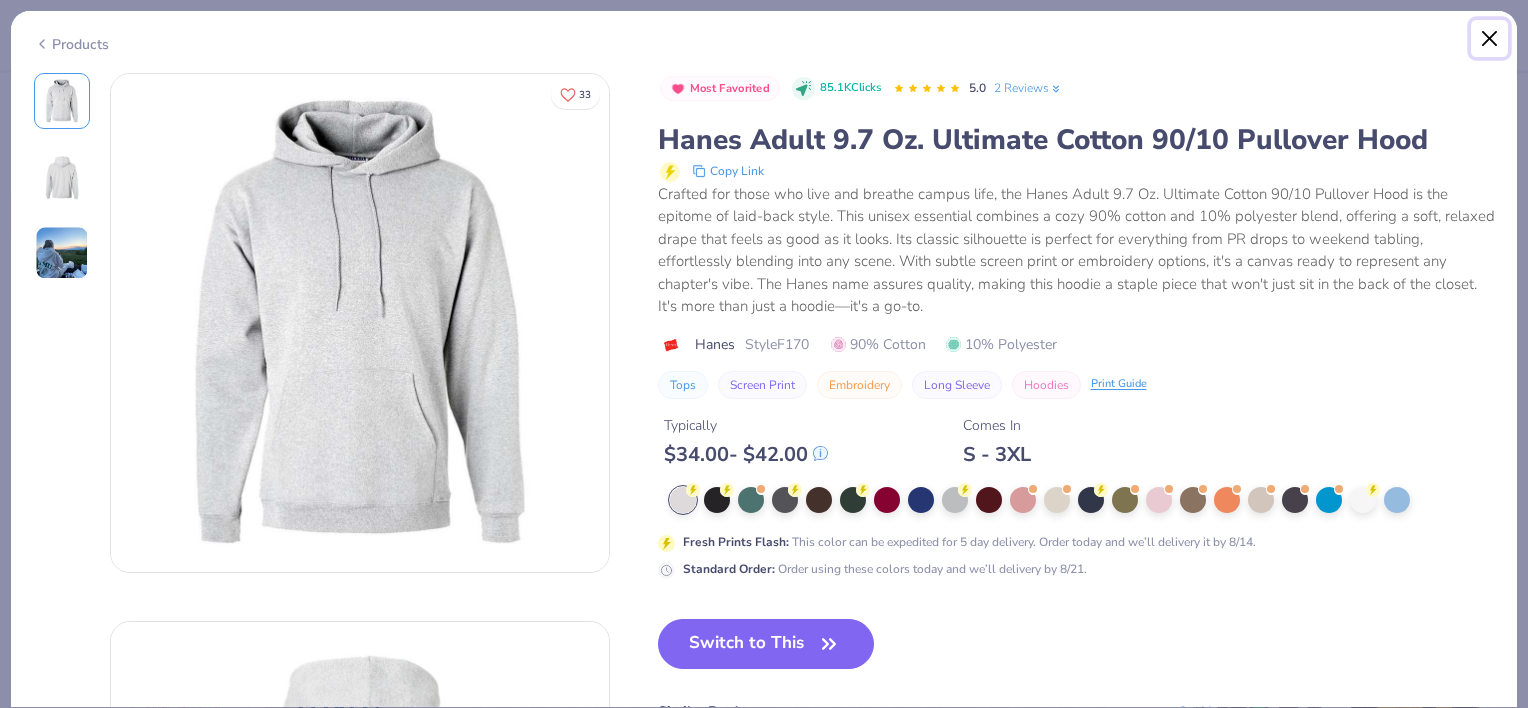 click at bounding box center [1490, 39] 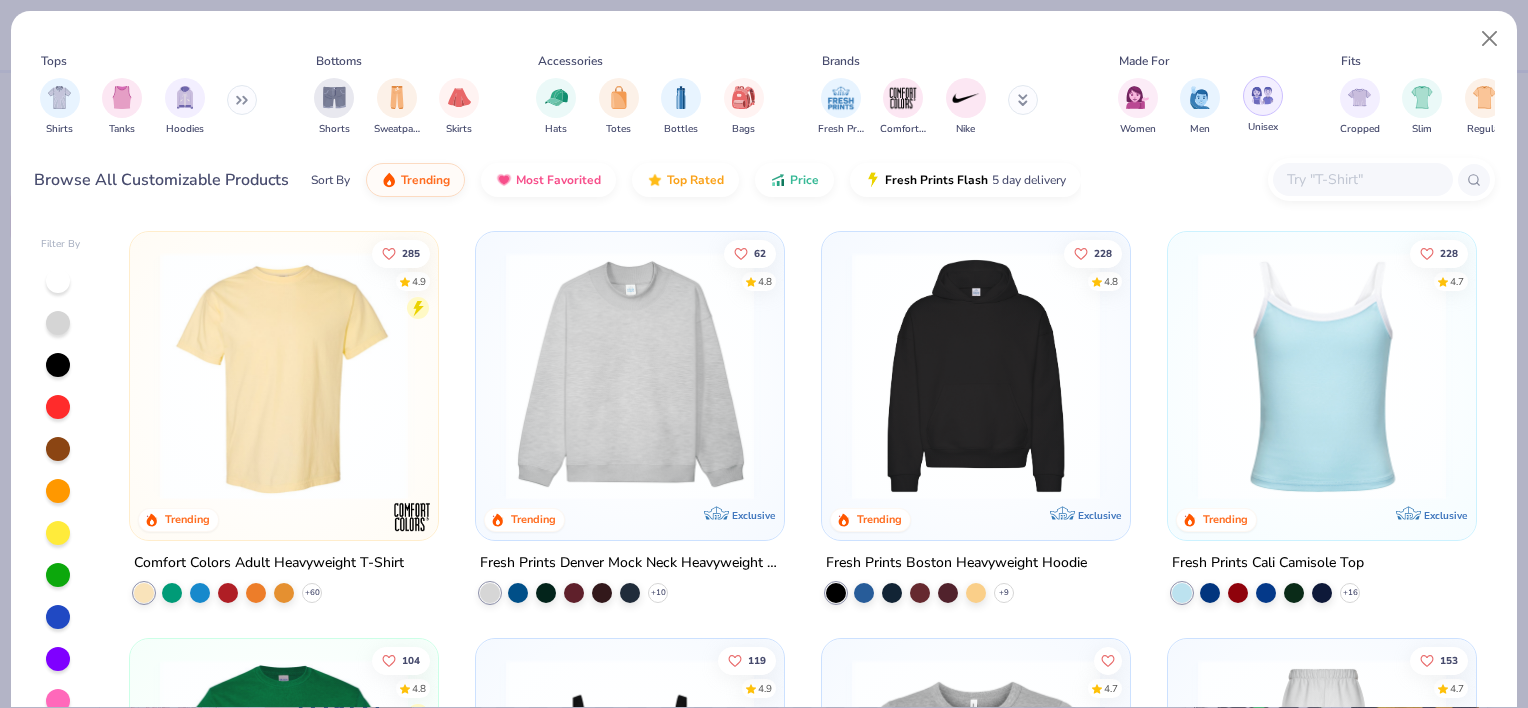 scroll, scrollTop: 0, scrollLeft: 72, axis: horizontal 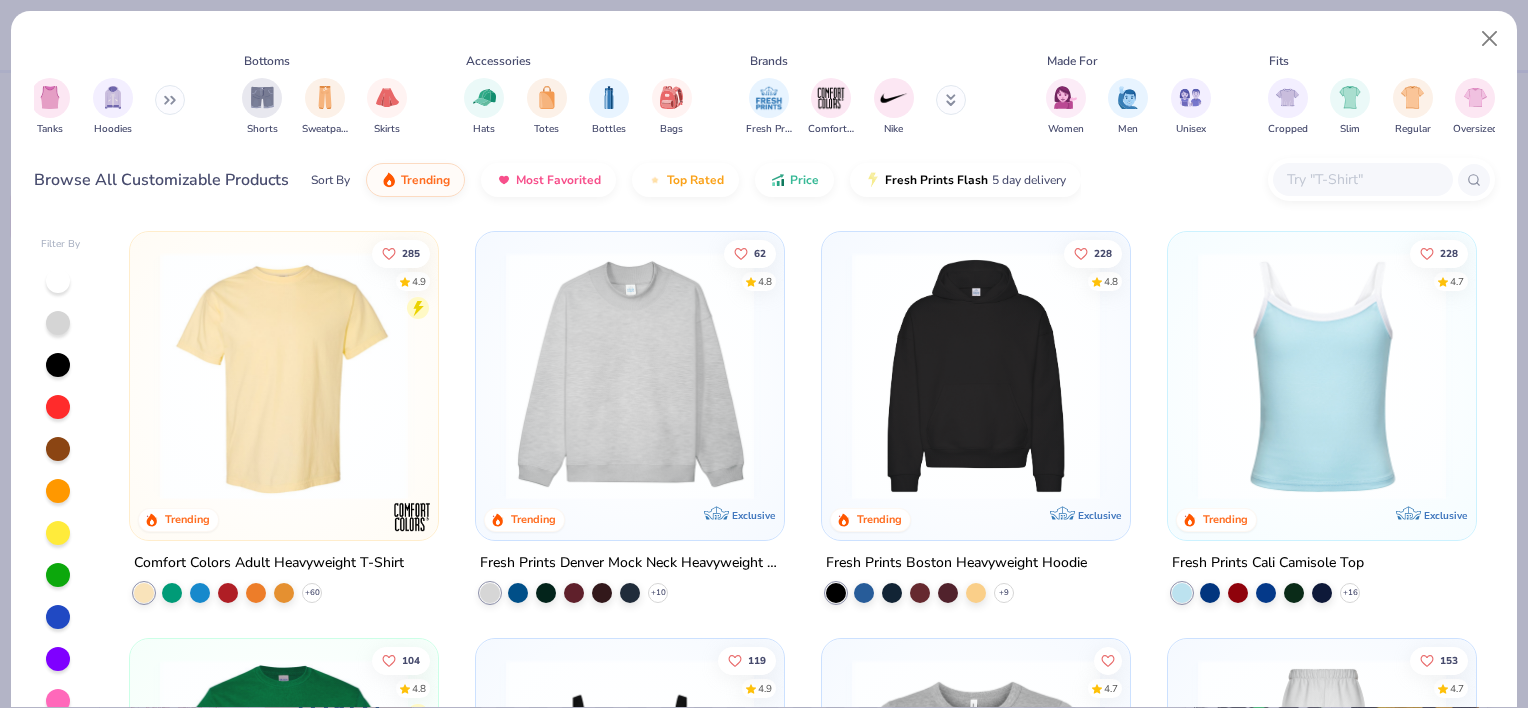 click at bounding box center (951, 100) 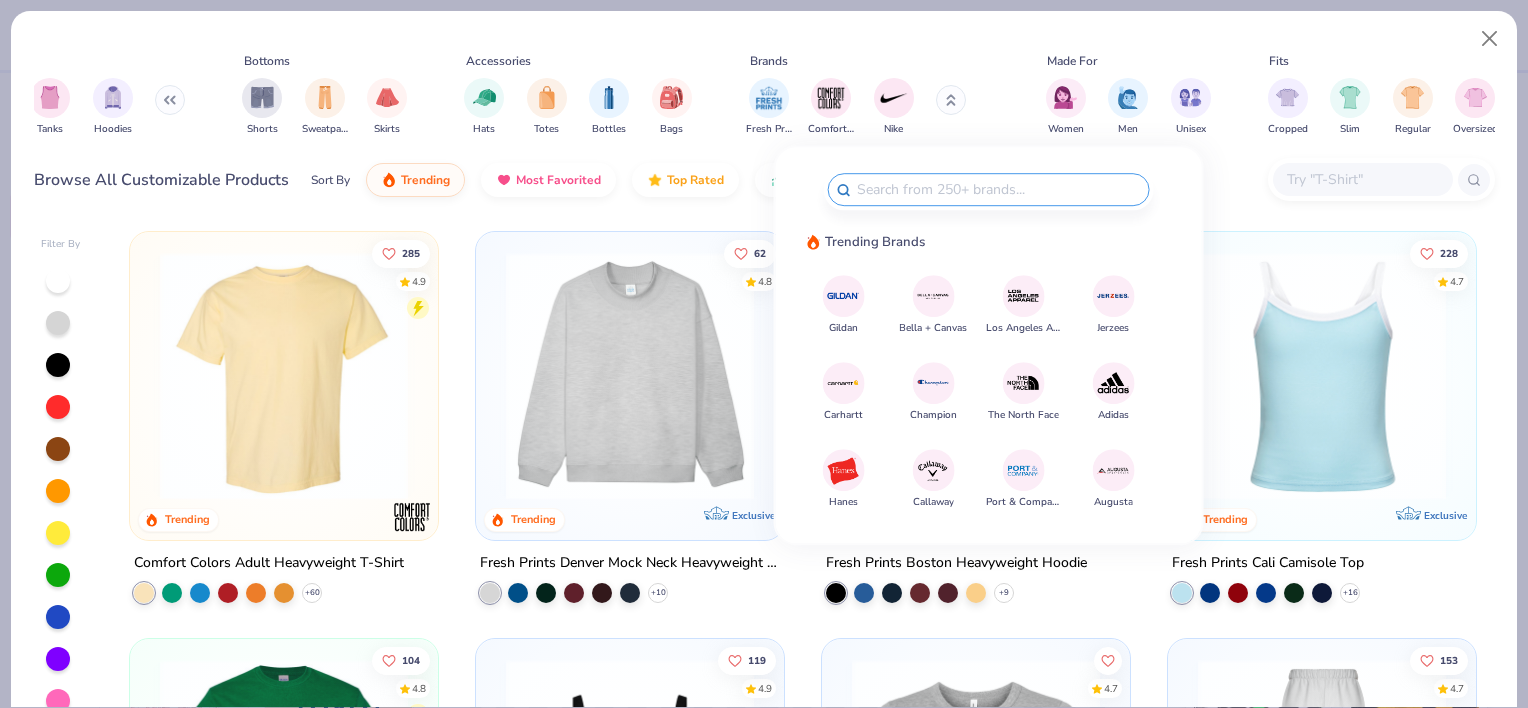 click on "Gildan" at bounding box center [843, 305] 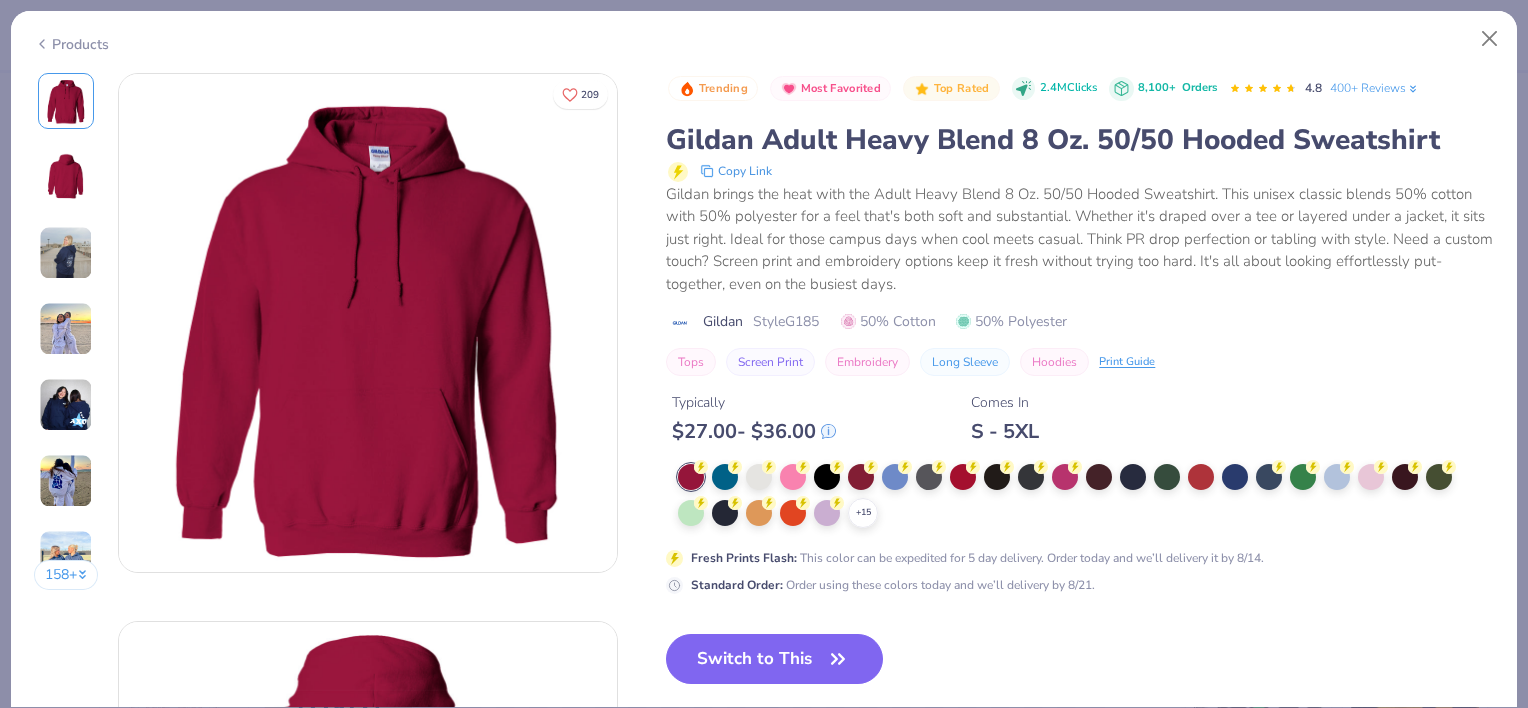 click at bounding box center [66, 253] 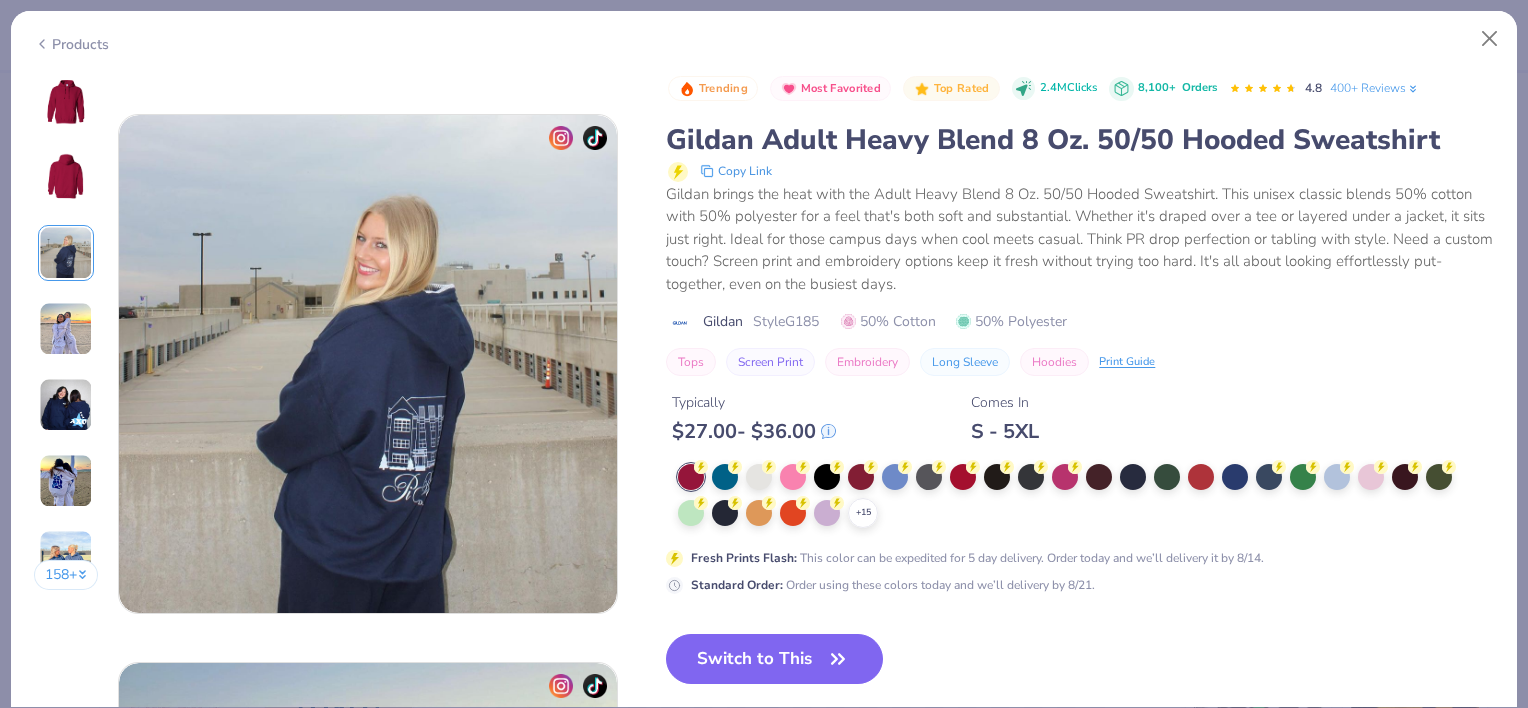 scroll, scrollTop: 1096, scrollLeft: 0, axis: vertical 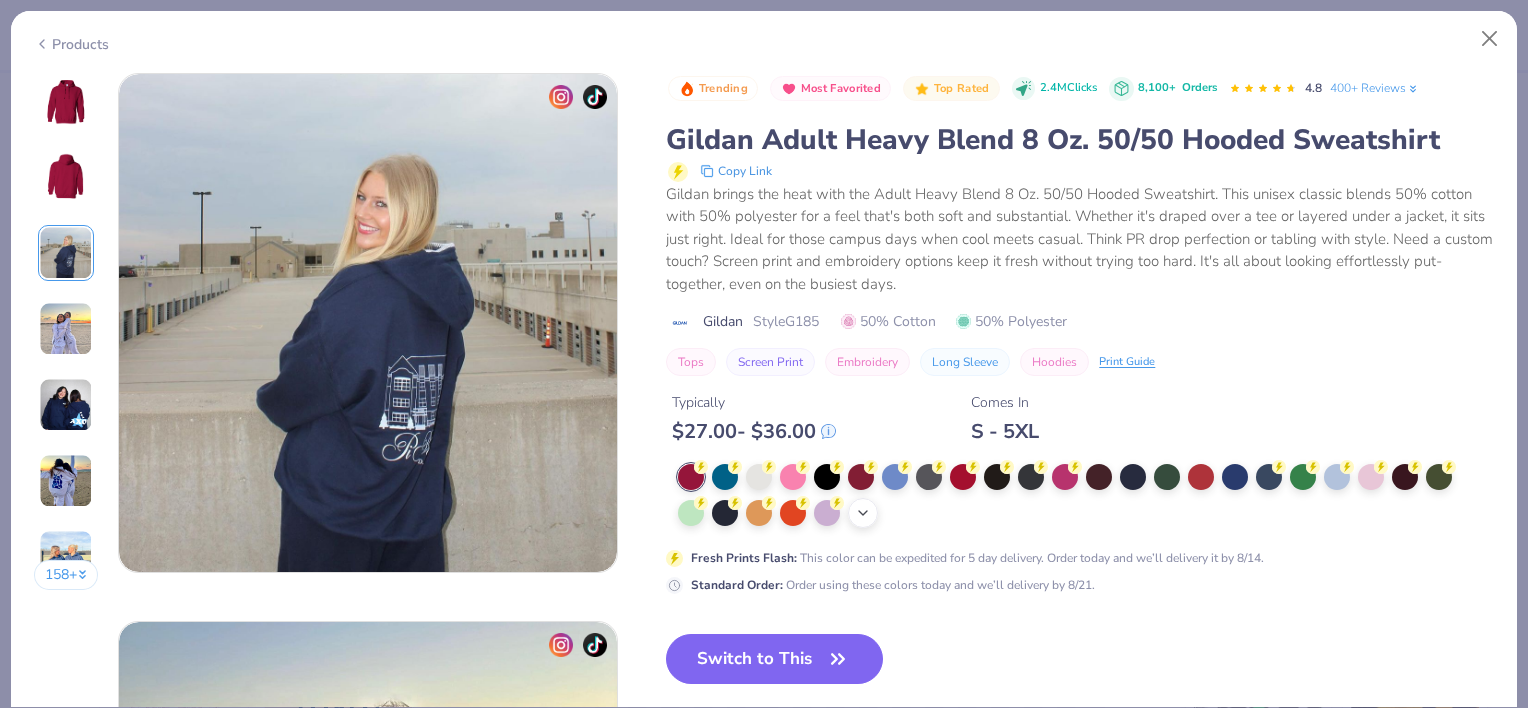 click 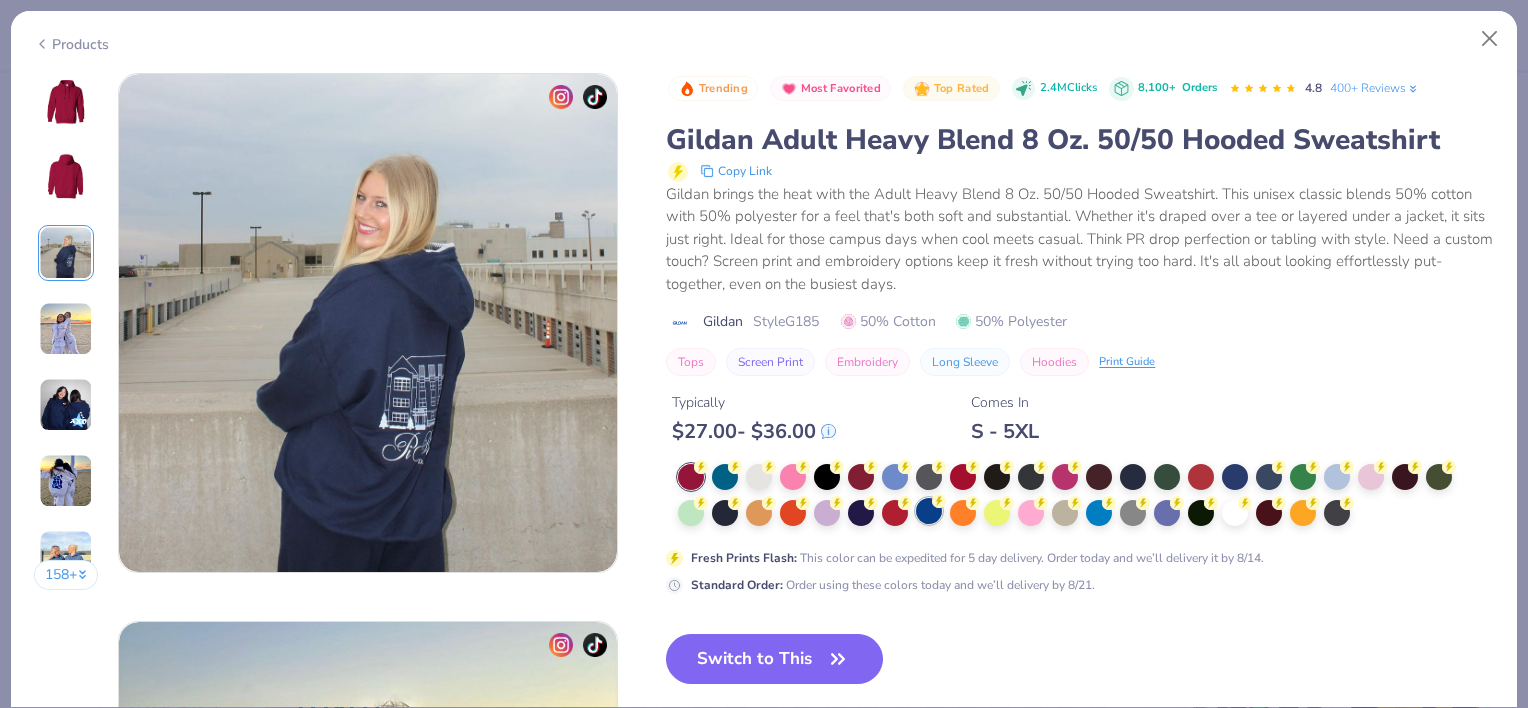 click at bounding box center (929, 511) 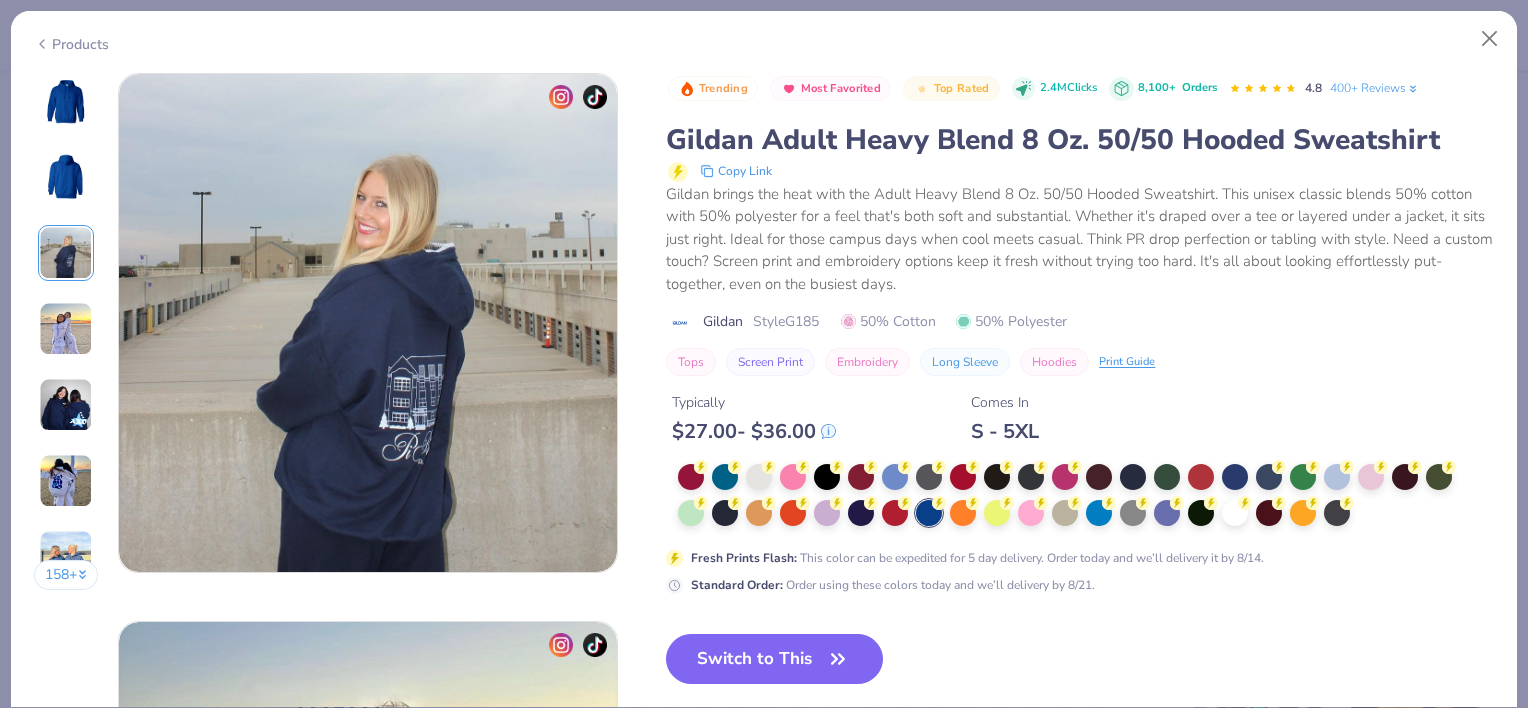 click at bounding box center [66, 101] 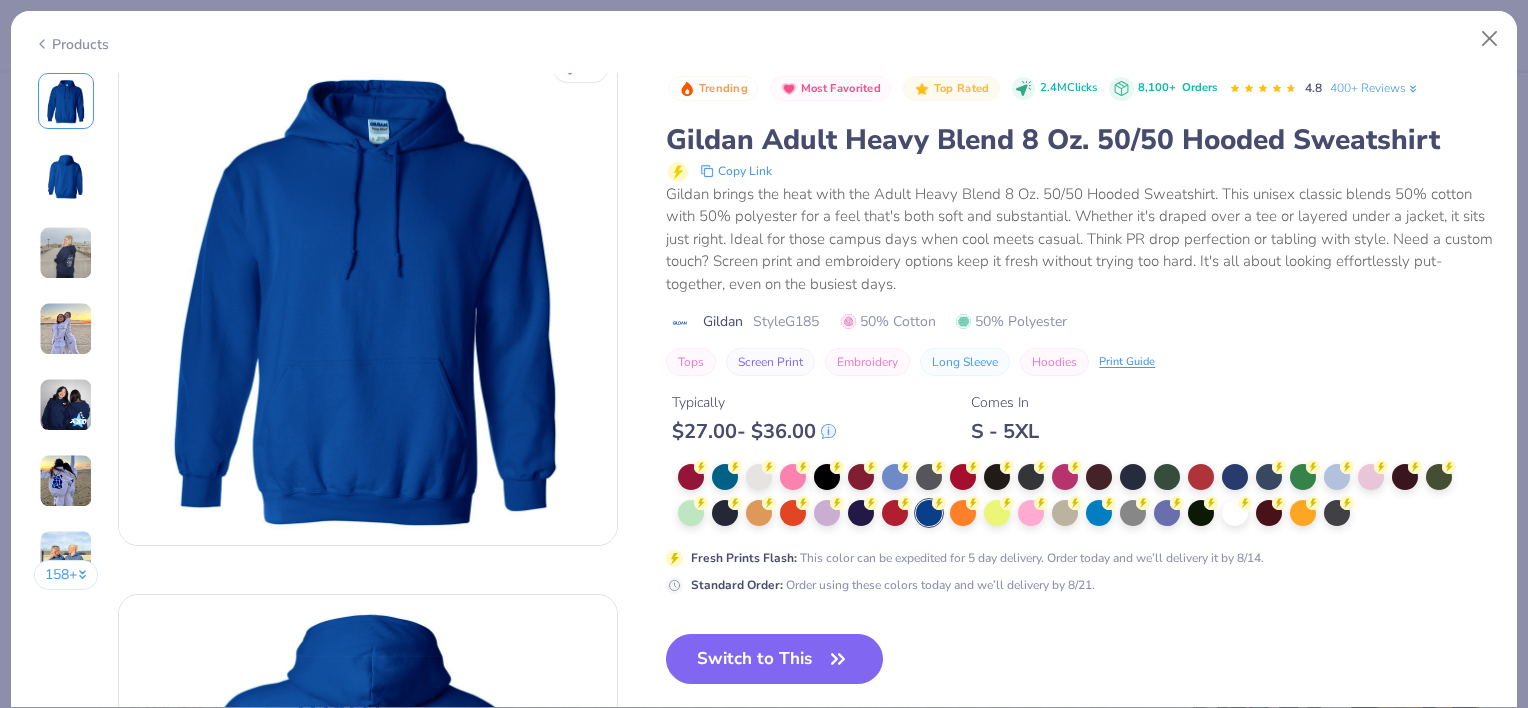 scroll, scrollTop: 0, scrollLeft: 0, axis: both 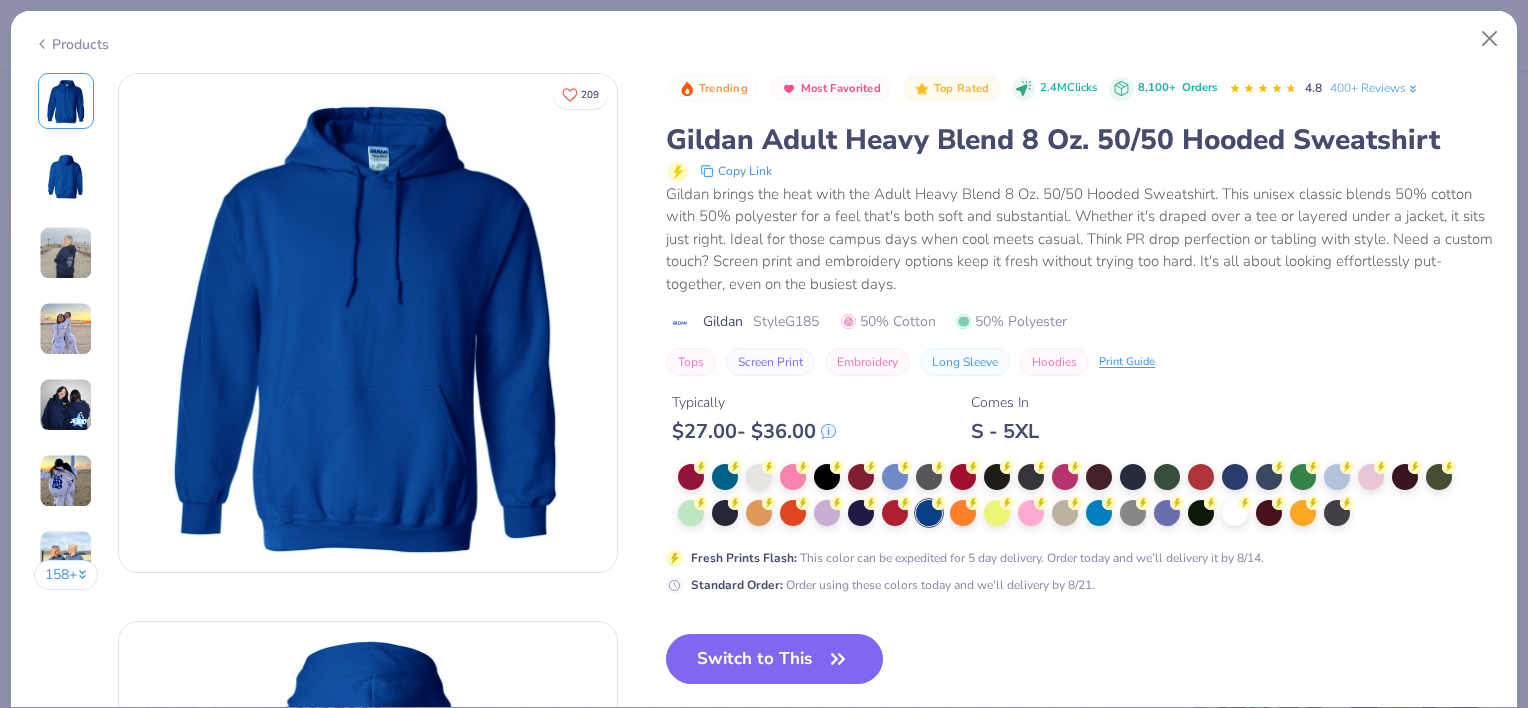 click at bounding box center (66, 253) 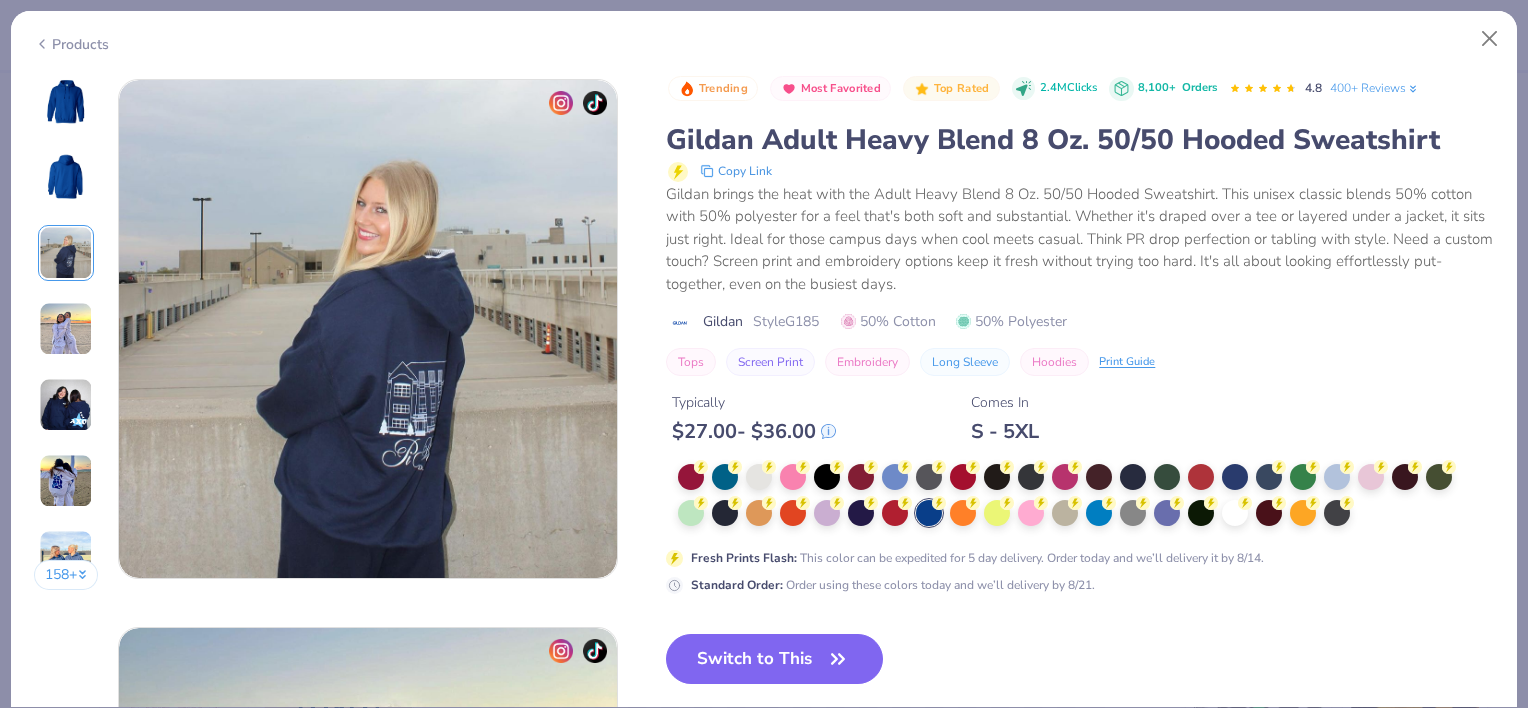 scroll, scrollTop: 1096, scrollLeft: 0, axis: vertical 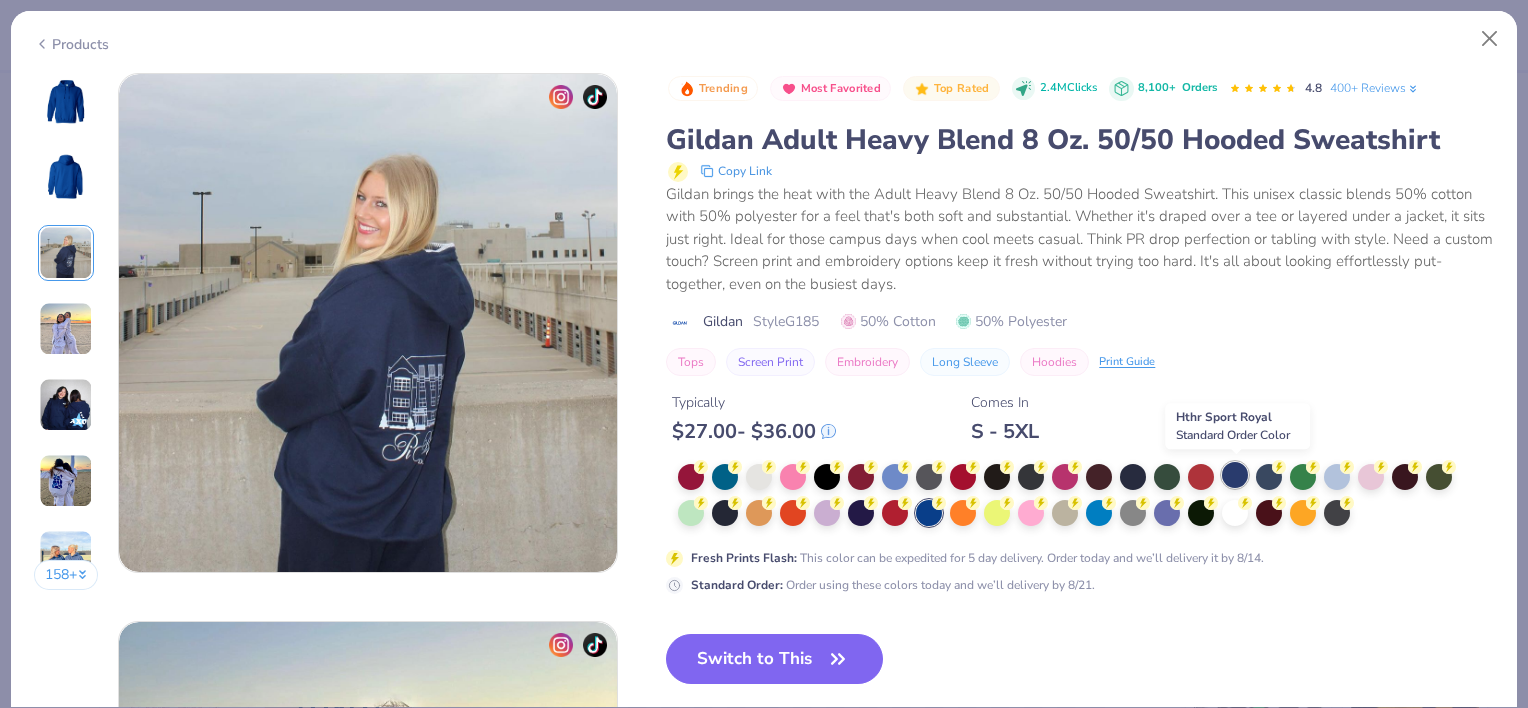 click at bounding box center [1235, 475] 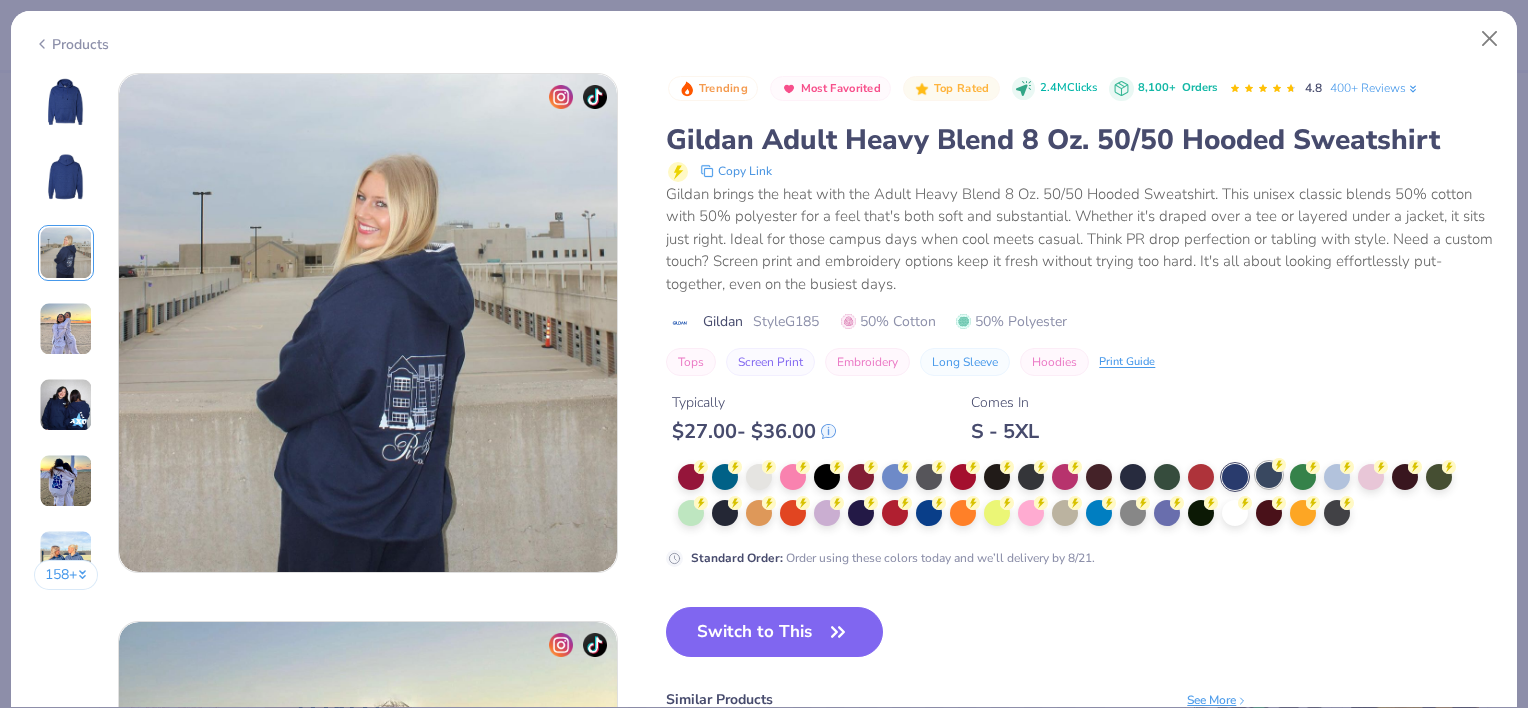 click at bounding box center [1269, 475] 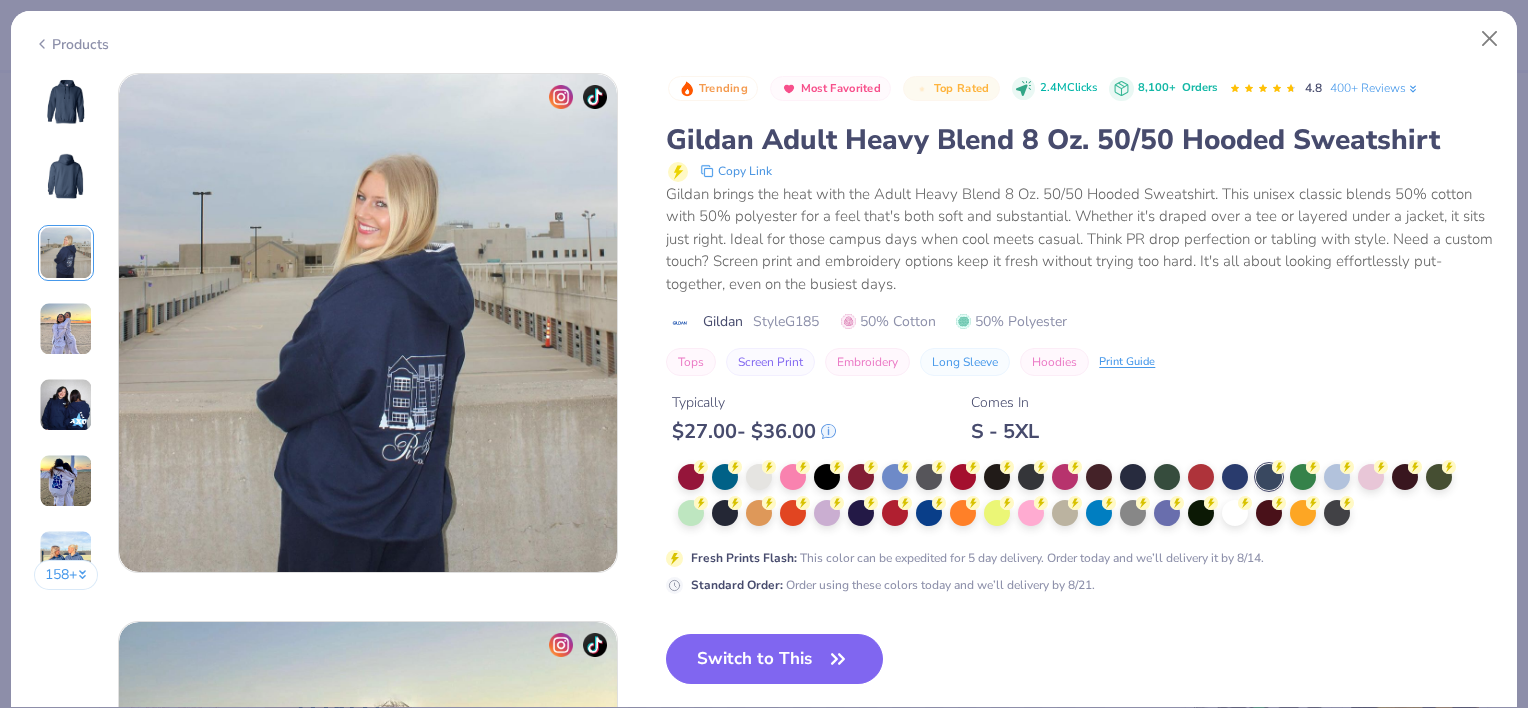 click at bounding box center (66, 405) 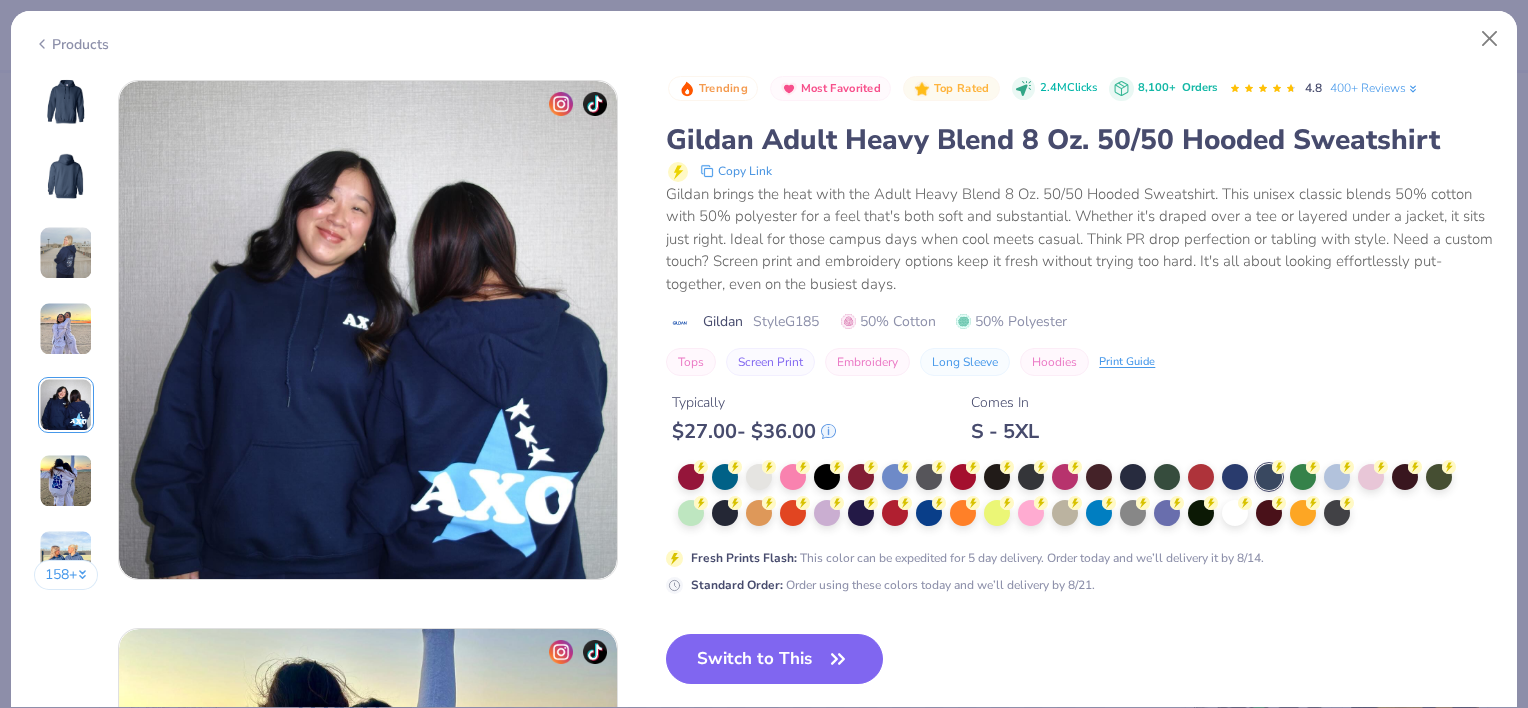 scroll, scrollTop: 2192, scrollLeft: 0, axis: vertical 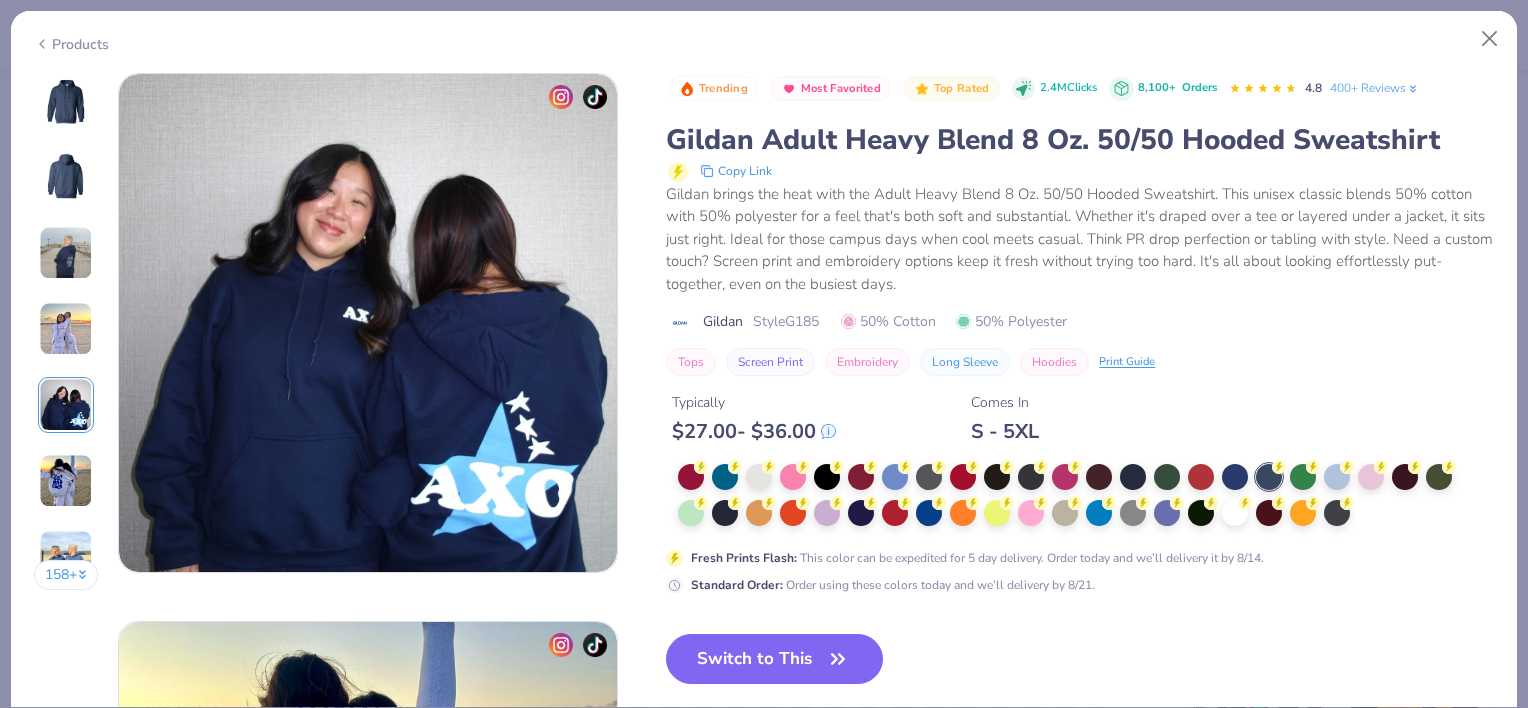 click at bounding box center [66, 329] 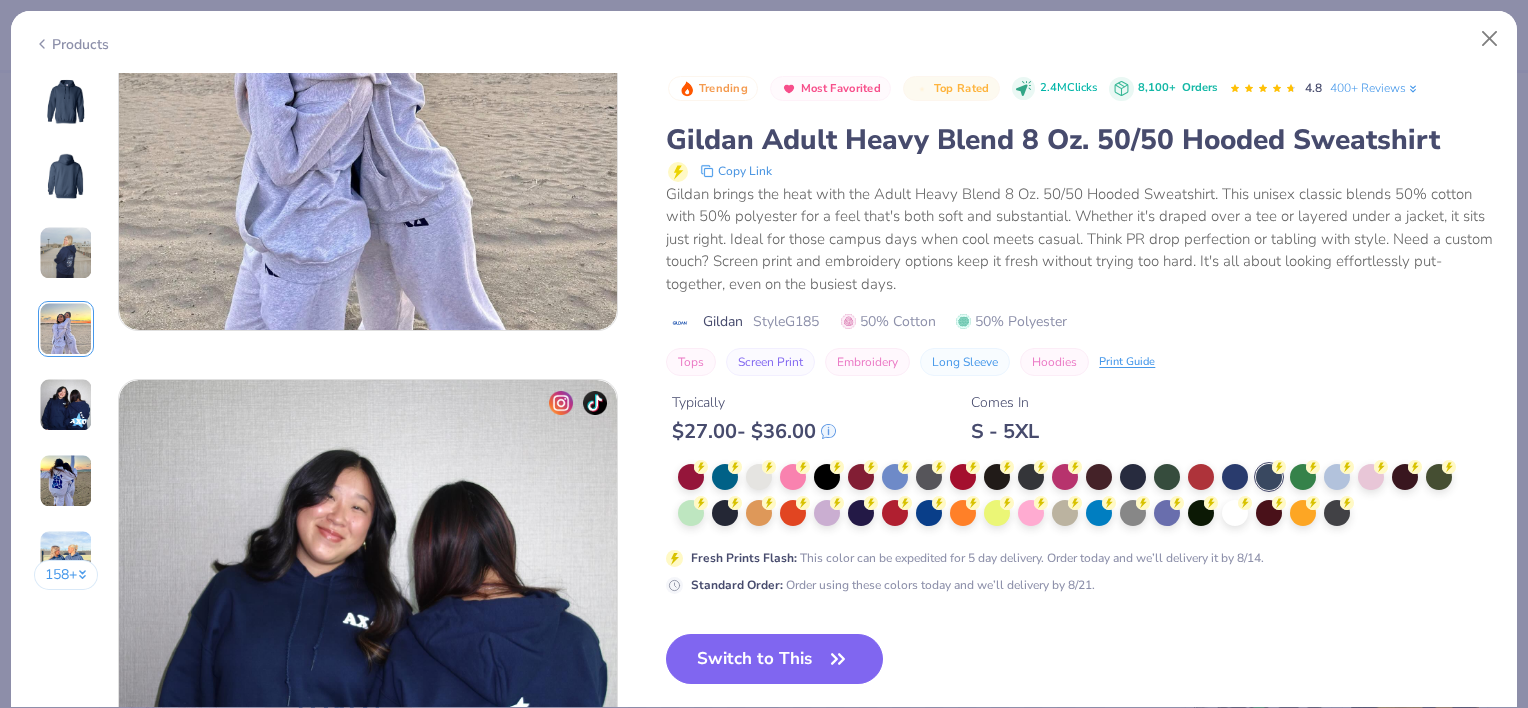 scroll, scrollTop: 1644, scrollLeft: 0, axis: vertical 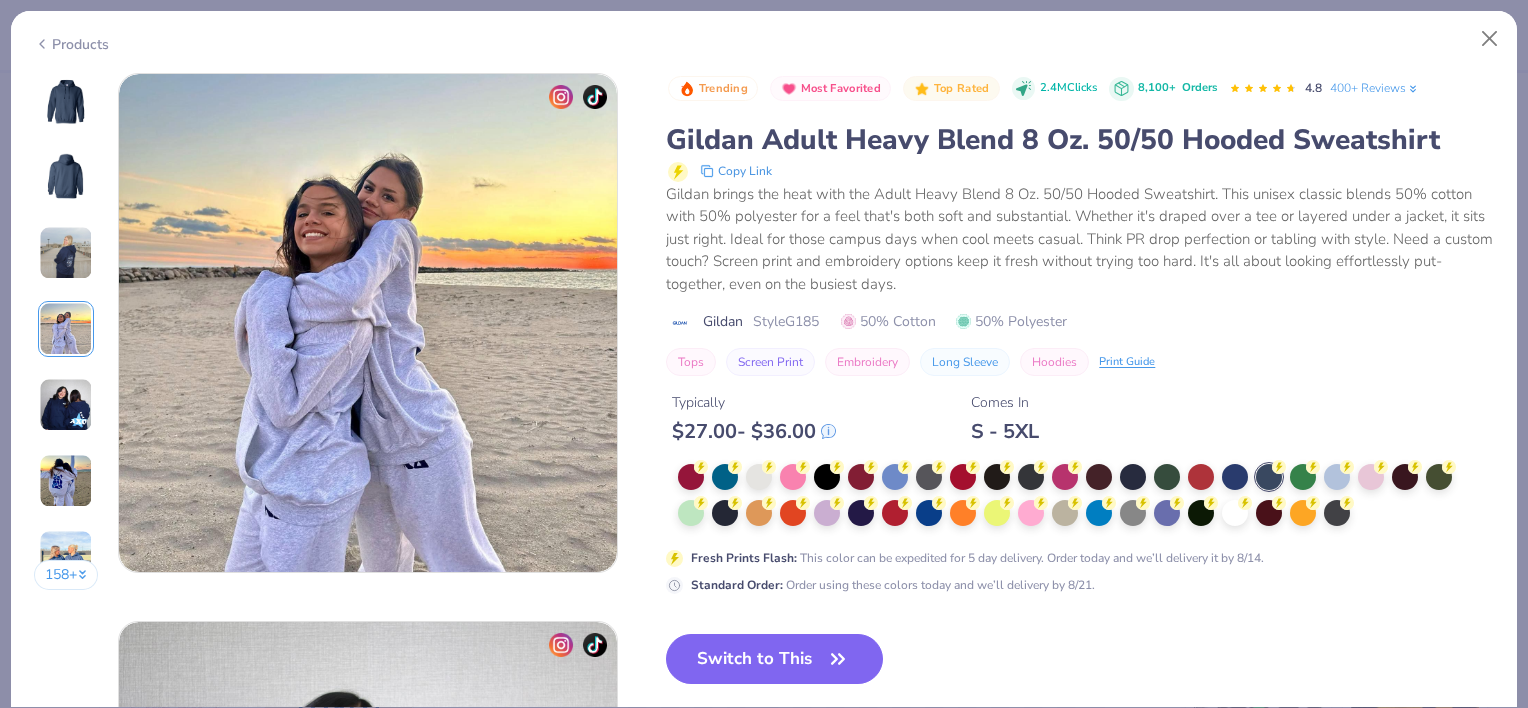 click at bounding box center [66, 253] 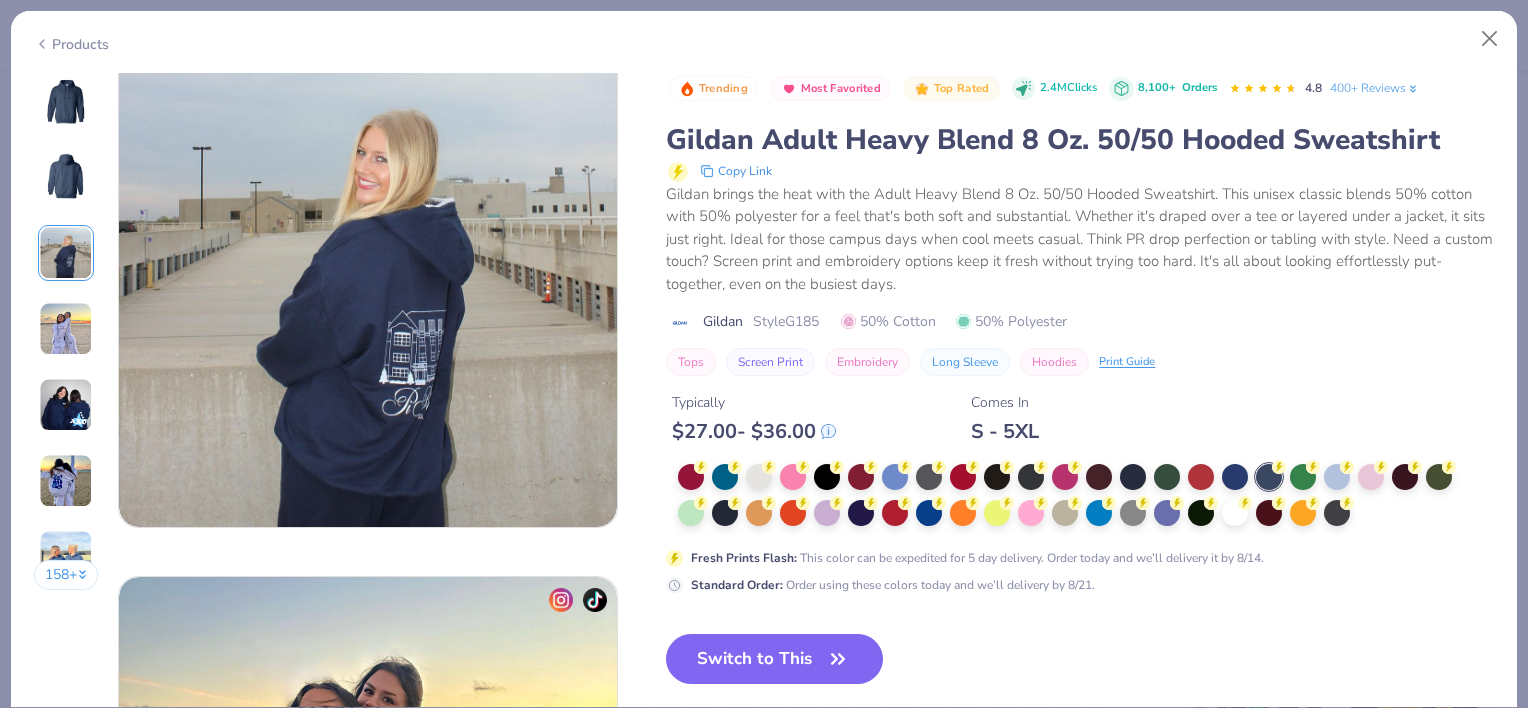 scroll, scrollTop: 1096, scrollLeft: 0, axis: vertical 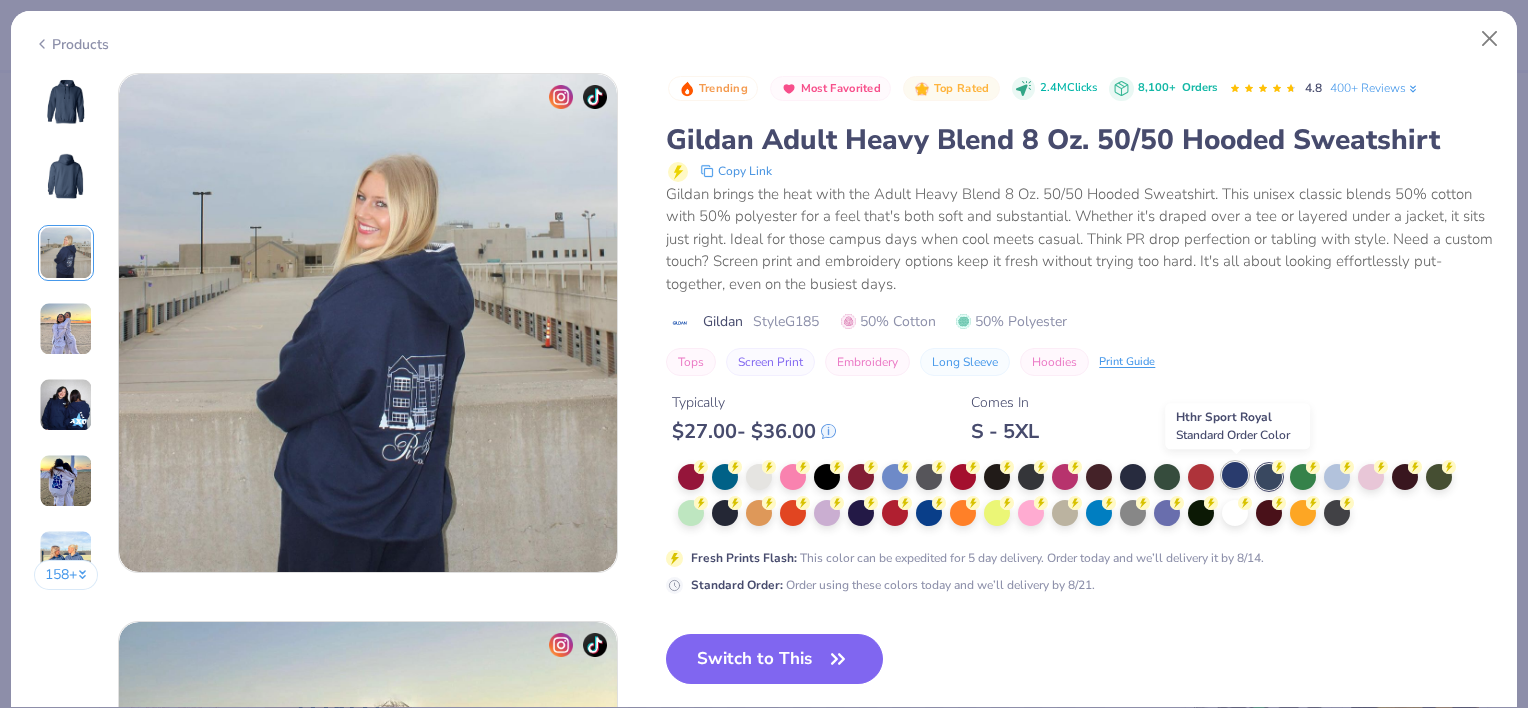 click at bounding box center [1235, 475] 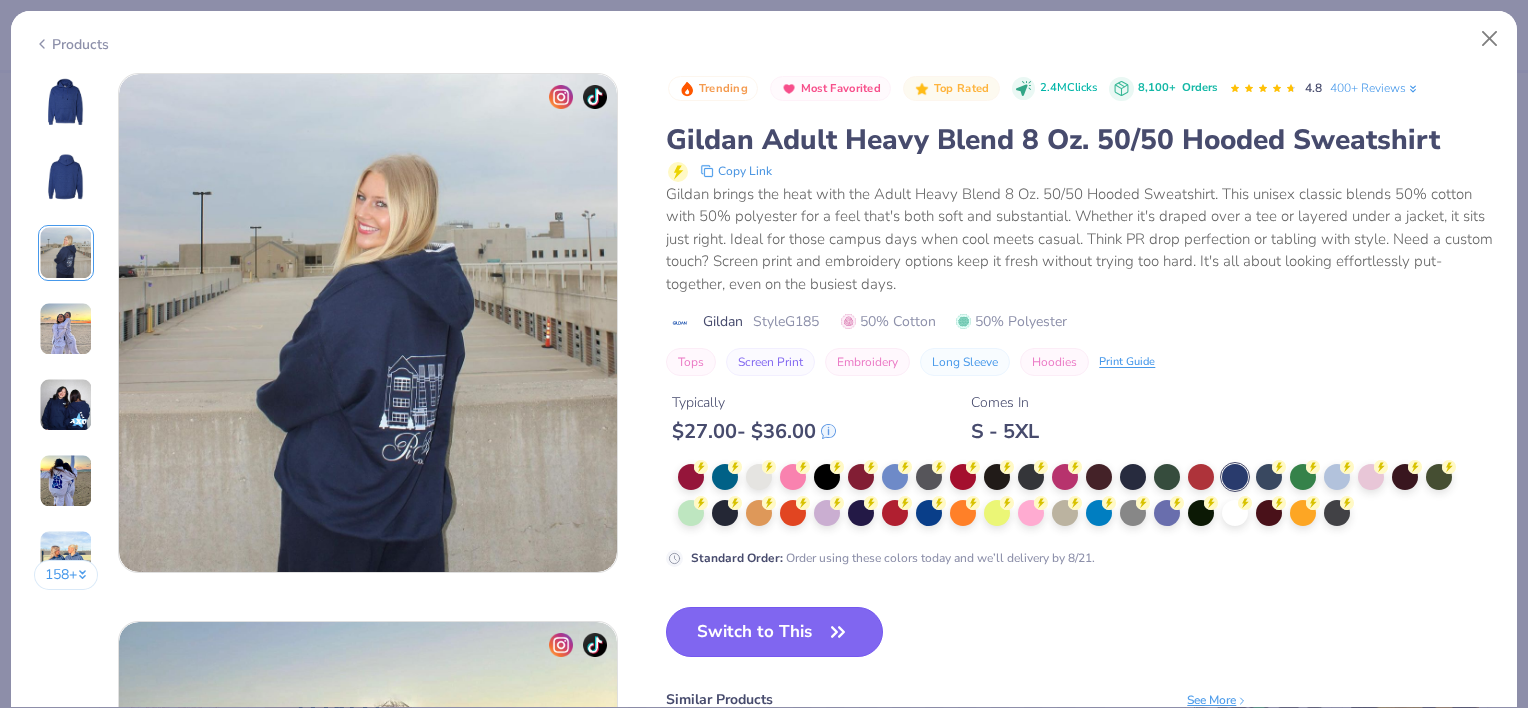 click on "Switch to This" at bounding box center (774, 632) 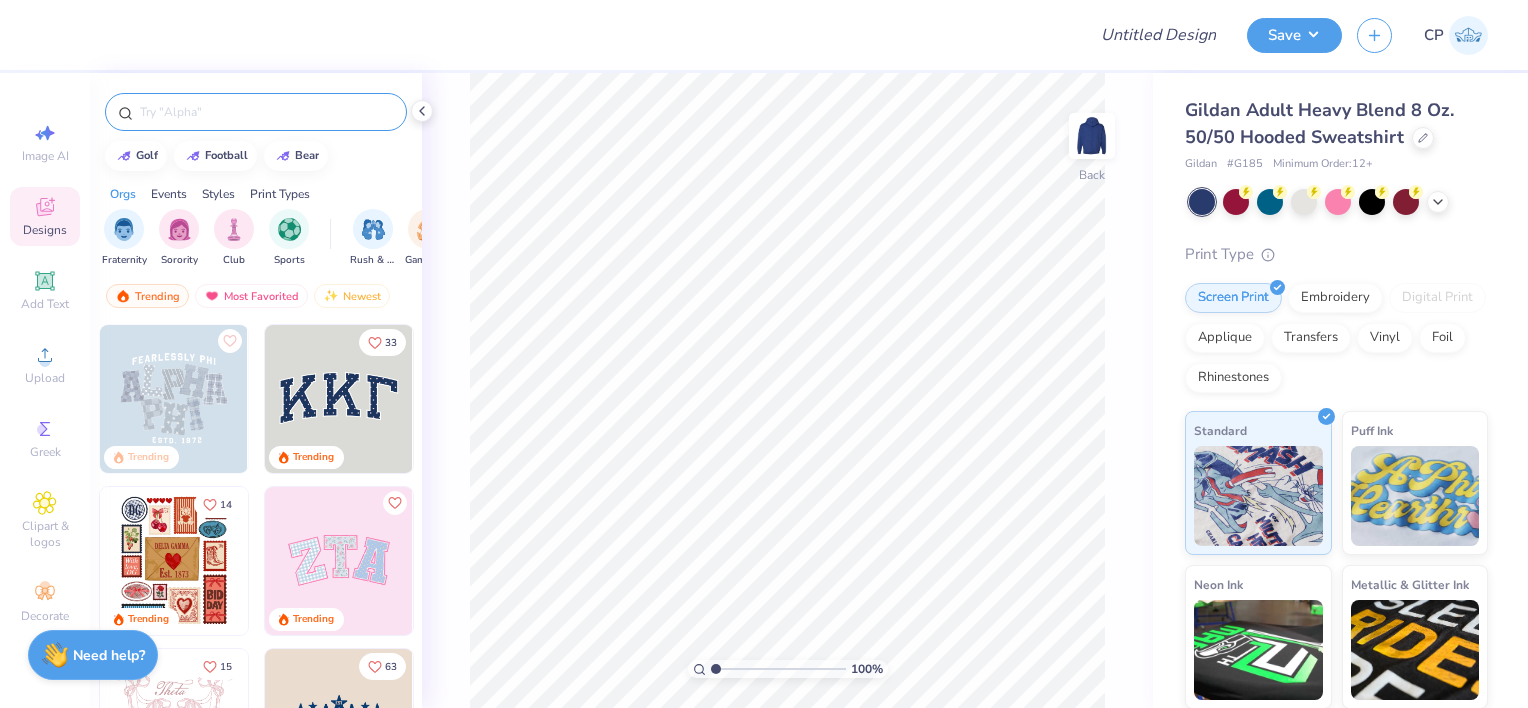 click at bounding box center [266, 112] 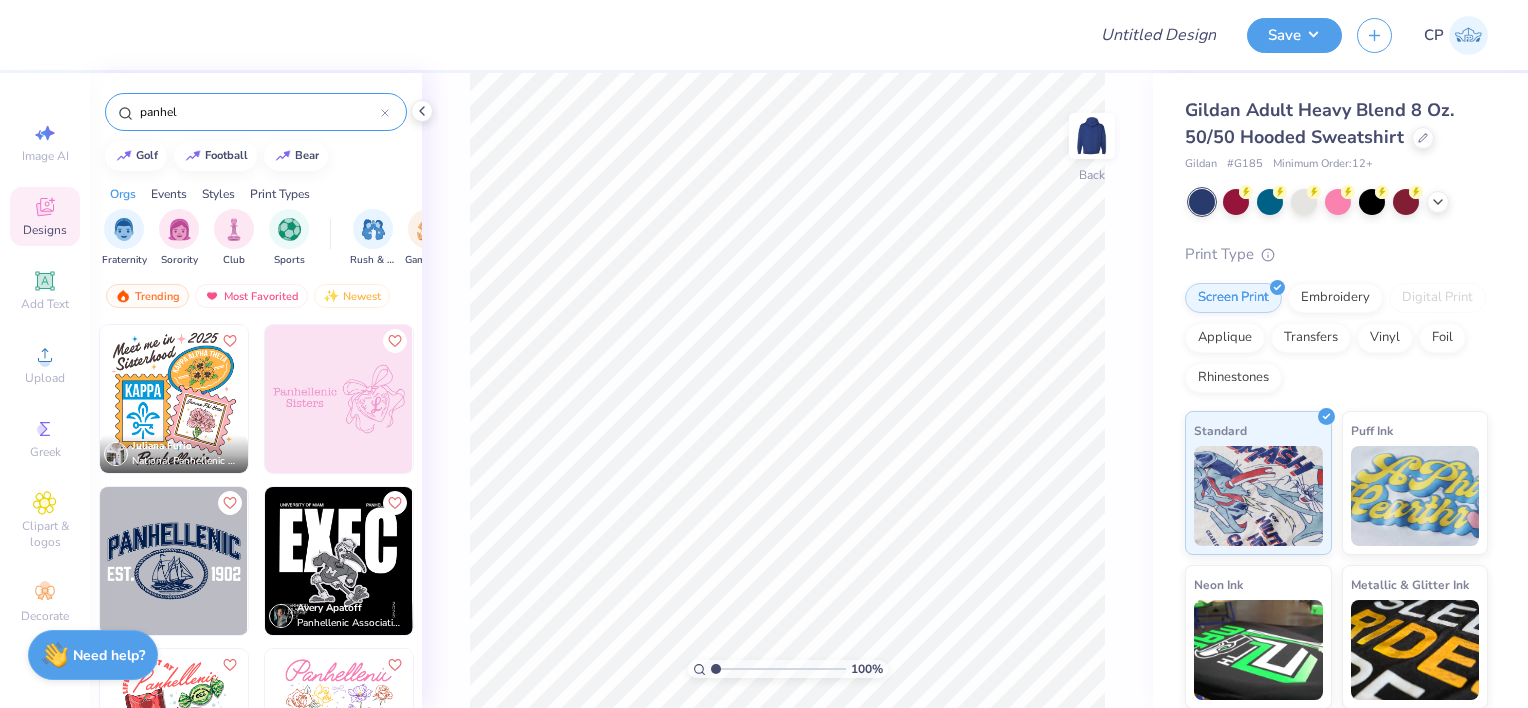 scroll, scrollTop: 127, scrollLeft: 0, axis: vertical 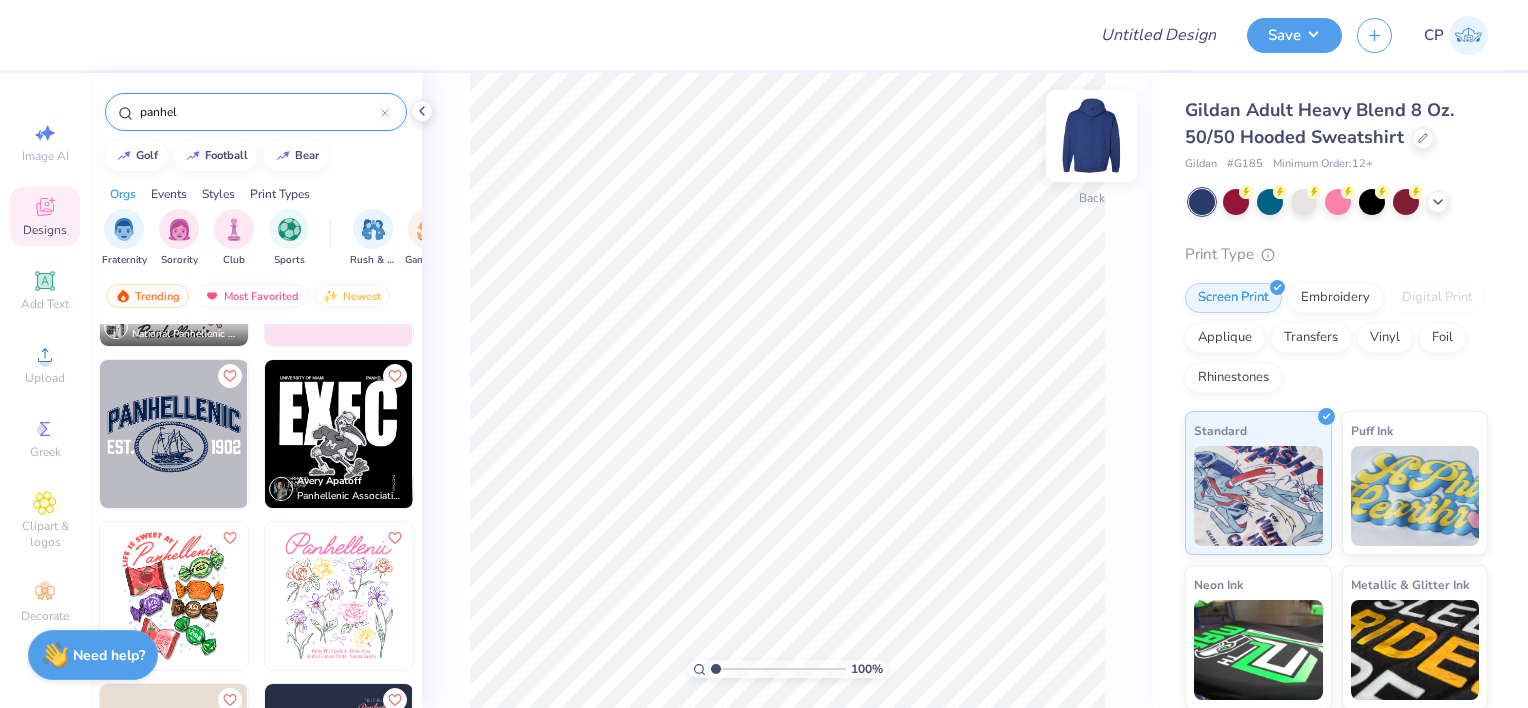 click at bounding box center (1092, 136) 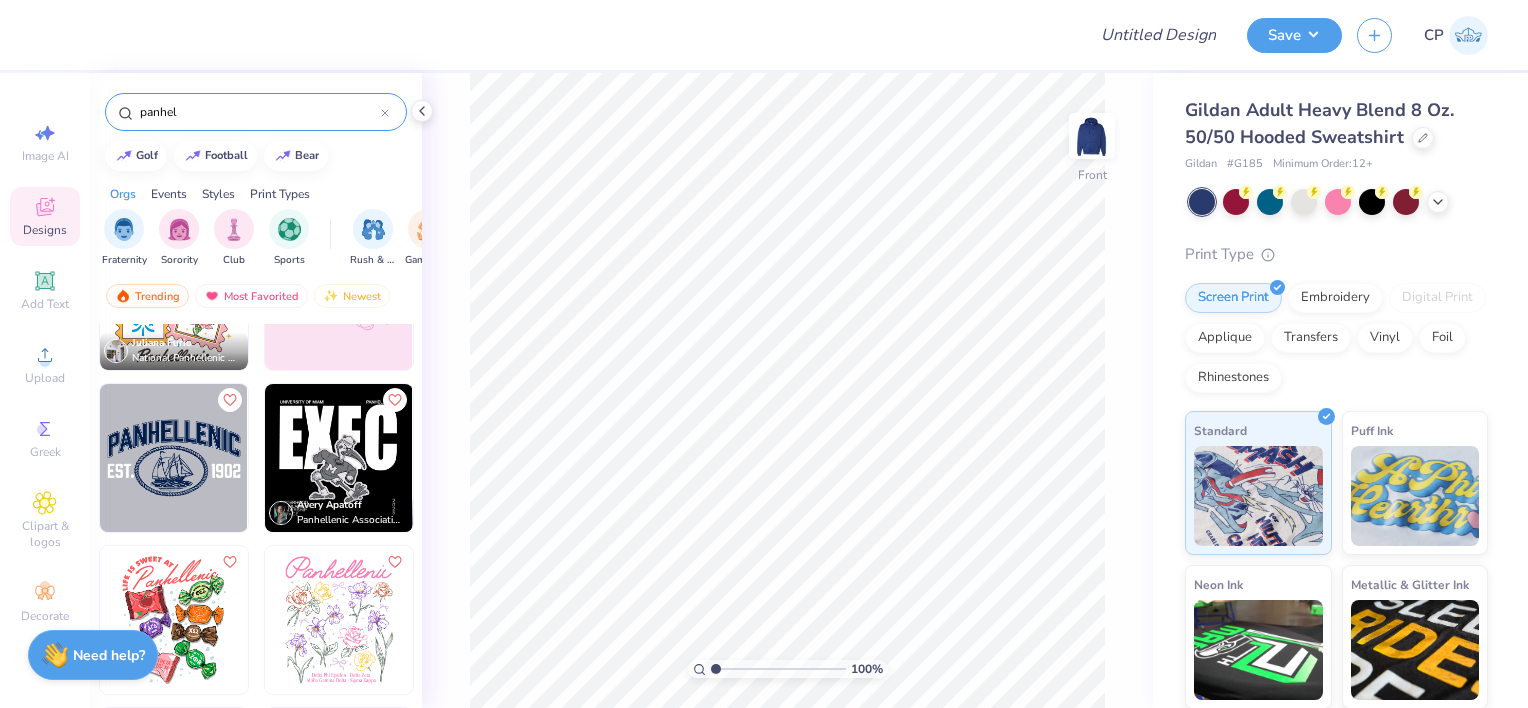 scroll, scrollTop: 100, scrollLeft: 0, axis: vertical 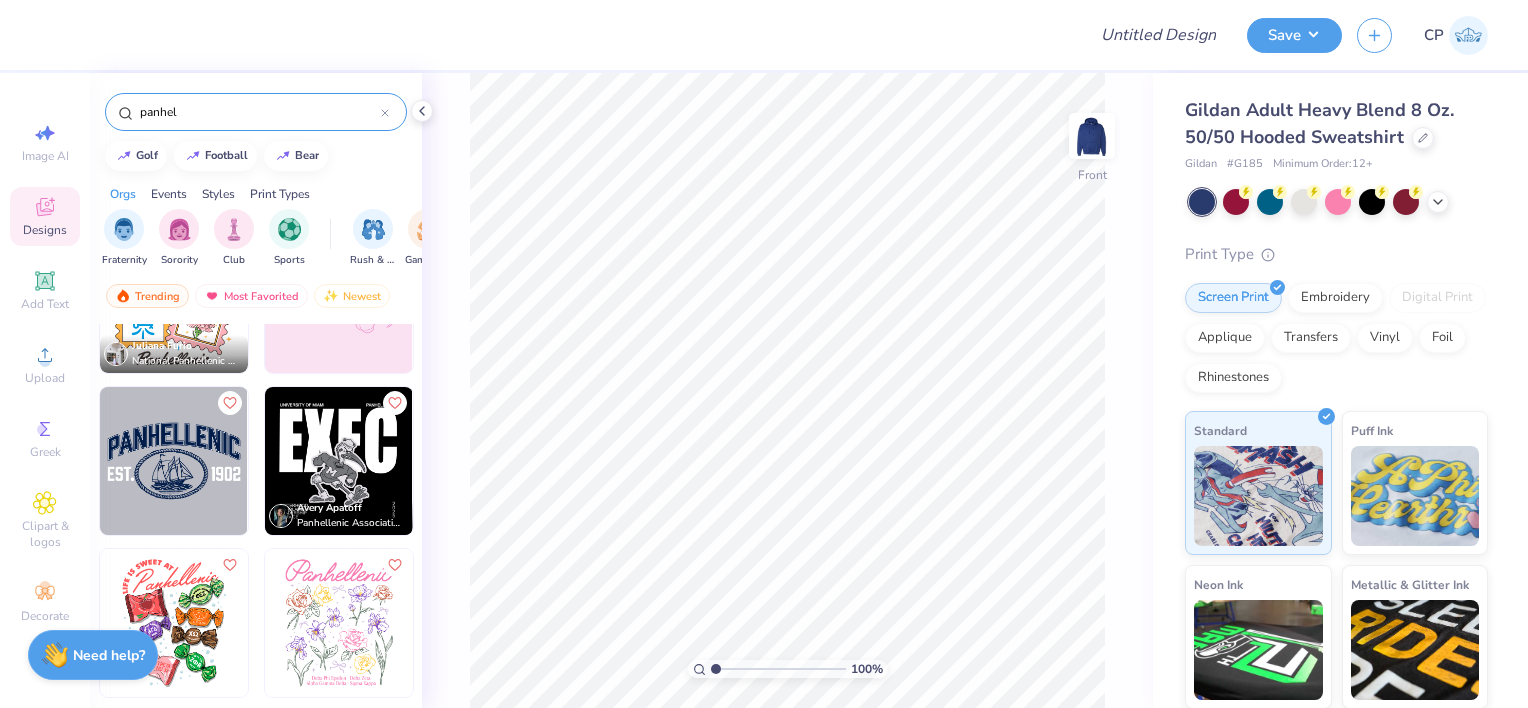 click on "panhel" at bounding box center (259, 112) 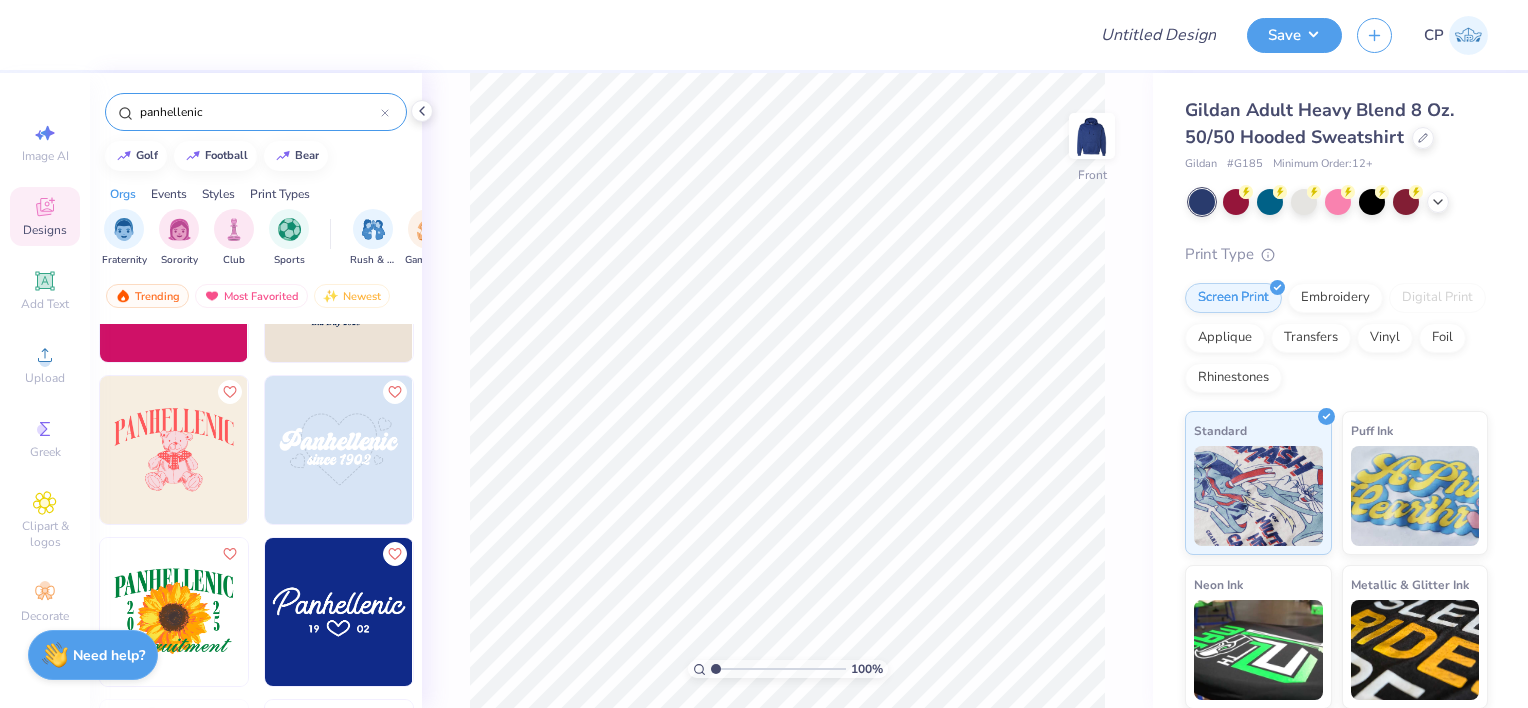 scroll, scrollTop: 760, scrollLeft: 0, axis: vertical 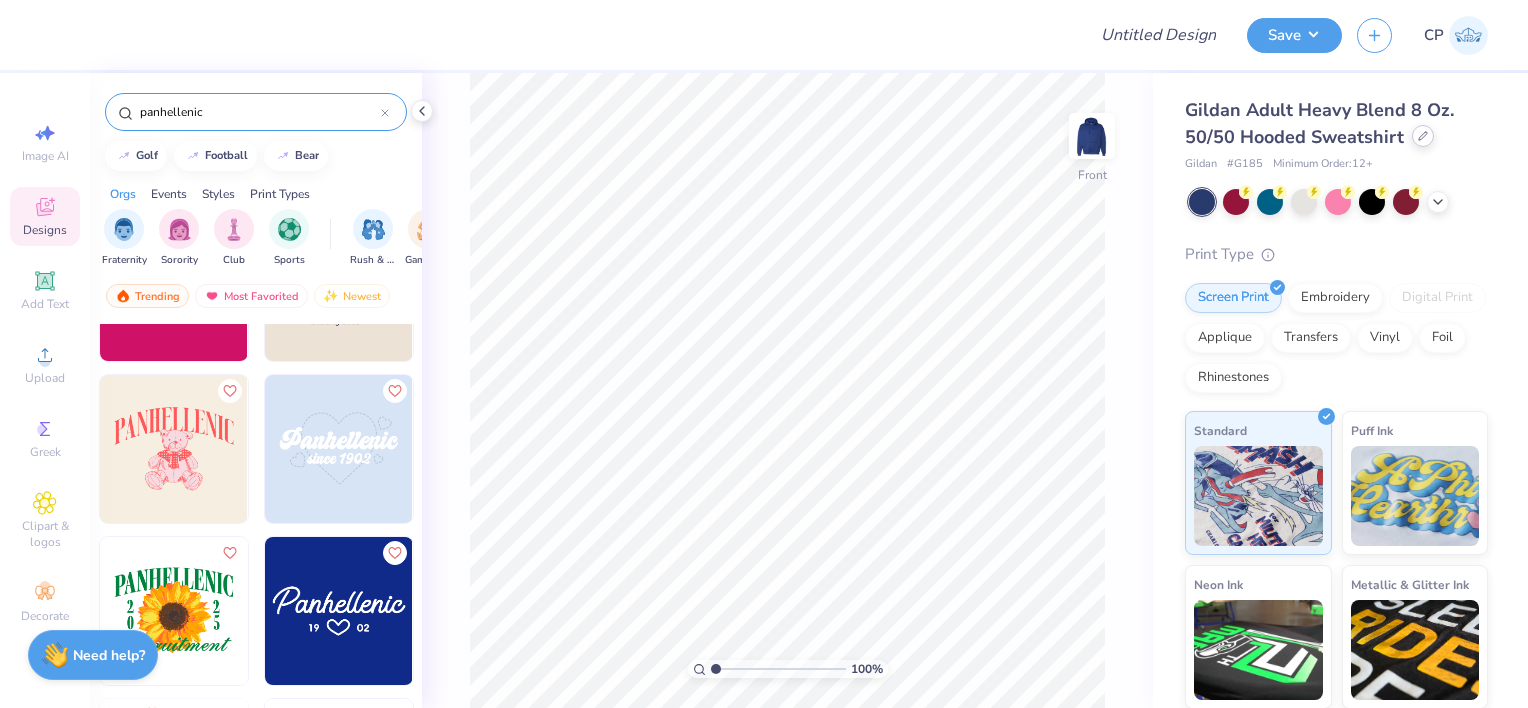 type on "panhellenic" 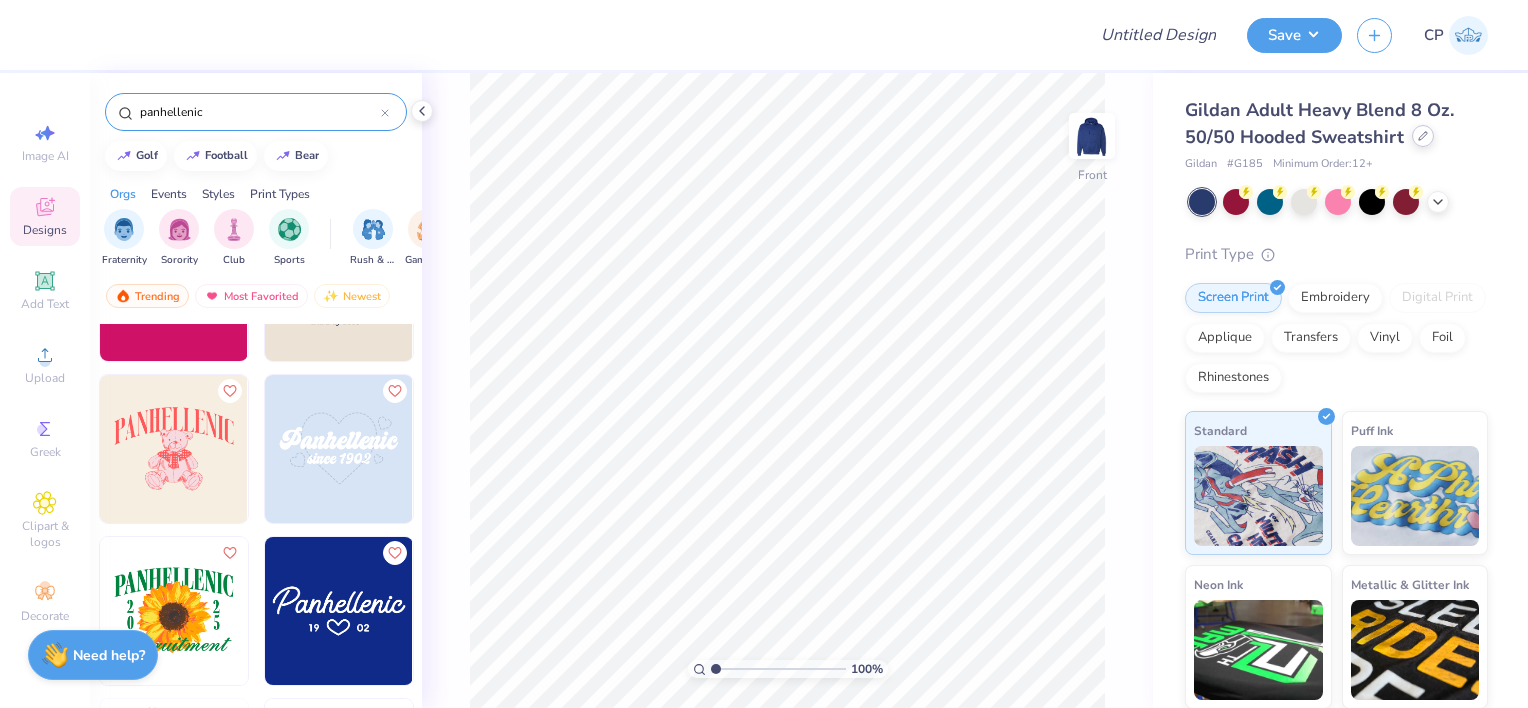 click 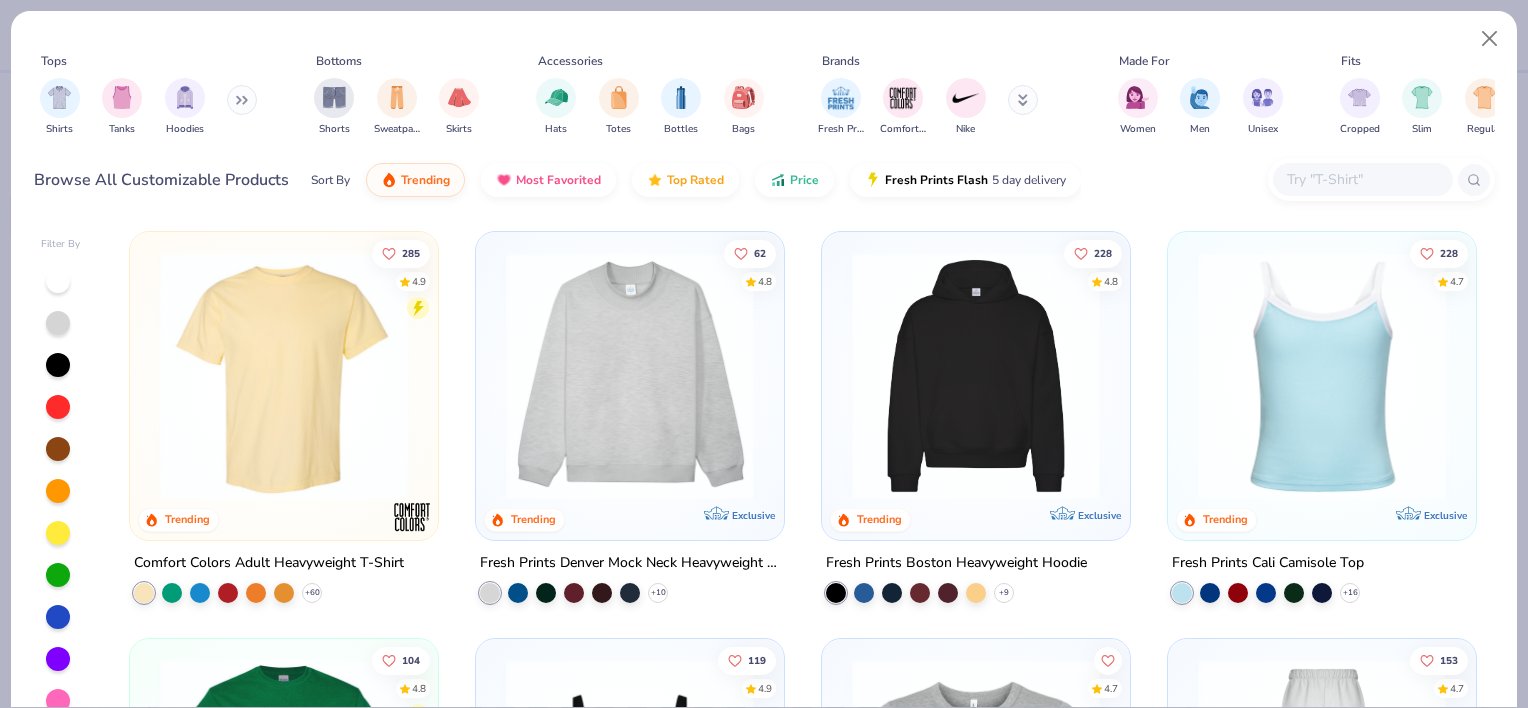 click at bounding box center [1362, 179] 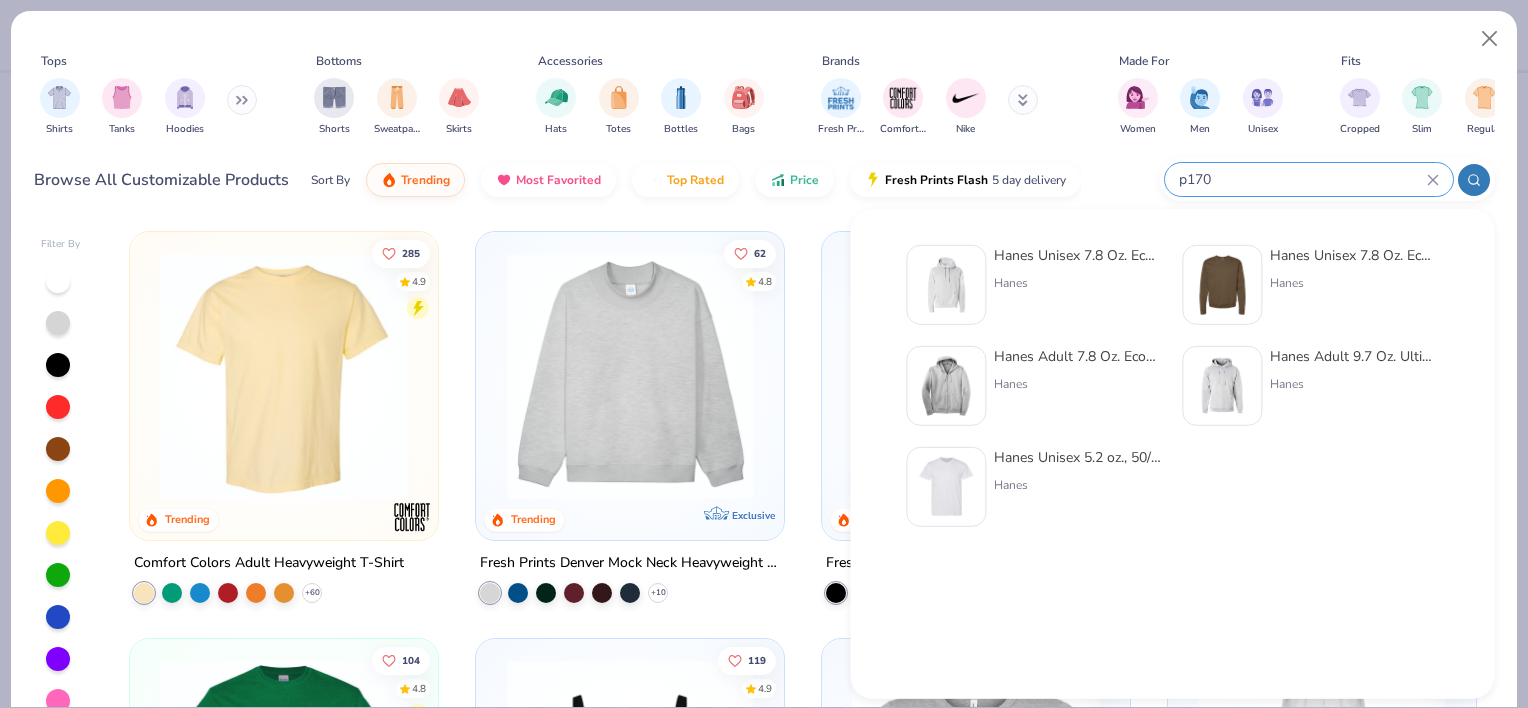 type on "p170" 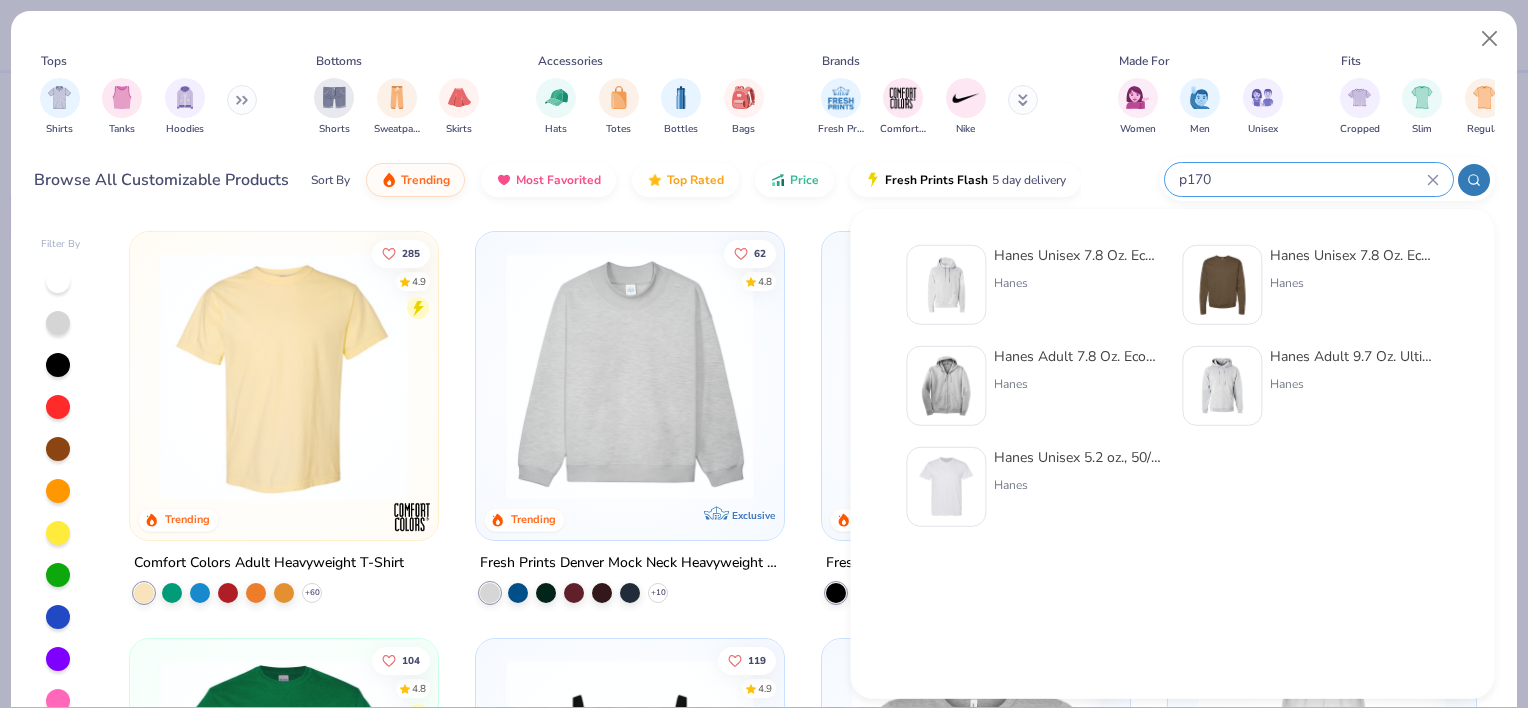 click on "Hanes Unisex 7.8 Oz. Ecosmart 50/50 Pullover Hooded Sweatshirt" at bounding box center (1078, 255) 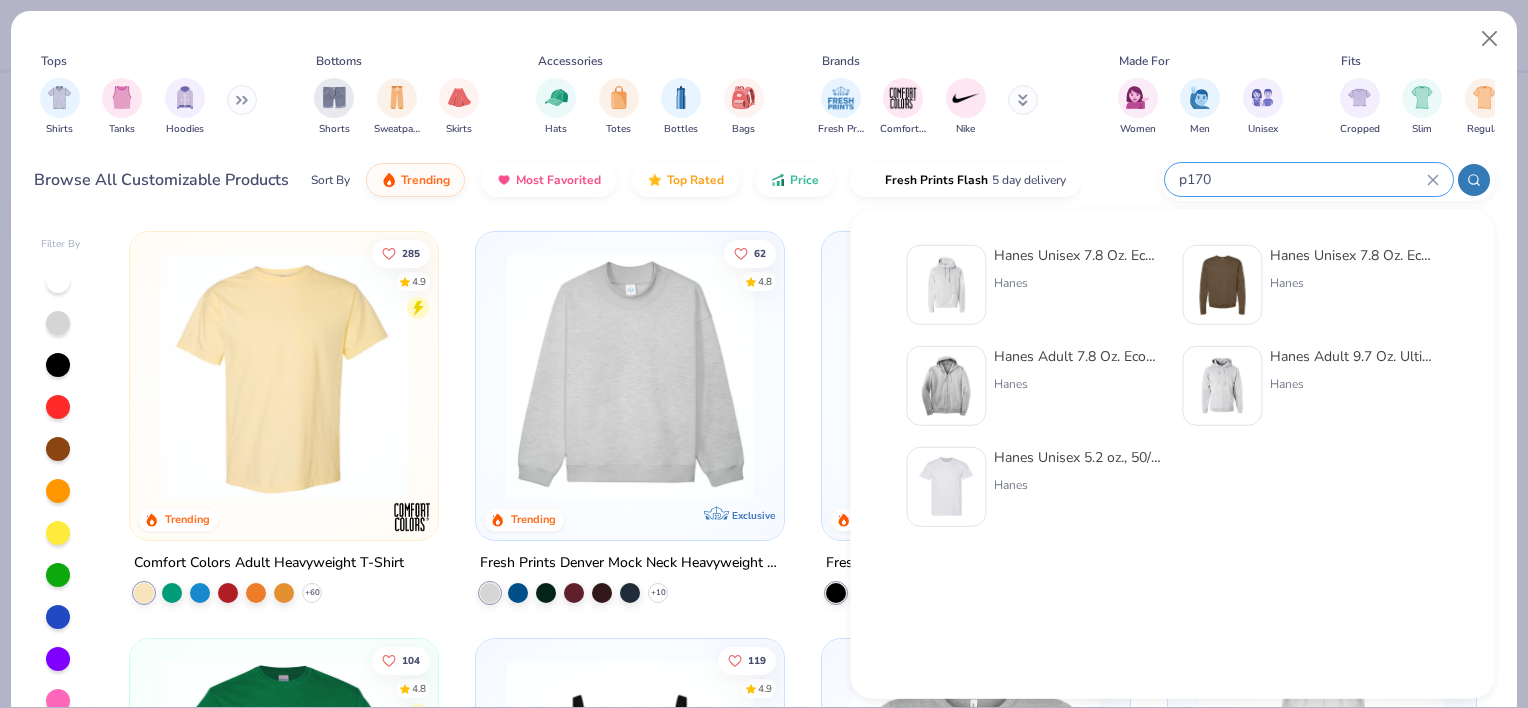 type 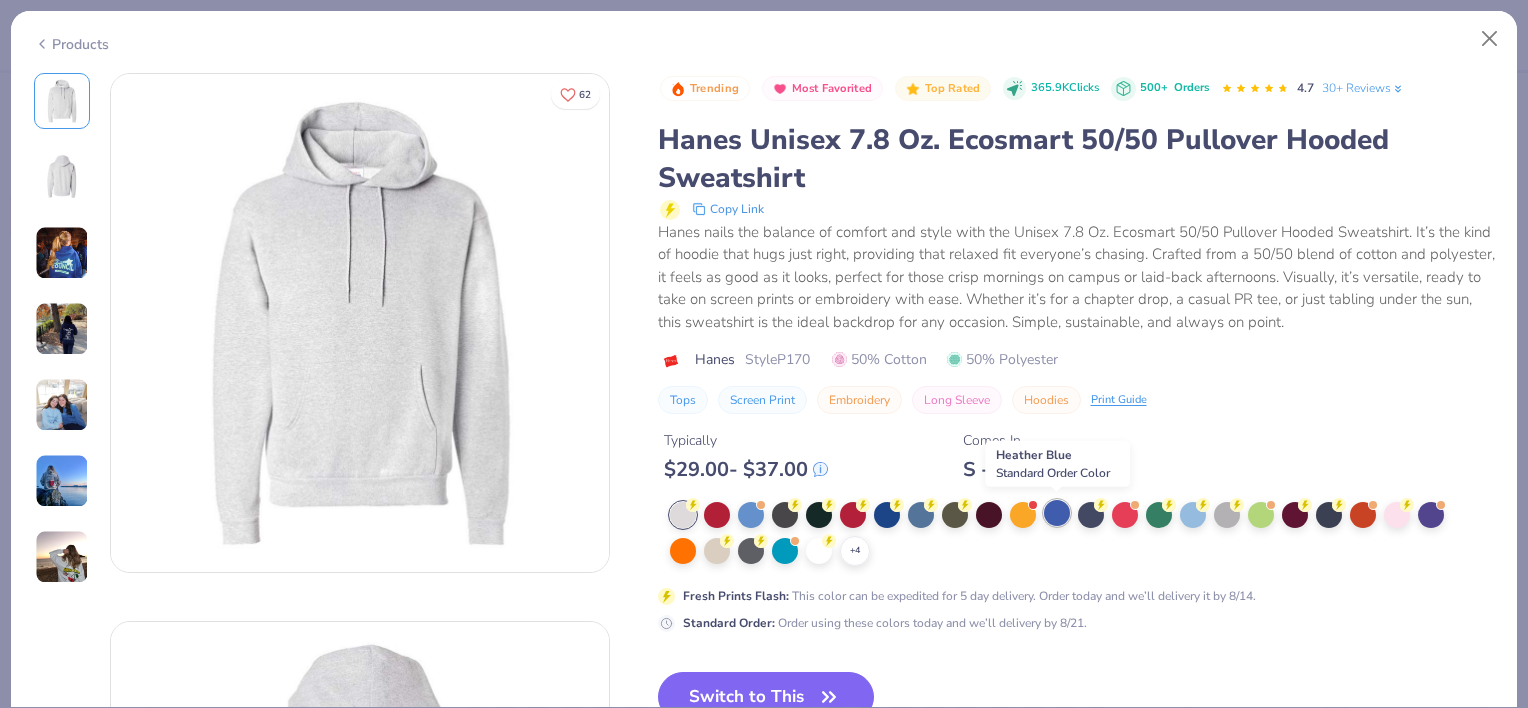 click at bounding box center [1057, 513] 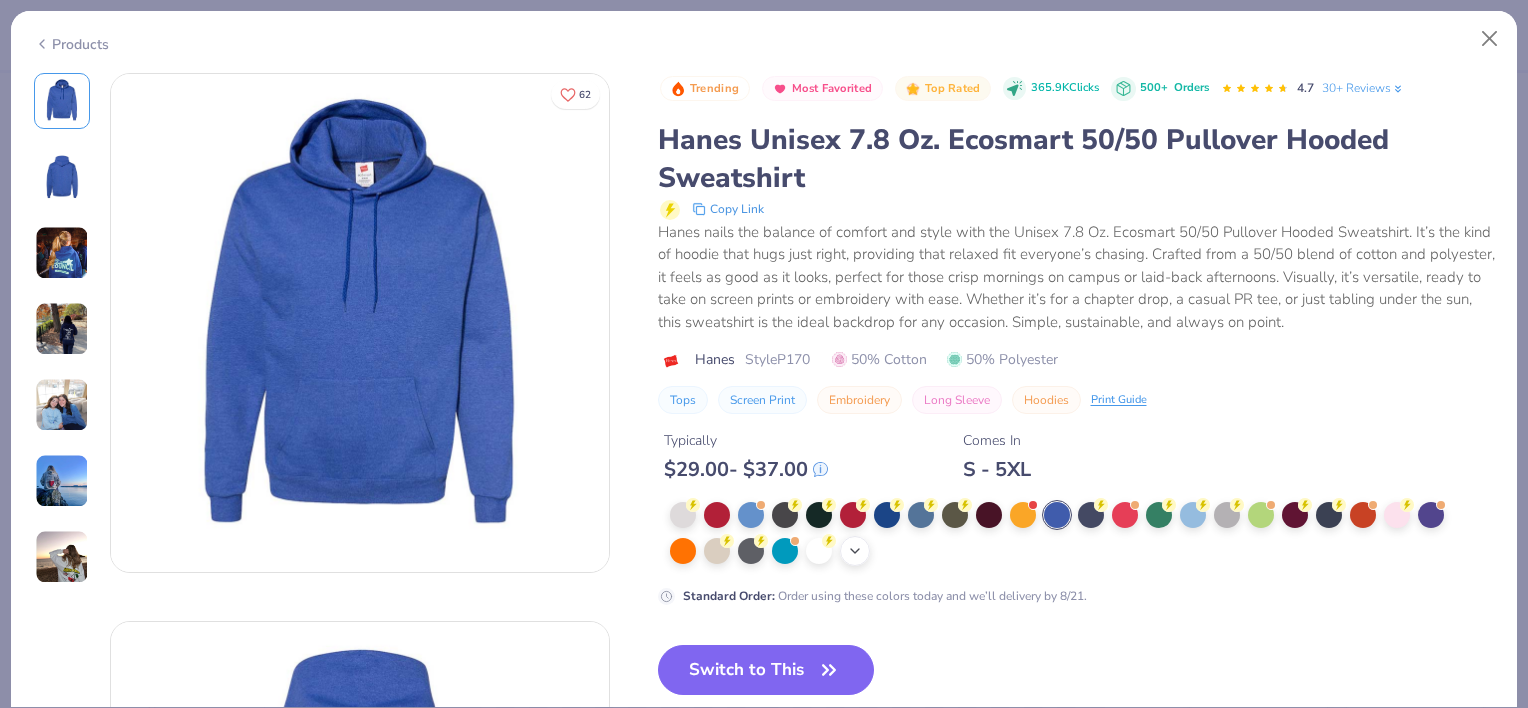 click 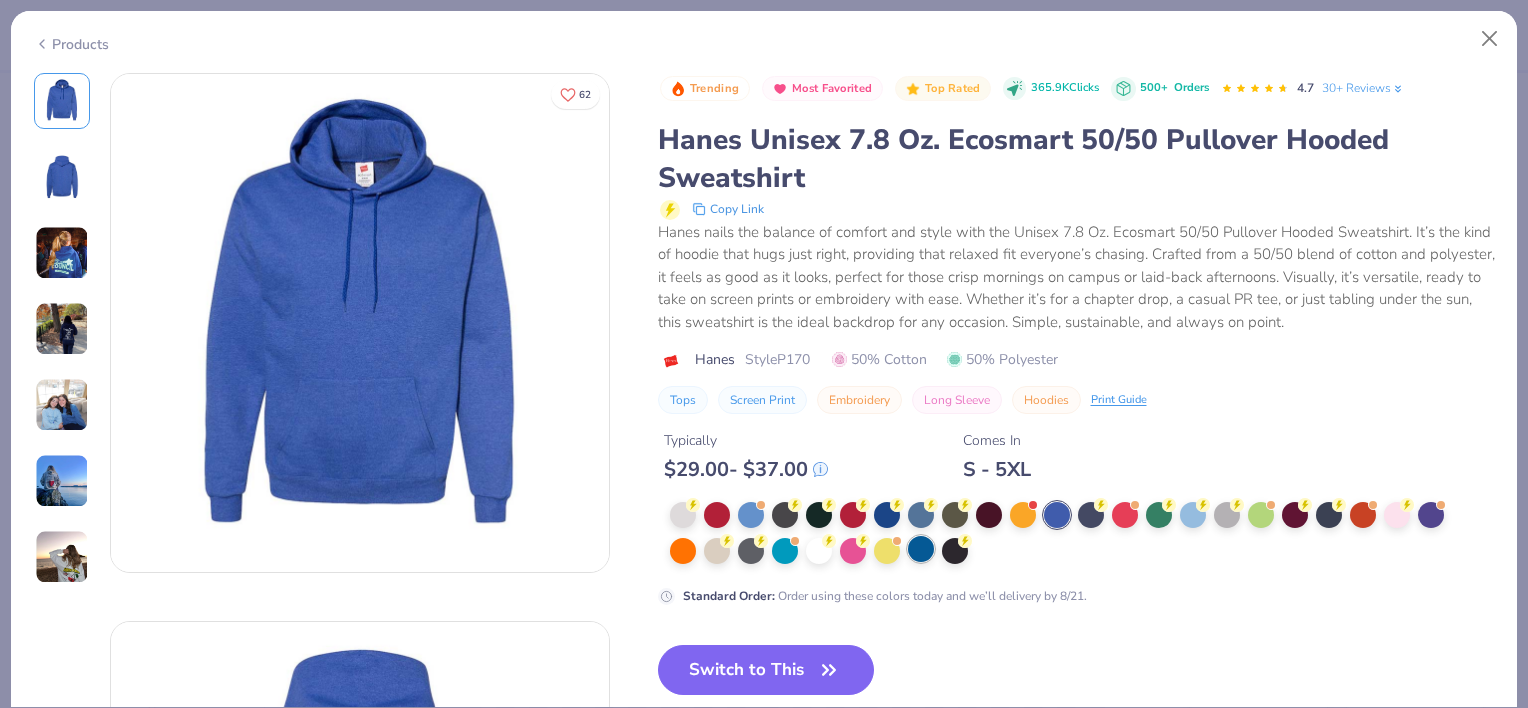 click at bounding box center [921, 549] 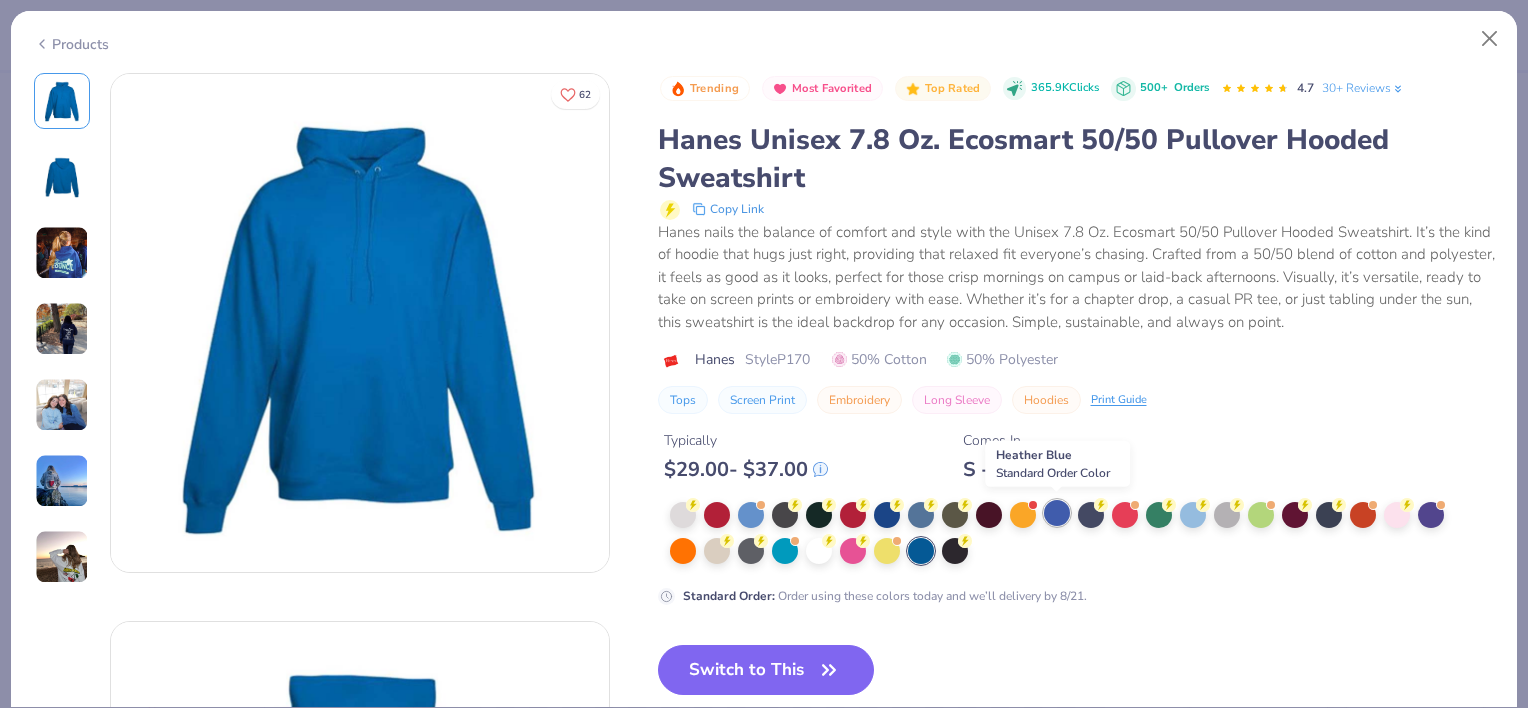 click at bounding box center (1057, 513) 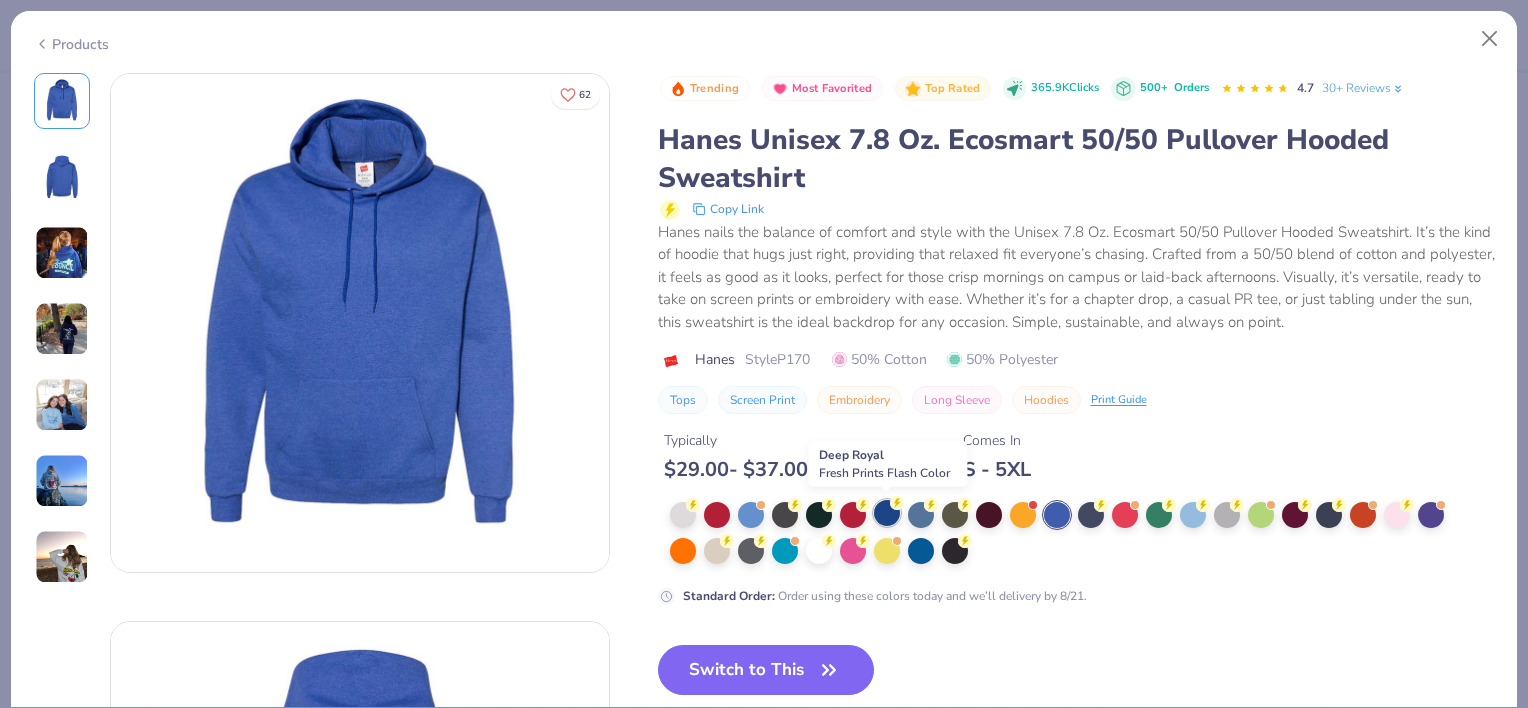 click at bounding box center (887, 513) 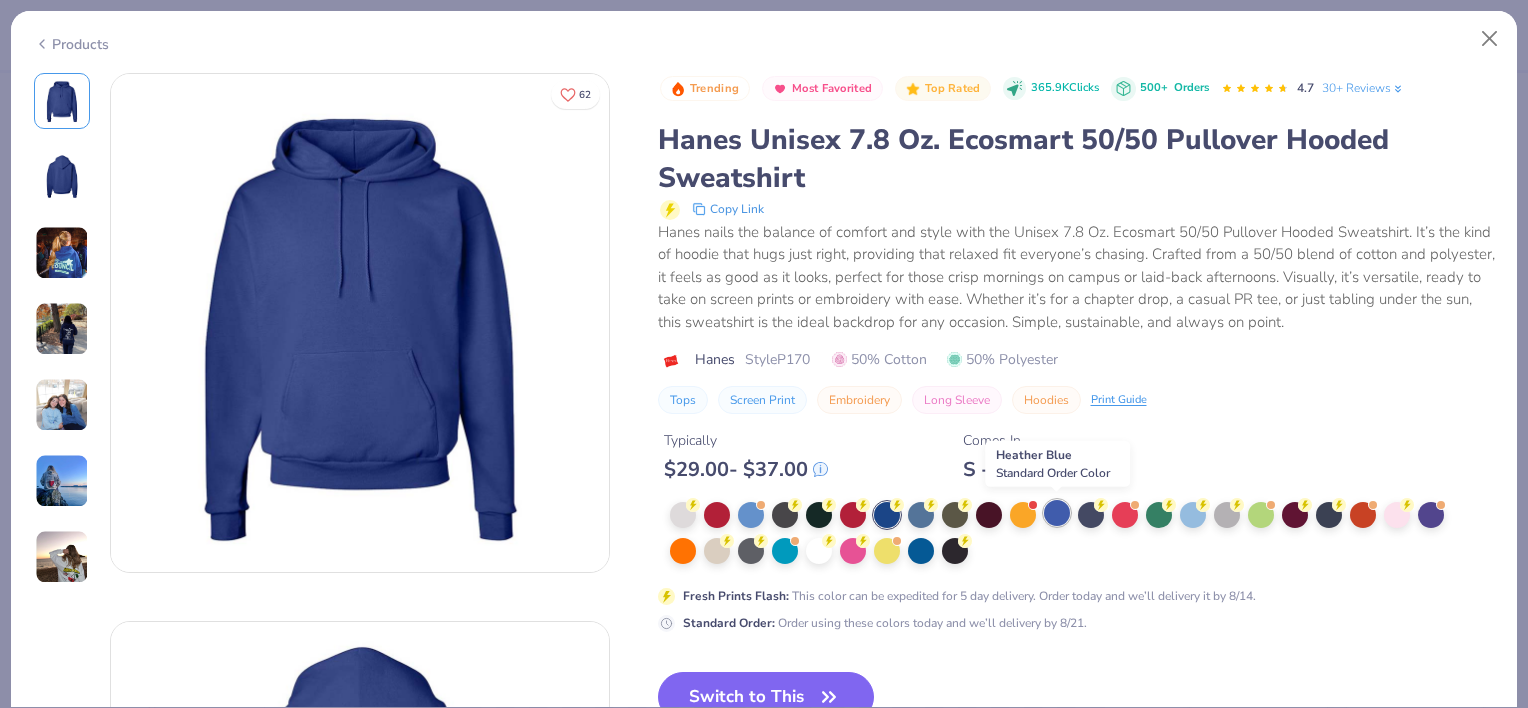 click at bounding box center (1057, 513) 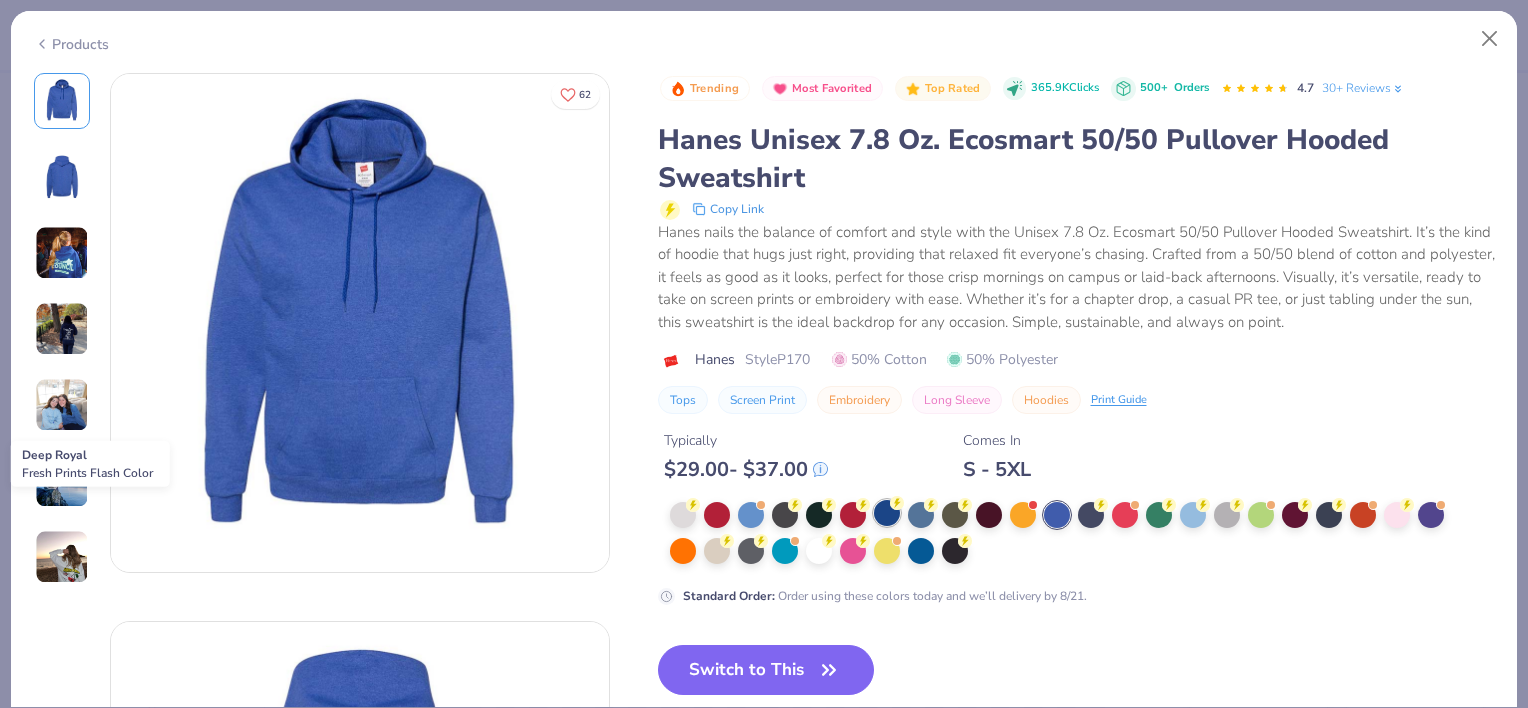 click at bounding box center (887, 513) 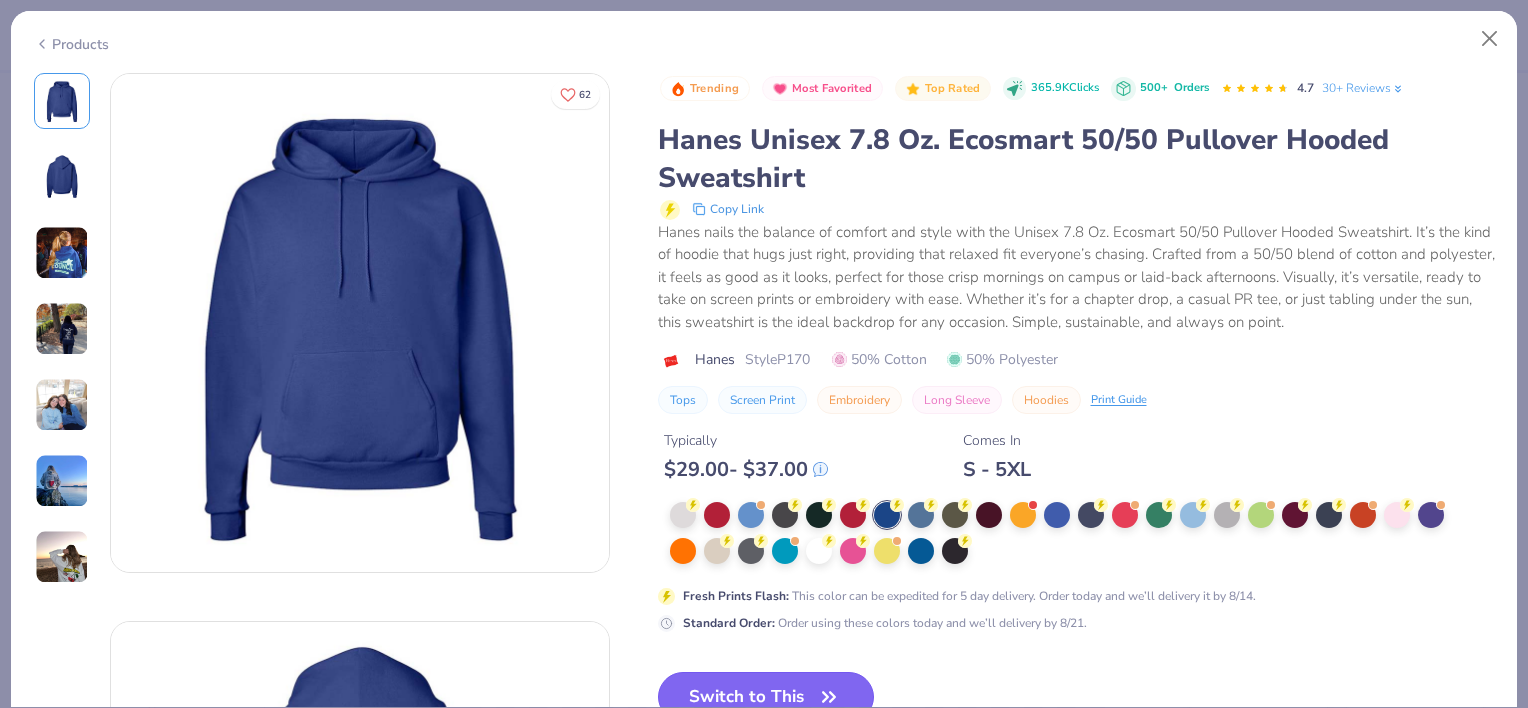 click on "Switch to This" at bounding box center (766, 697) 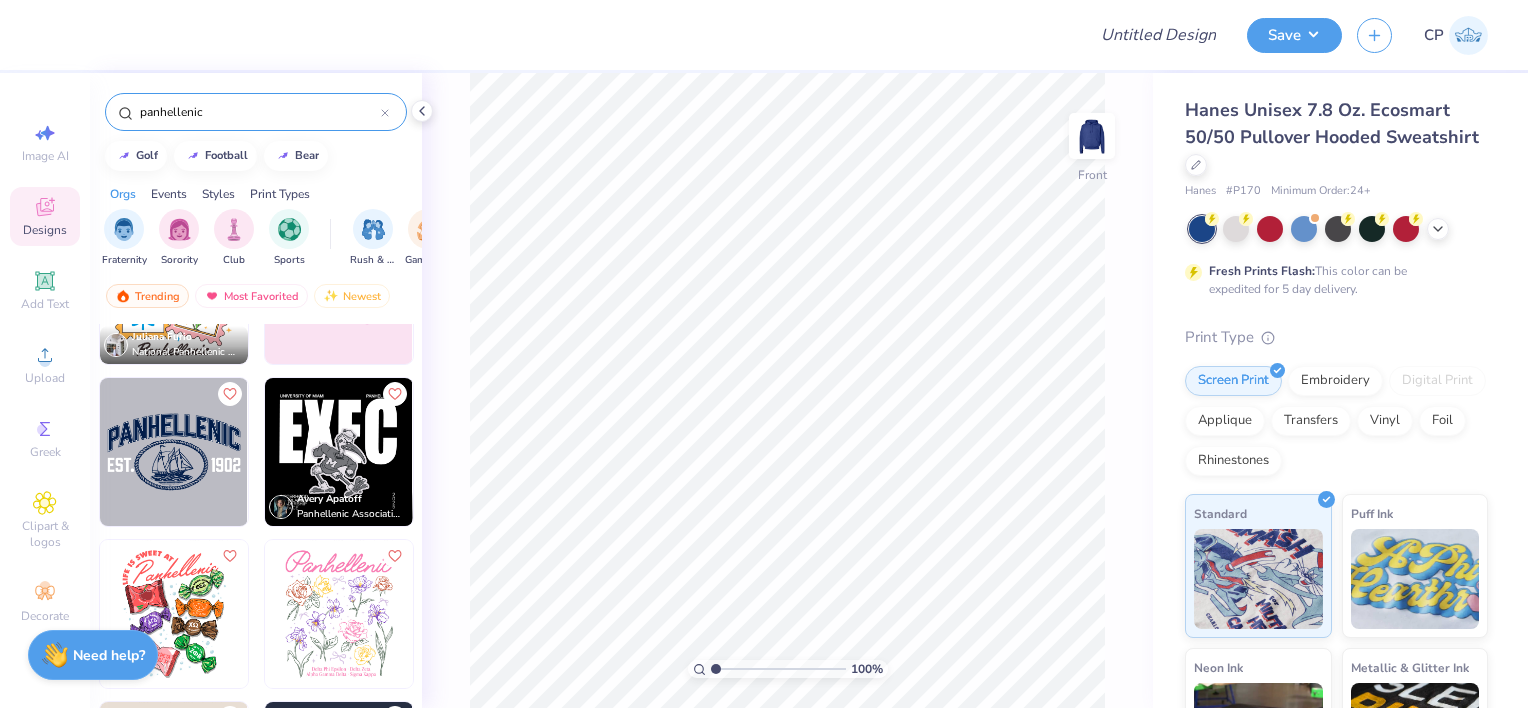 scroll, scrollTop: 0, scrollLeft: 0, axis: both 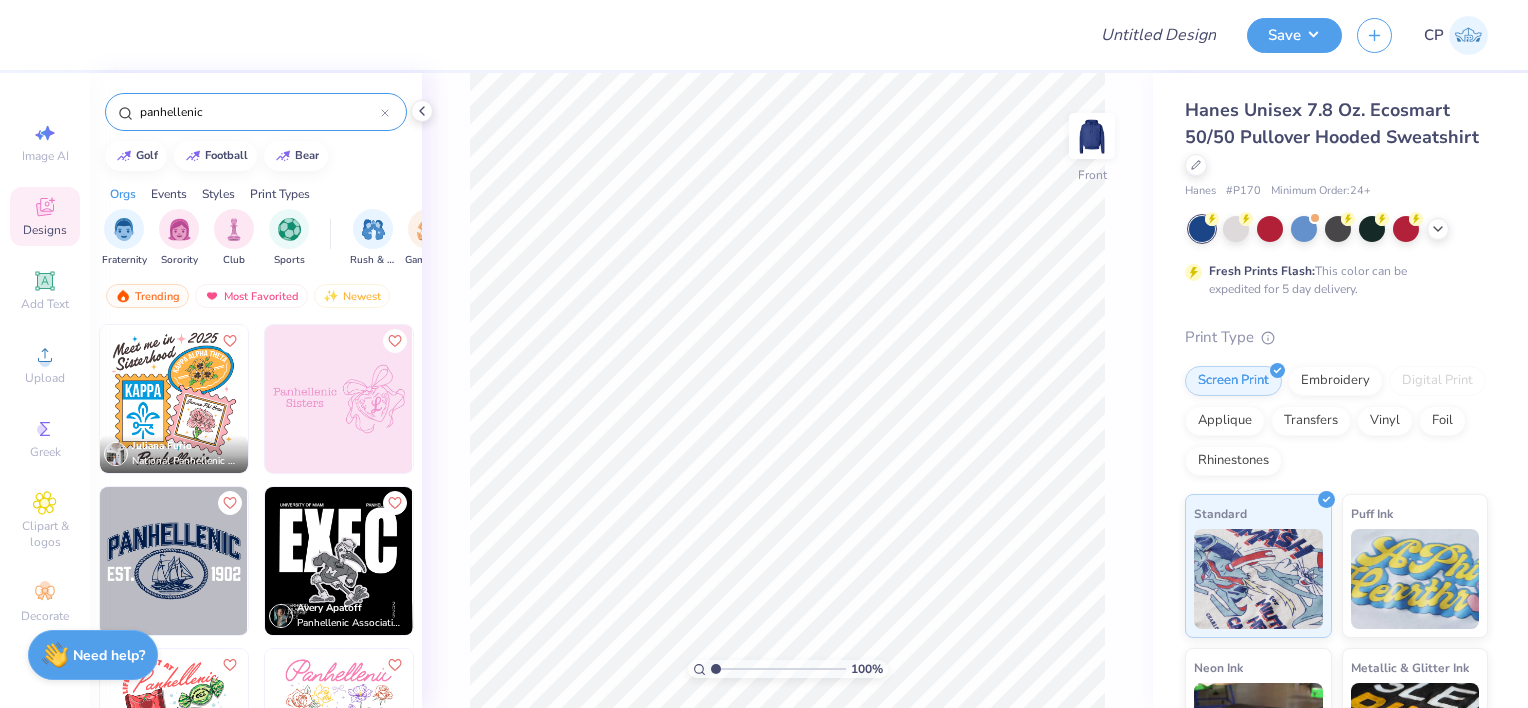 click on "panhellenic" at bounding box center (259, 112) 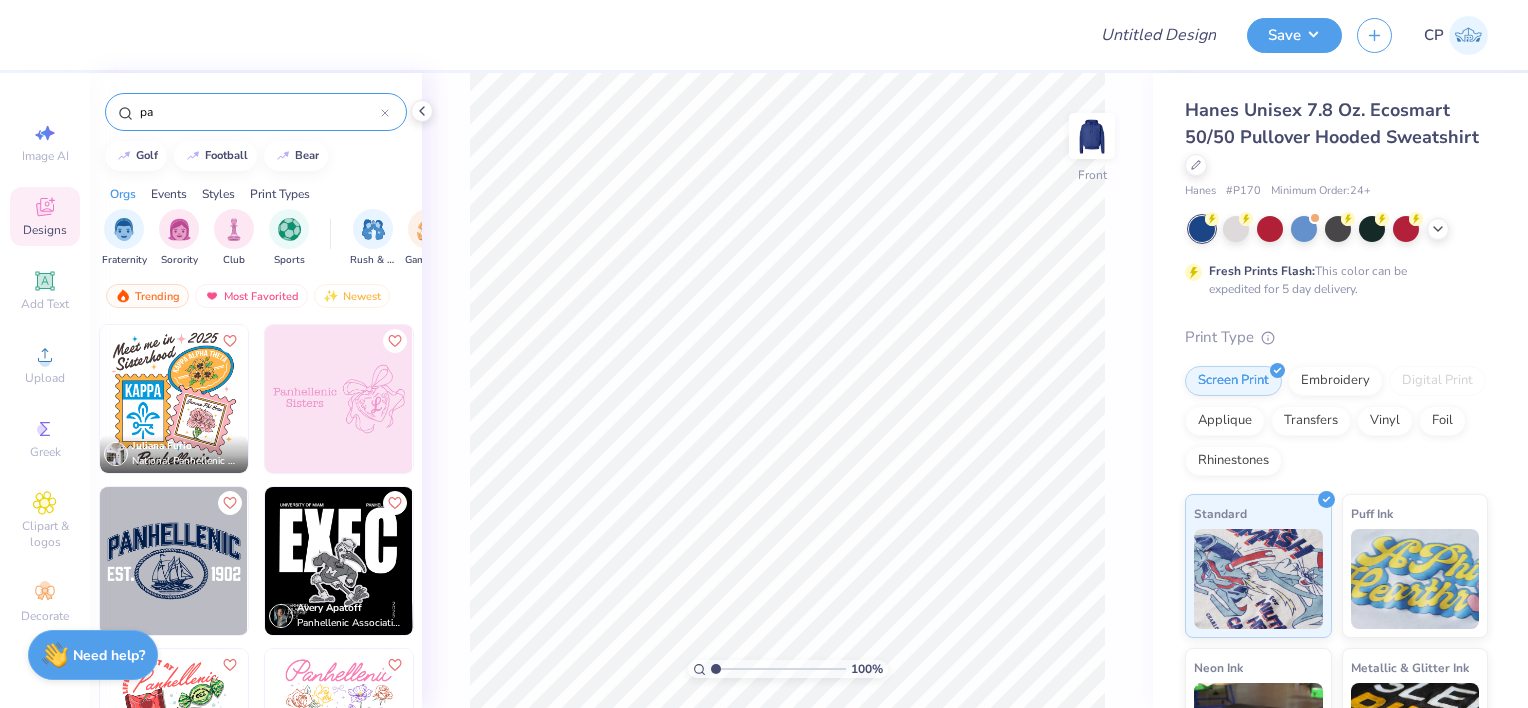 type on "p" 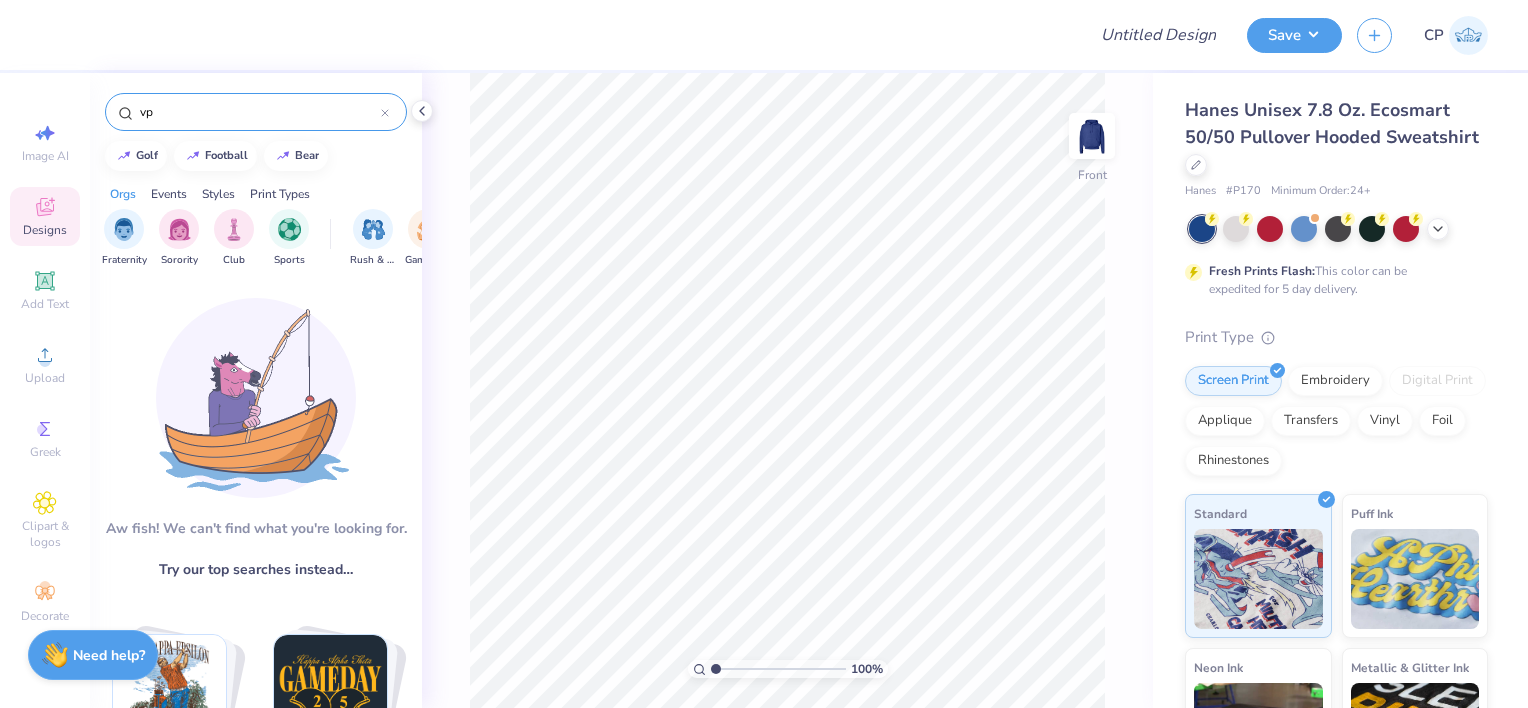 type on "v" 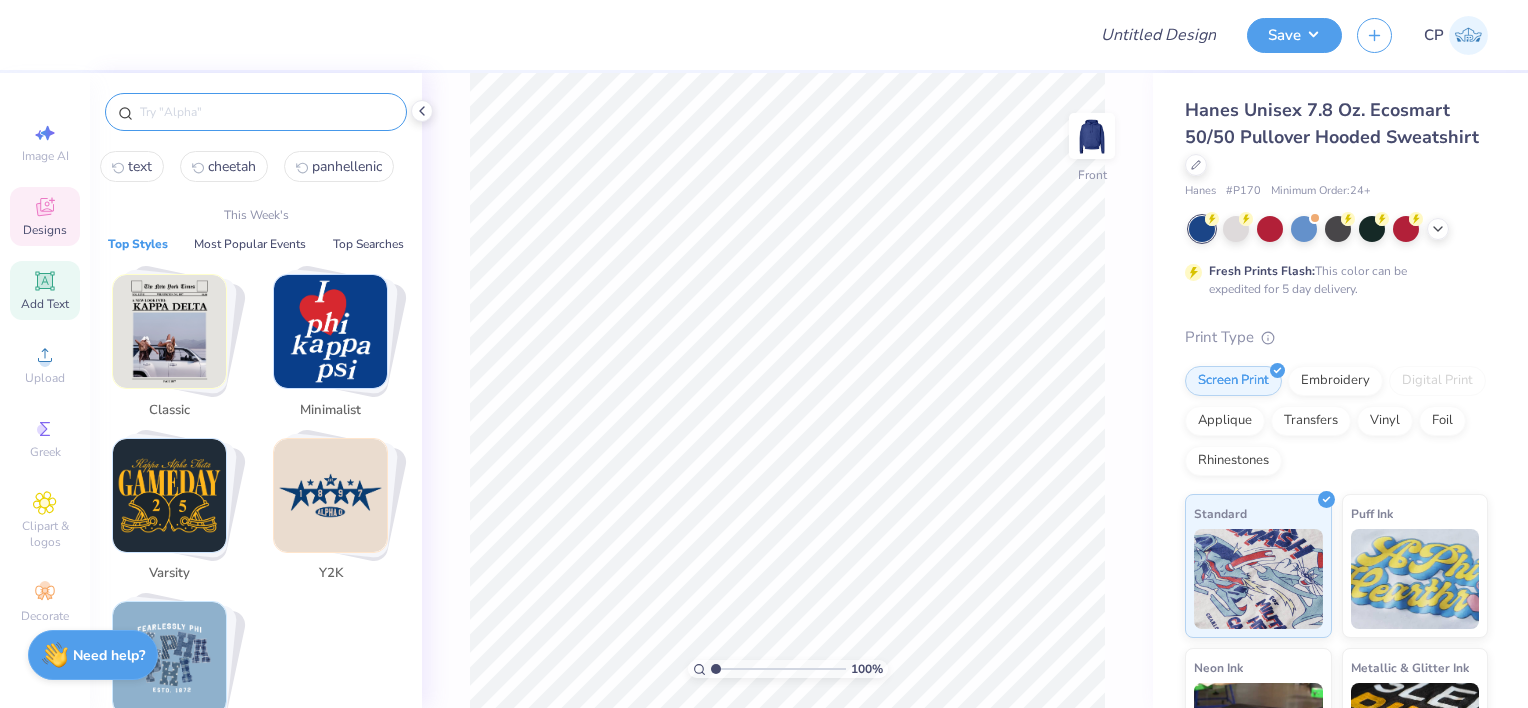 type 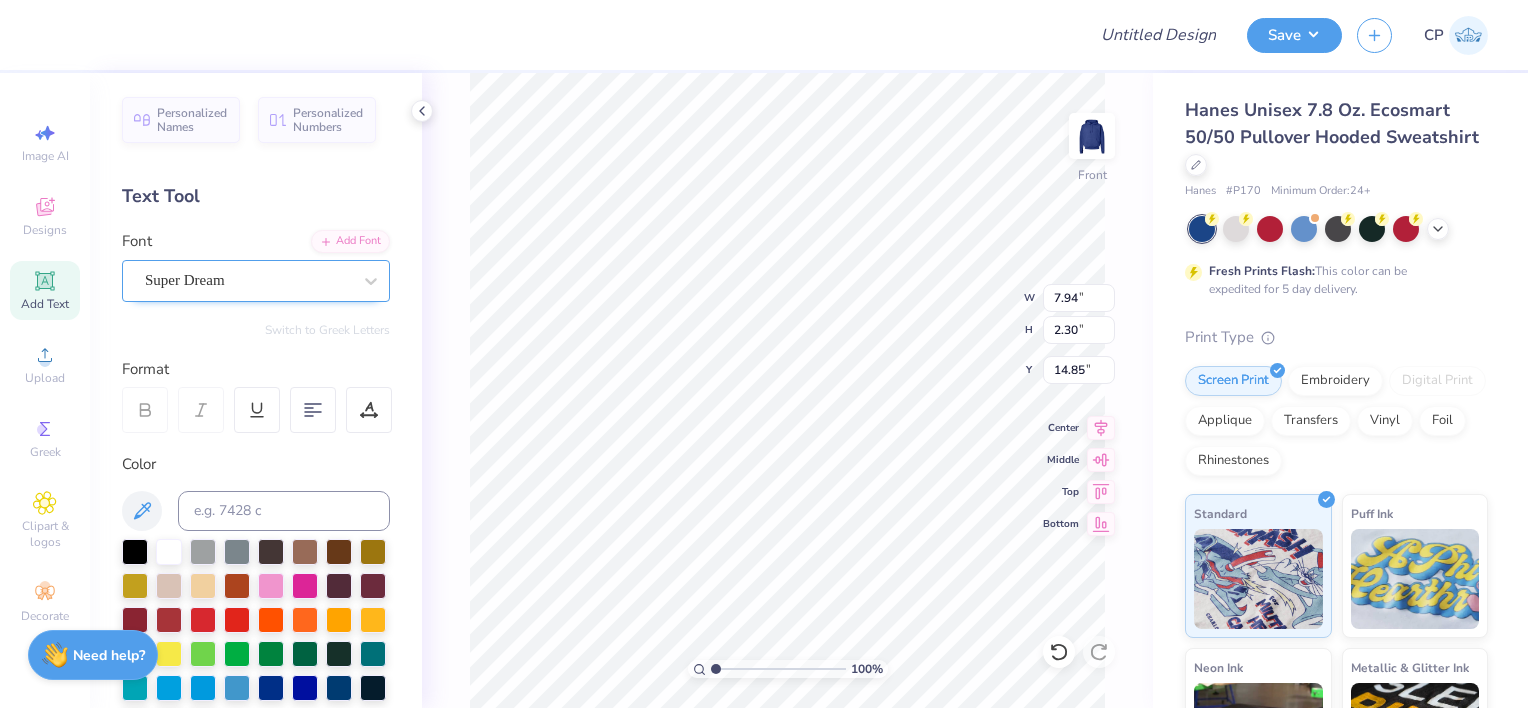 click on "Super Dream" at bounding box center [248, 280] 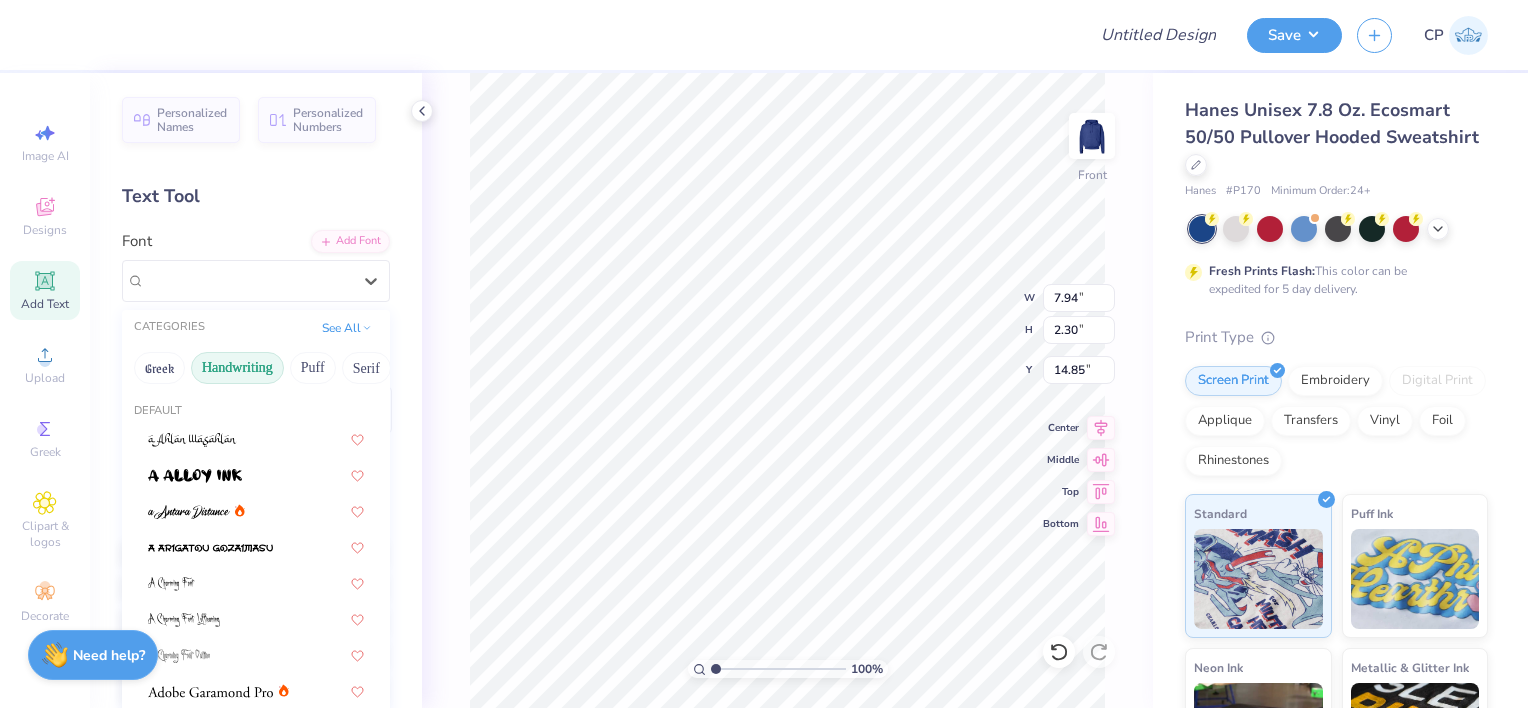 click on "Handwriting" at bounding box center (237, 368) 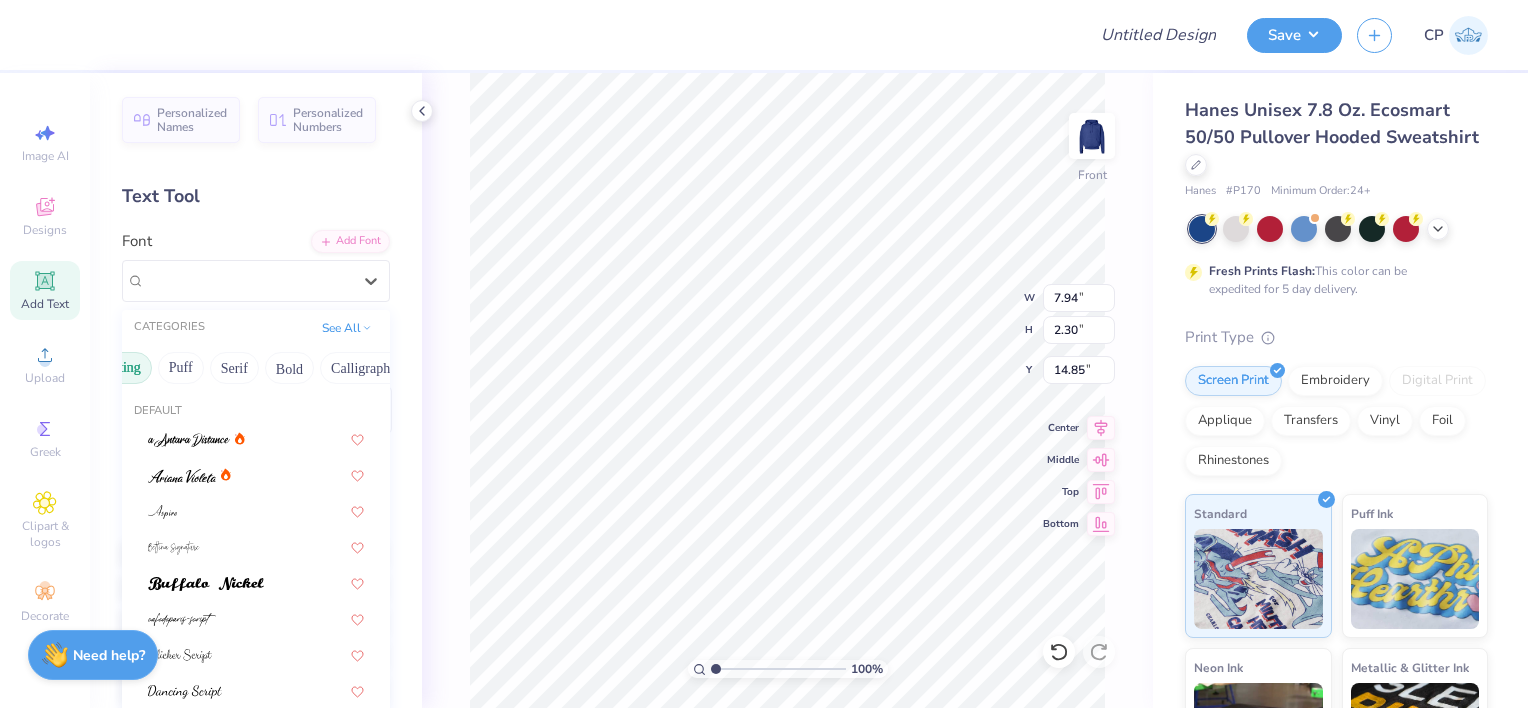 scroll, scrollTop: 0, scrollLeft: 171, axis: horizontal 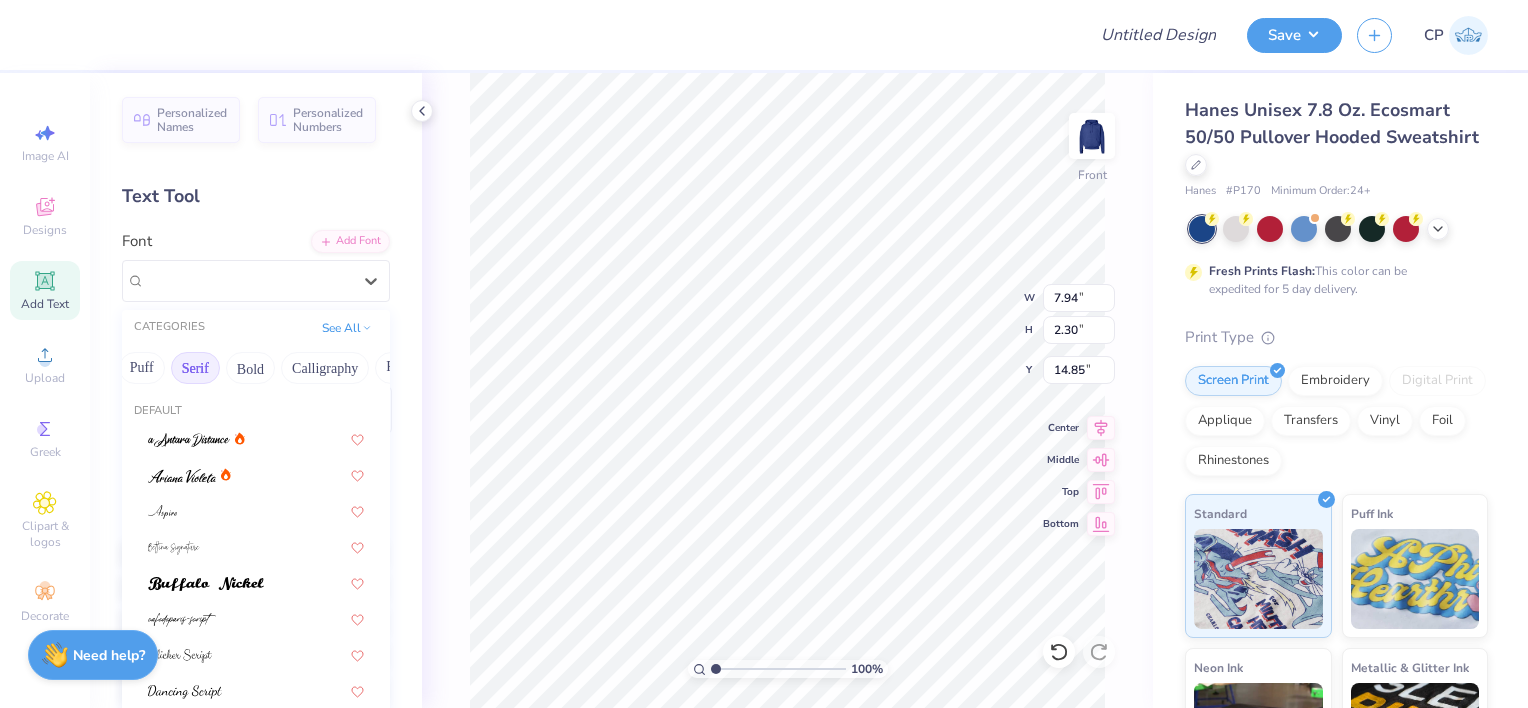 click on "Serif" at bounding box center [195, 368] 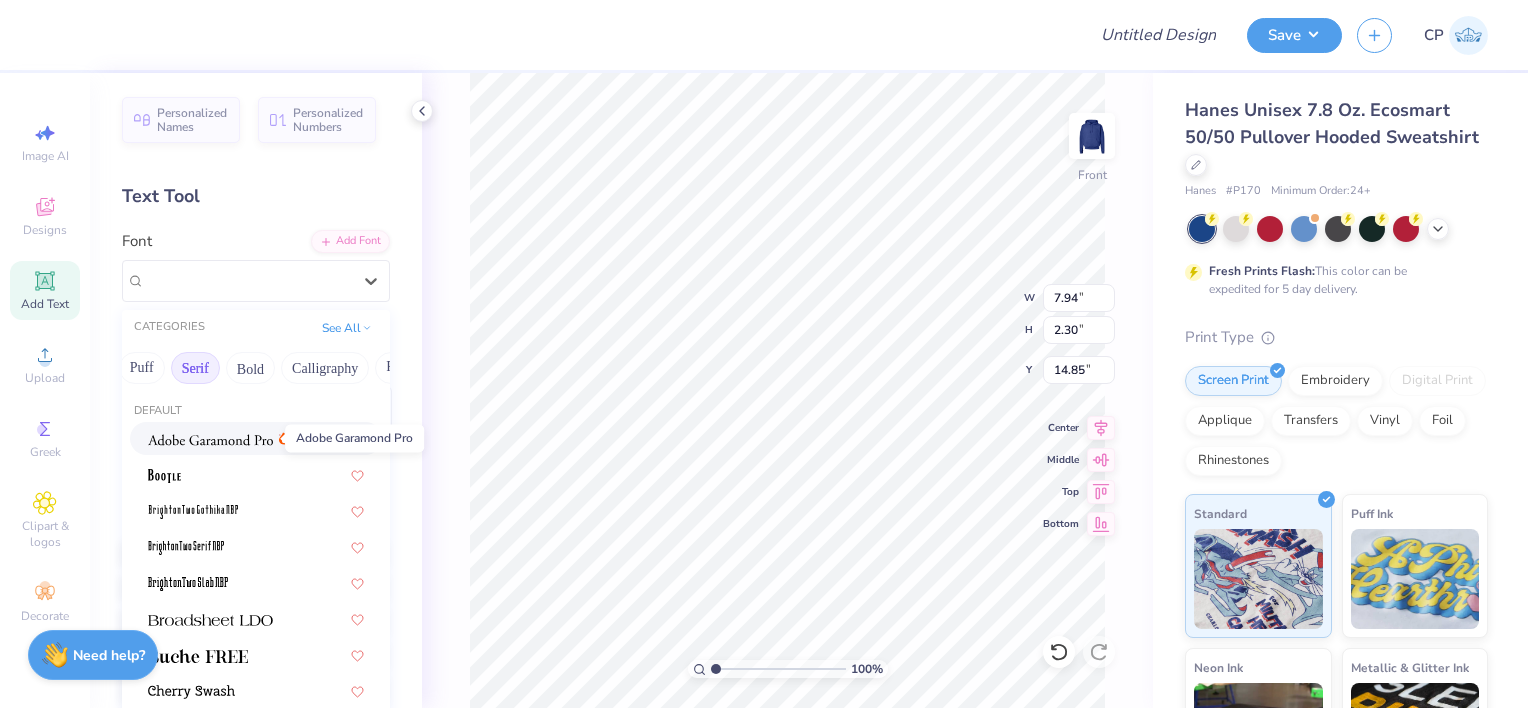 click at bounding box center [210, 440] 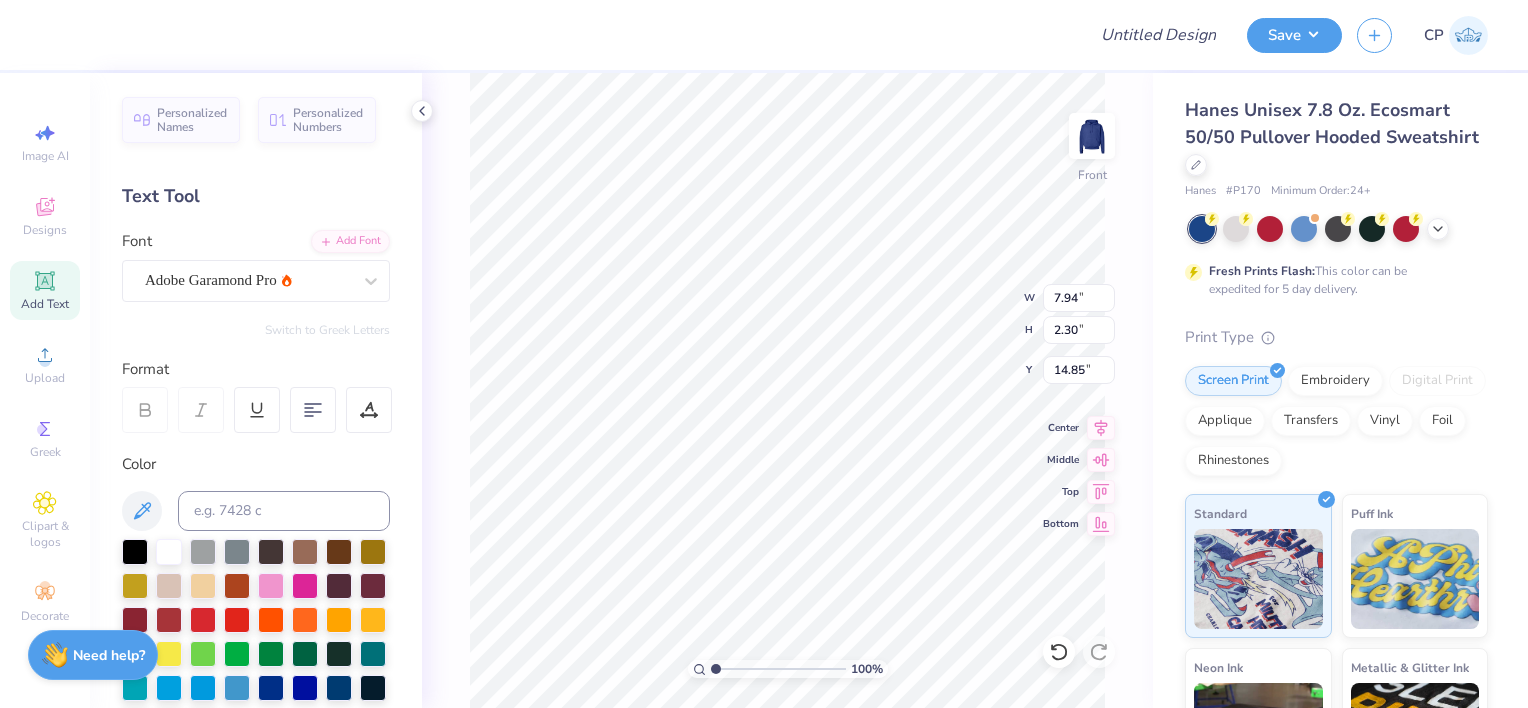 type on "8.31" 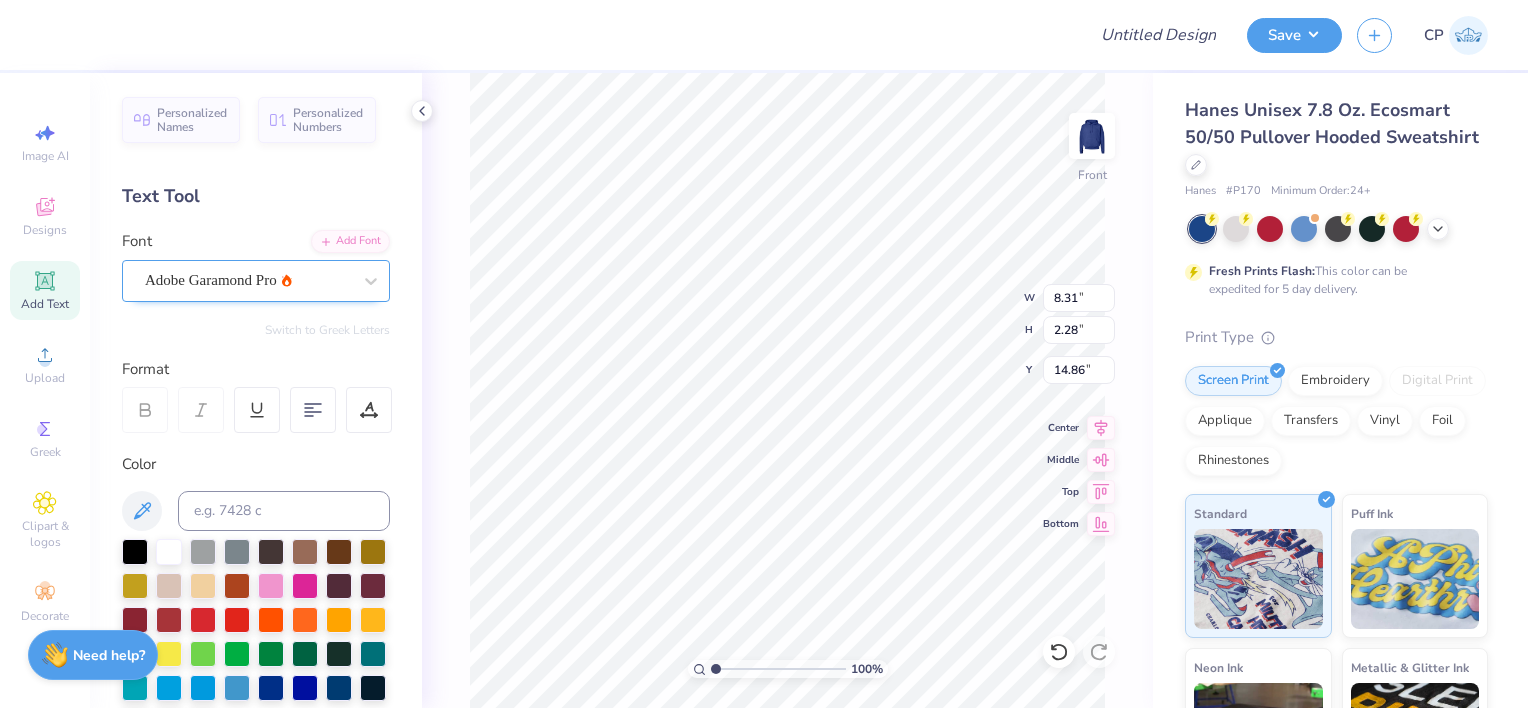 click on "Adobe Garamond Pro" at bounding box center [248, 280] 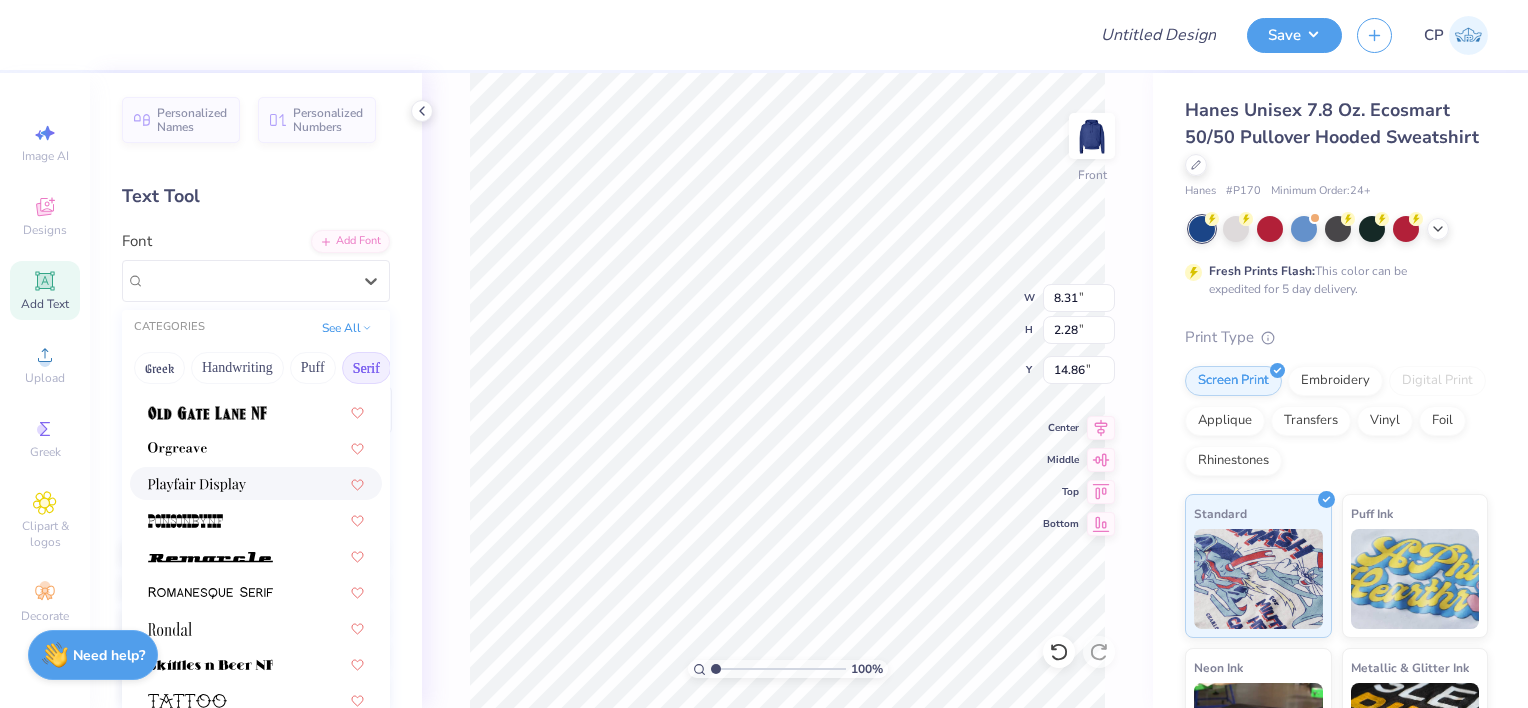 scroll, scrollTop: 2289, scrollLeft: 0, axis: vertical 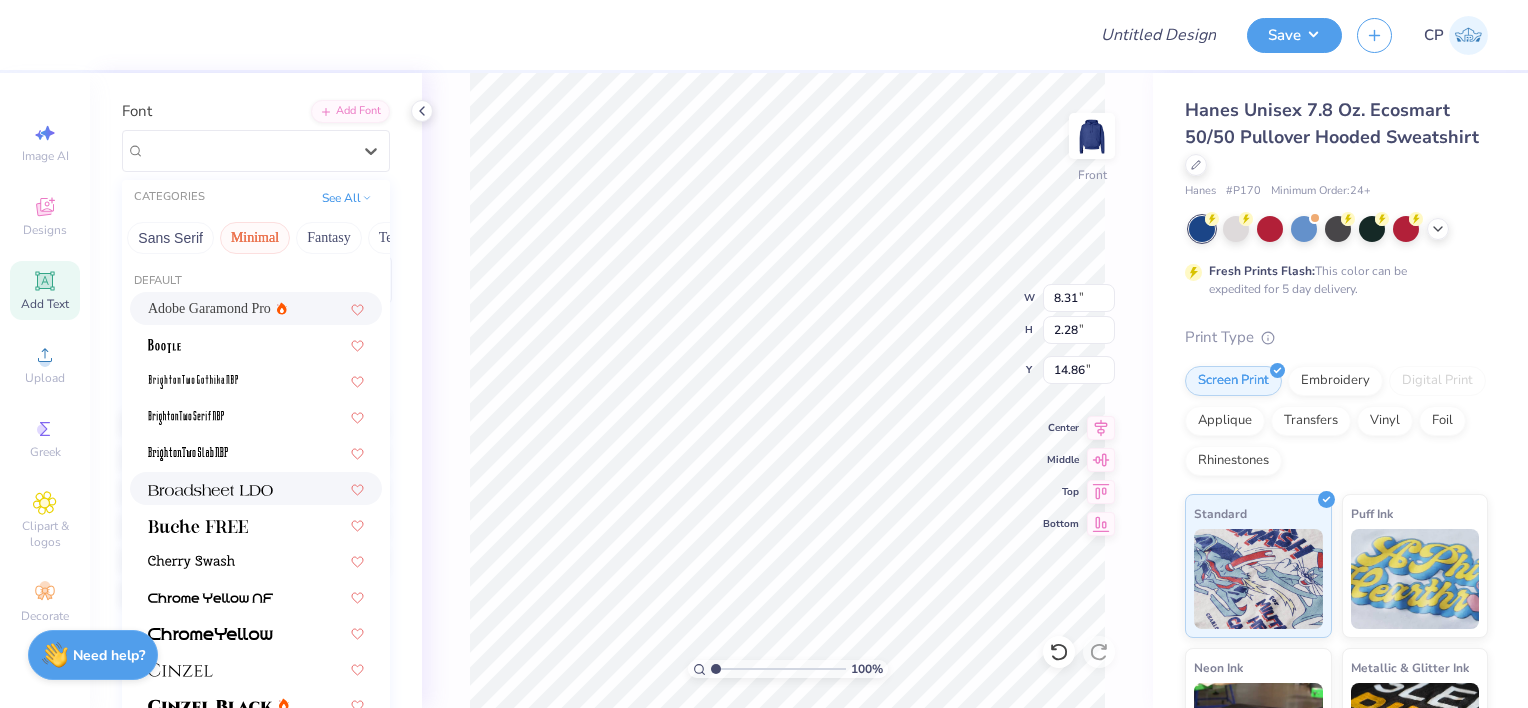 click on "Minimal" at bounding box center [255, 238] 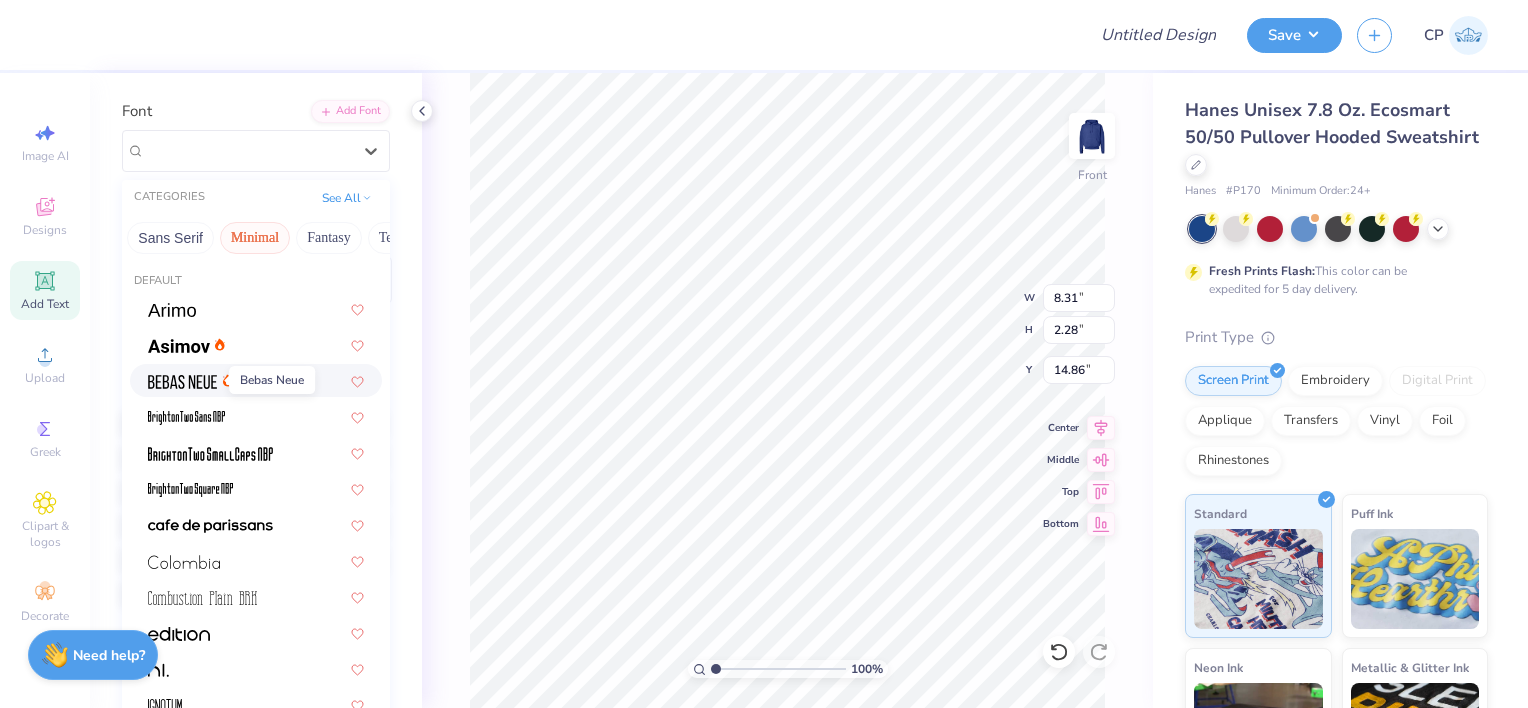 click at bounding box center (182, 382) 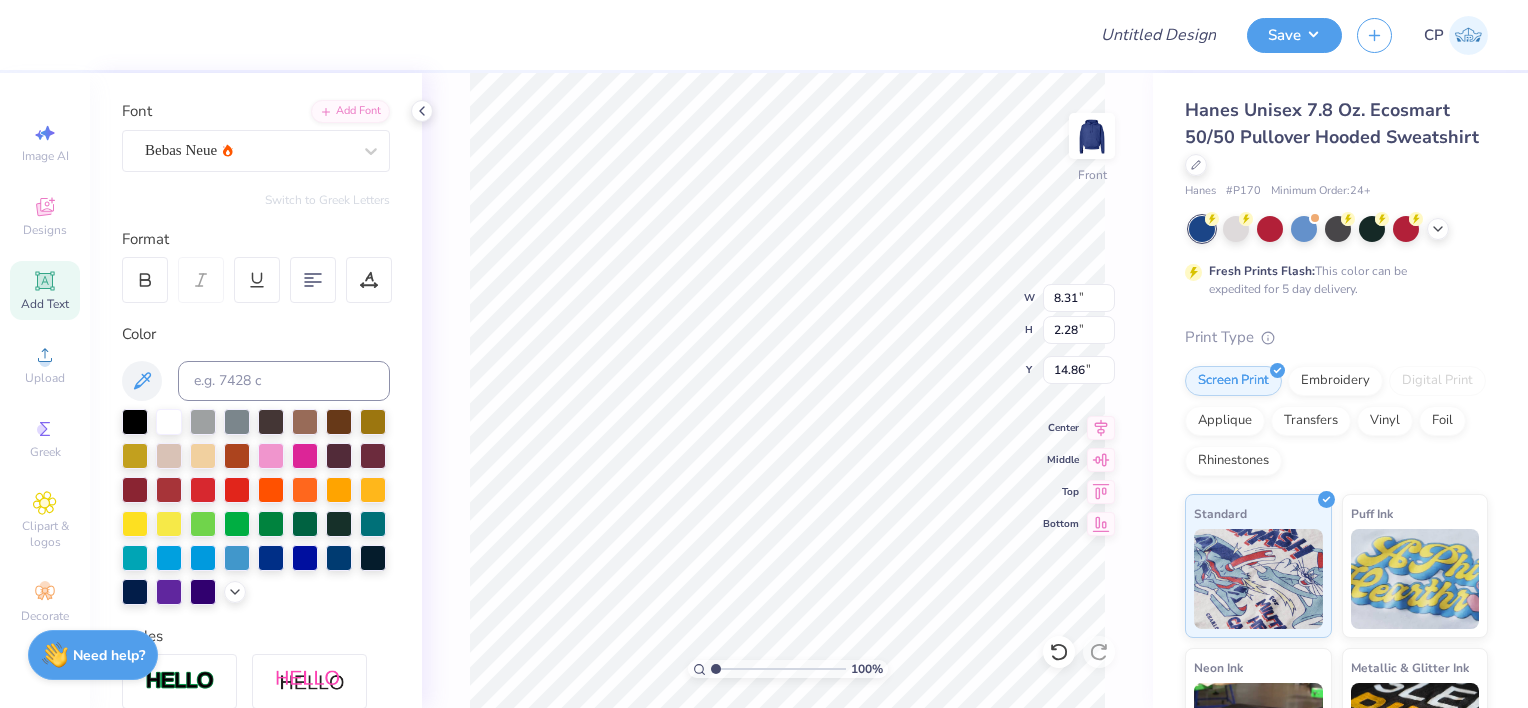 type on "4.90" 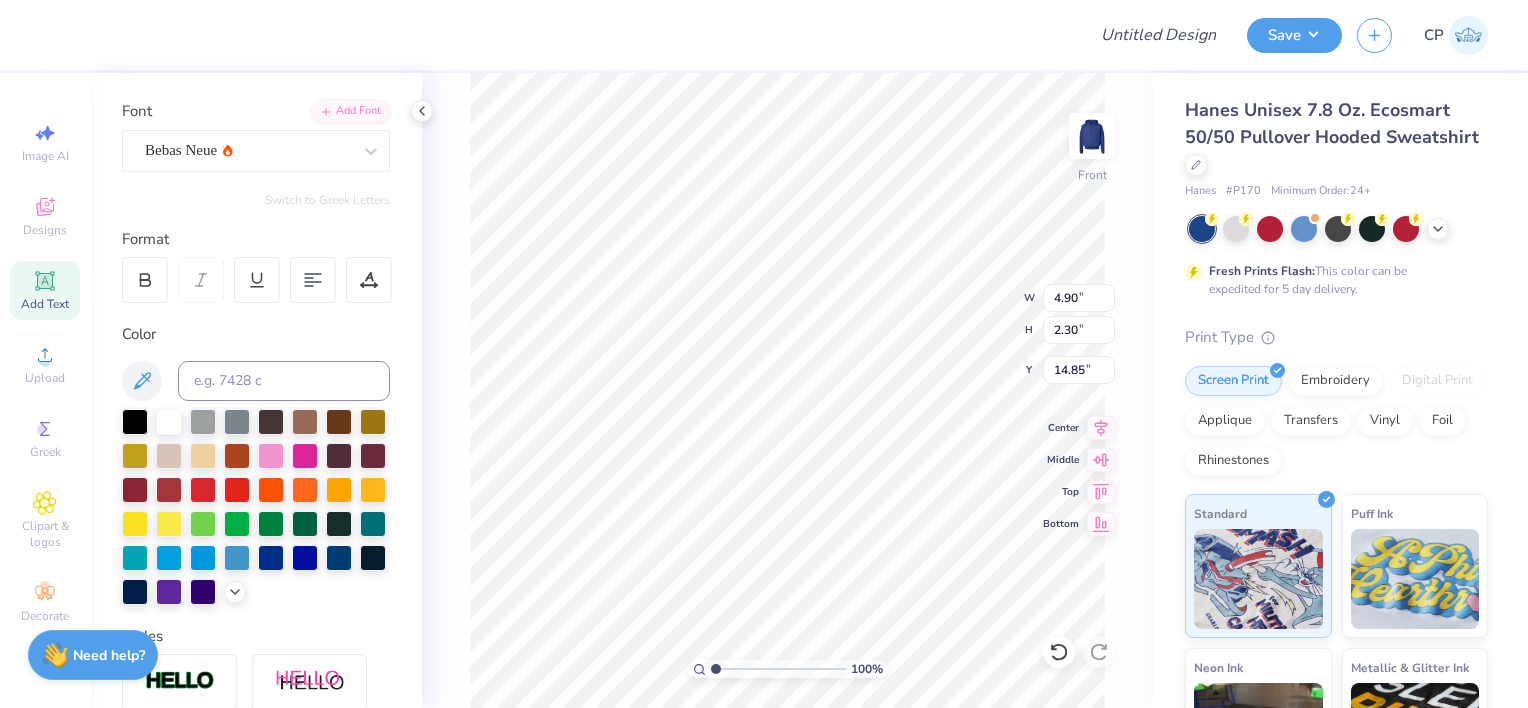 scroll, scrollTop: 16, scrollLeft: 2, axis: both 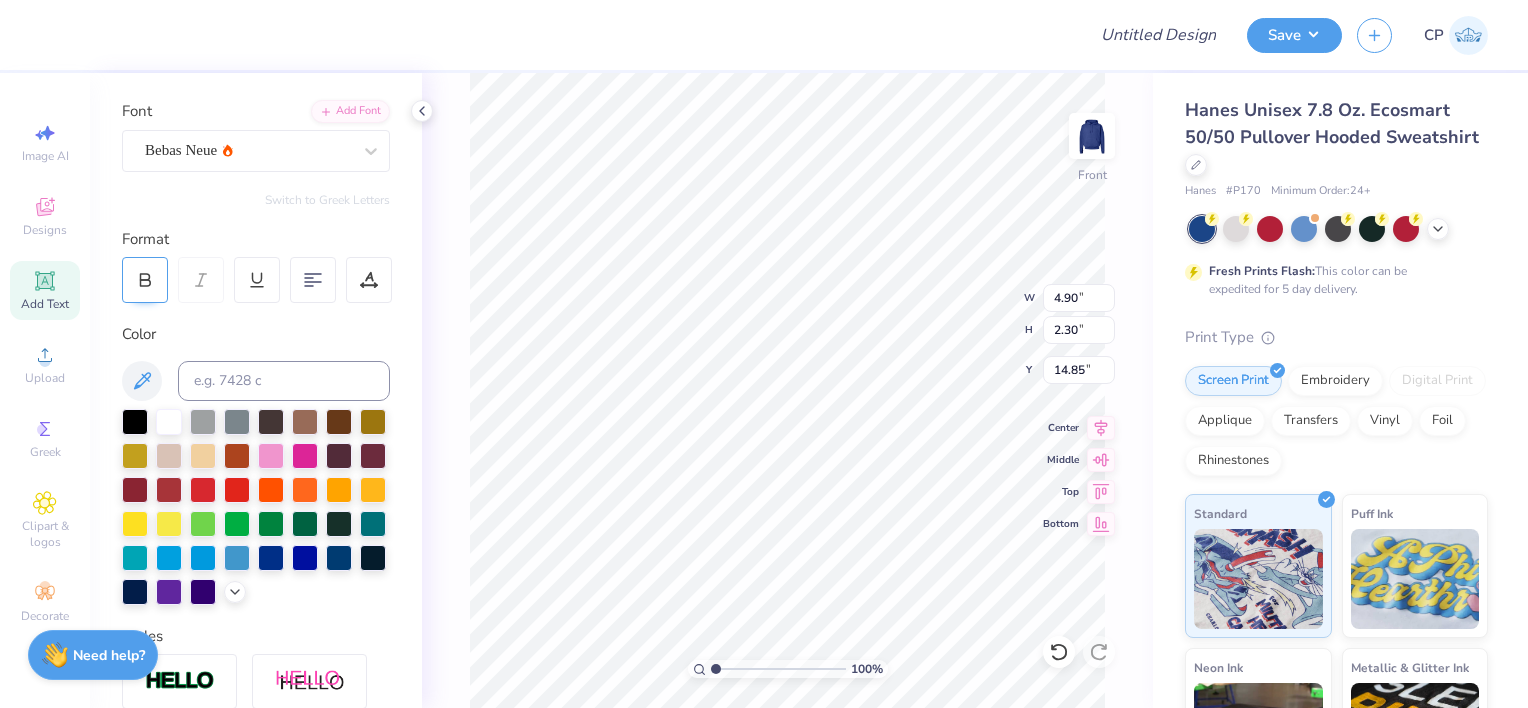 click 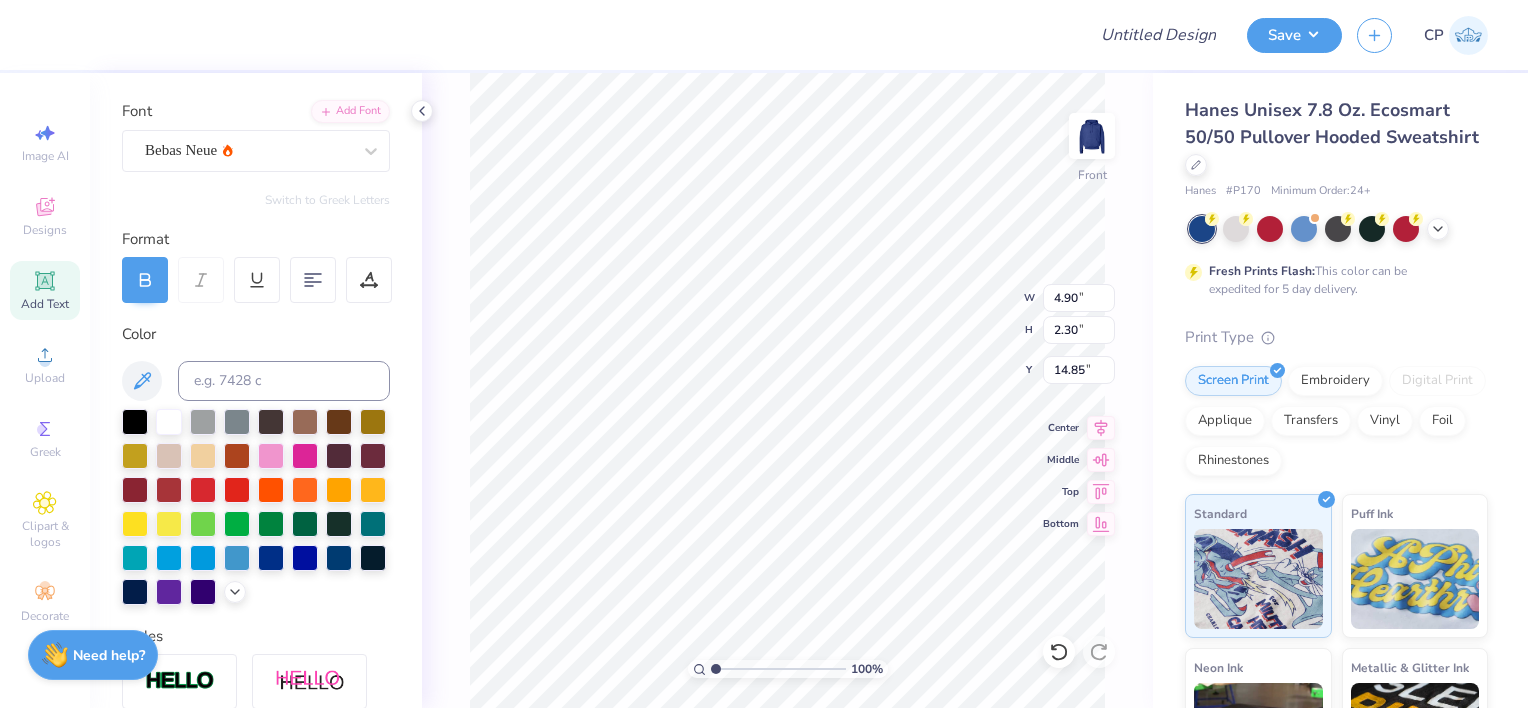 scroll, scrollTop: 16, scrollLeft: 5, axis: both 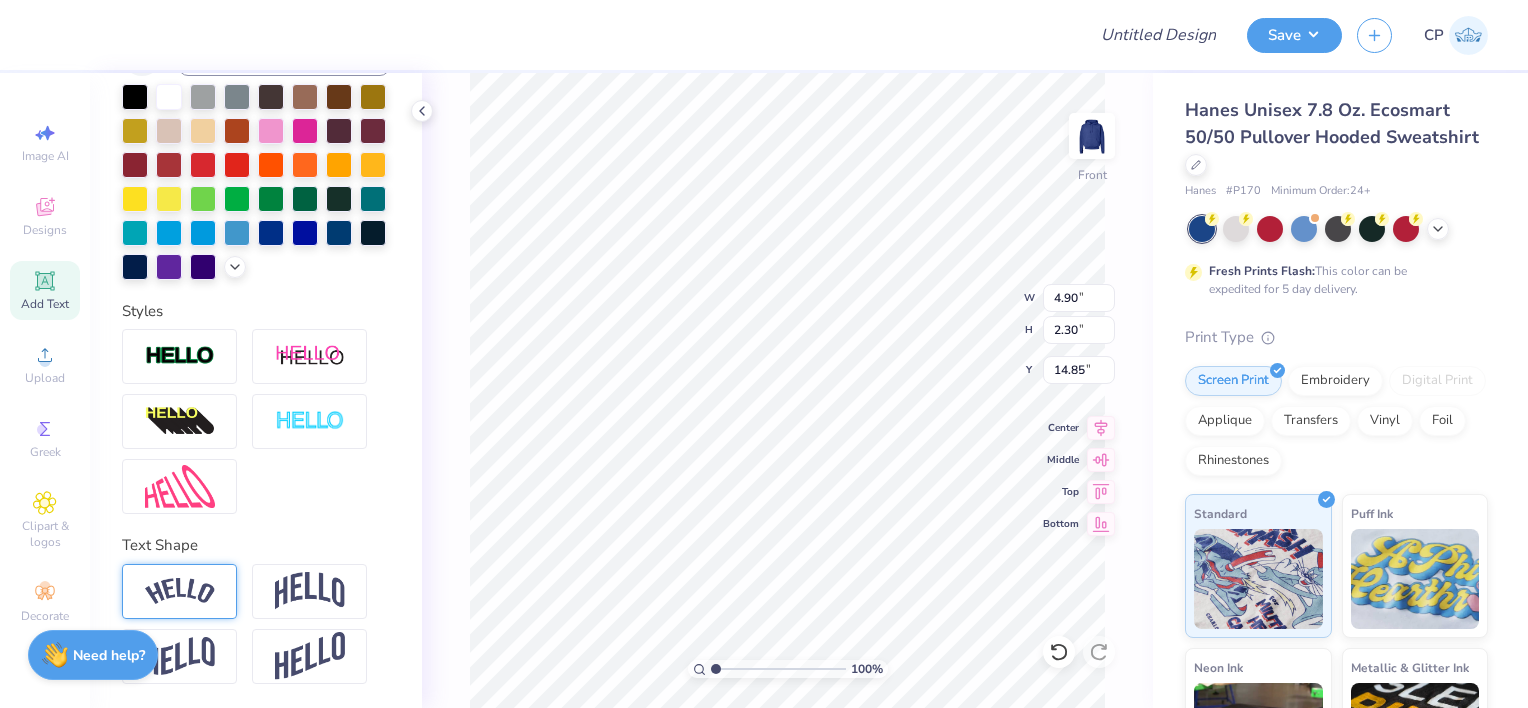 type on "Panhellenic" 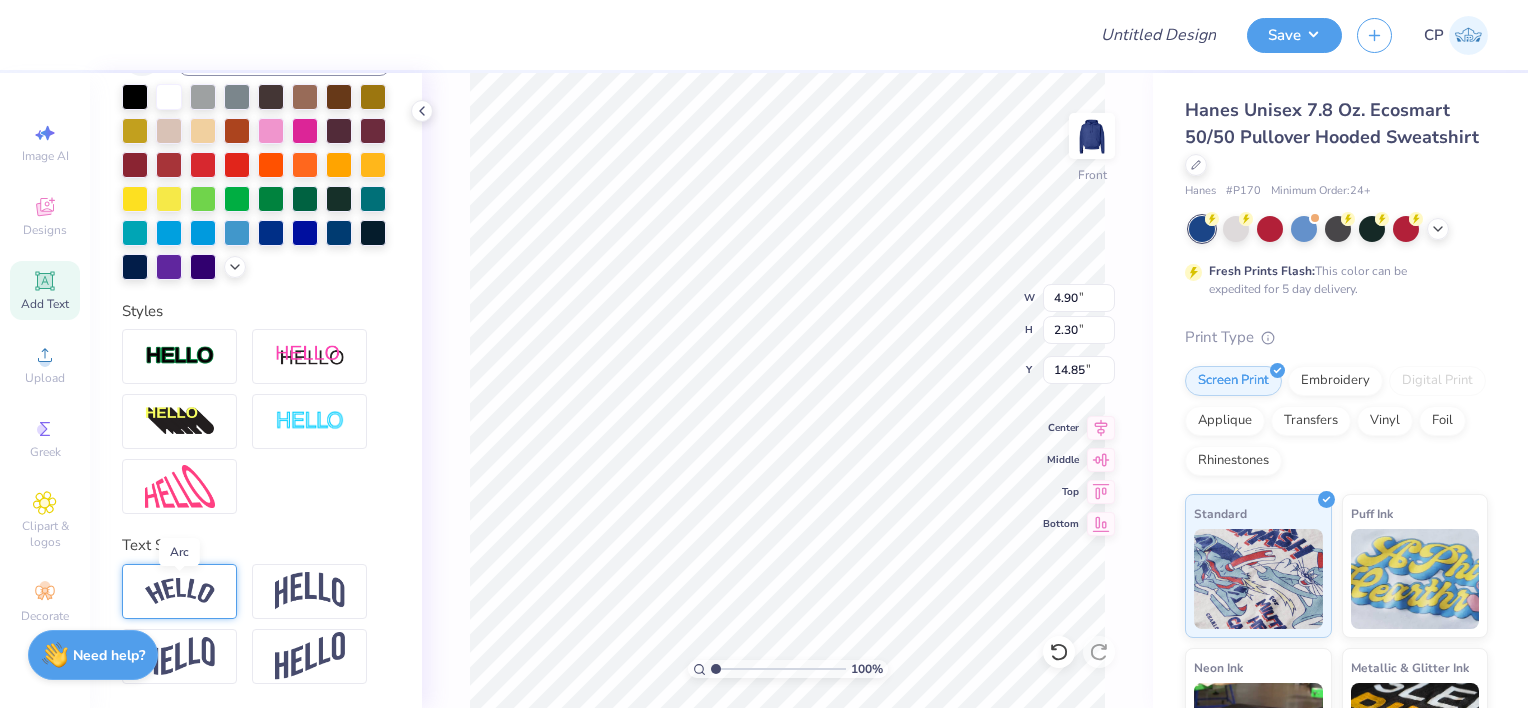 click at bounding box center (180, 591) 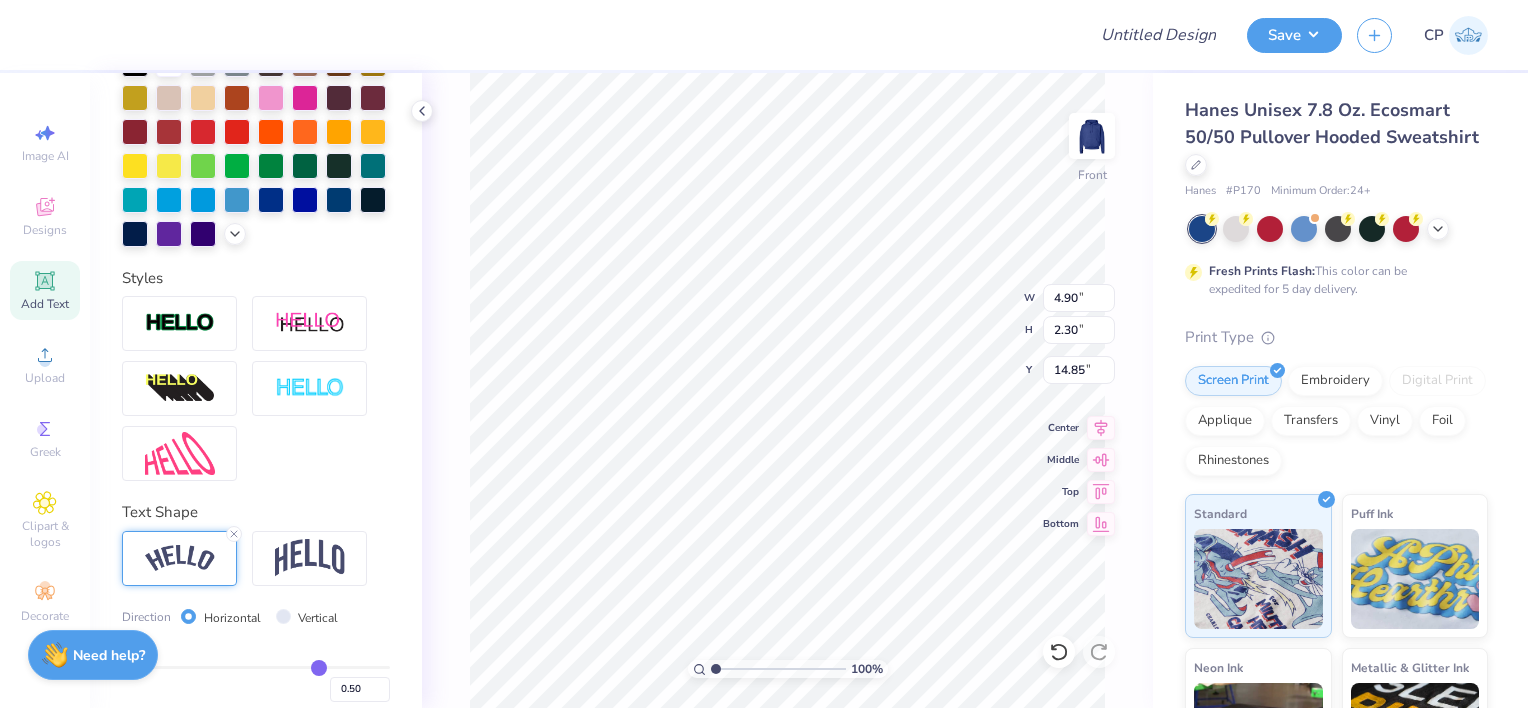 scroll, scrollTop: 604, scrollLeft: 0, axis: vertical 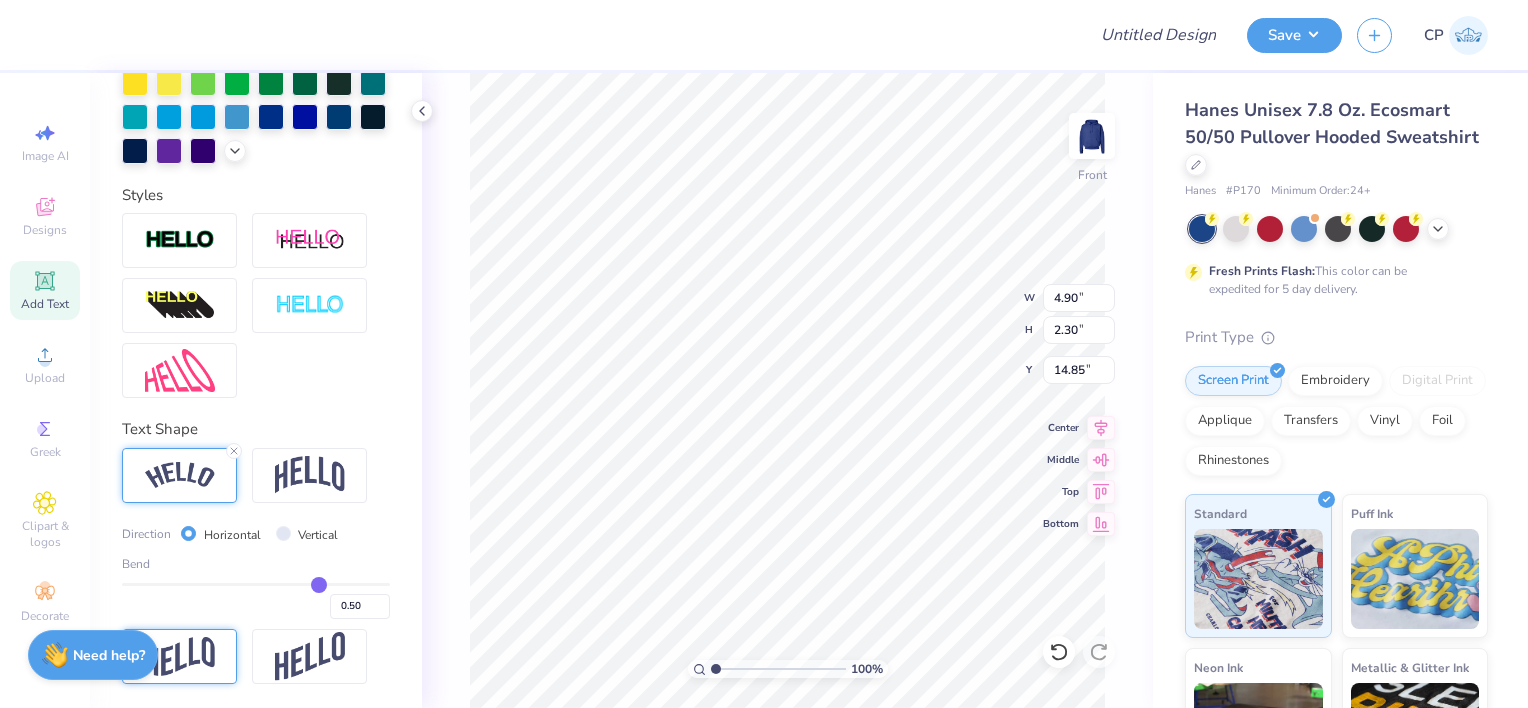 click at bounding box center (180, 656) 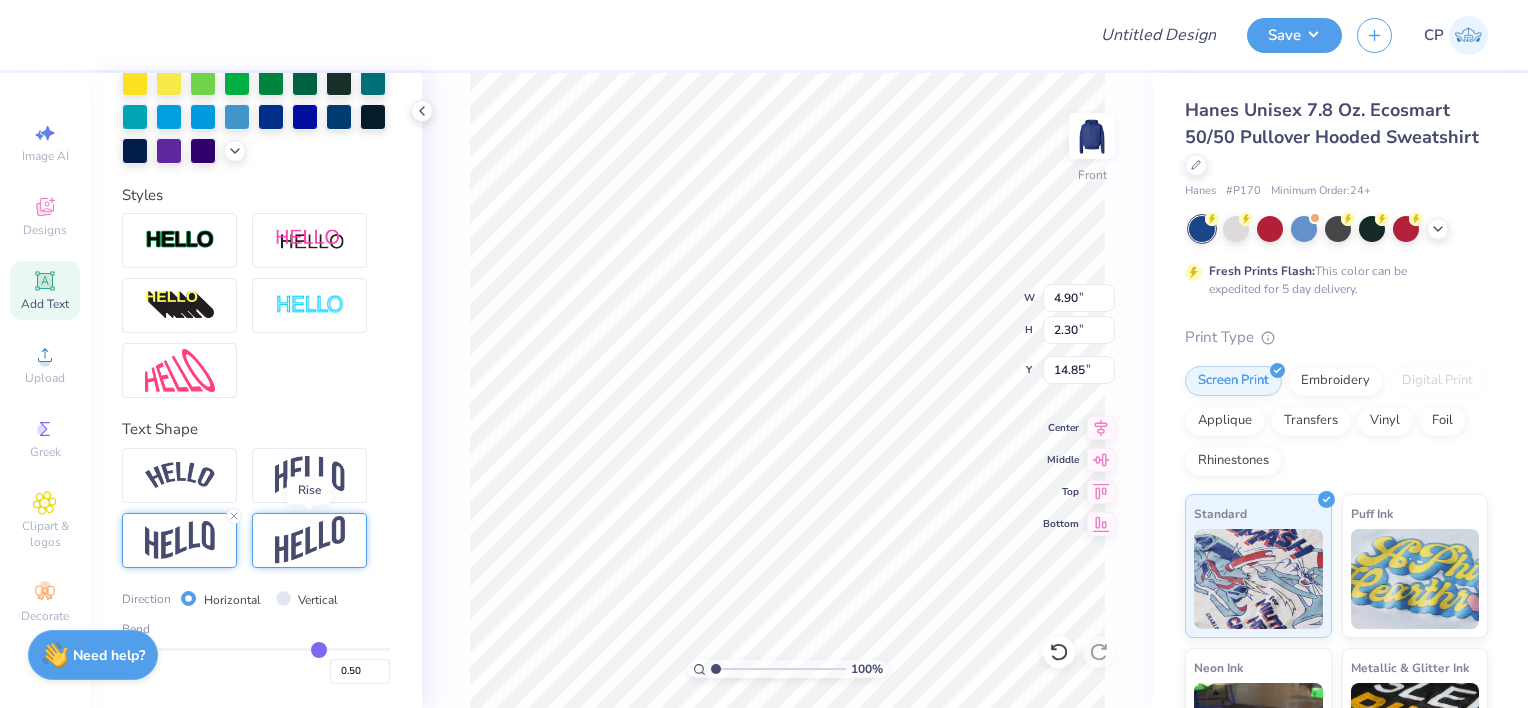 click at bounding box center [310, 540] 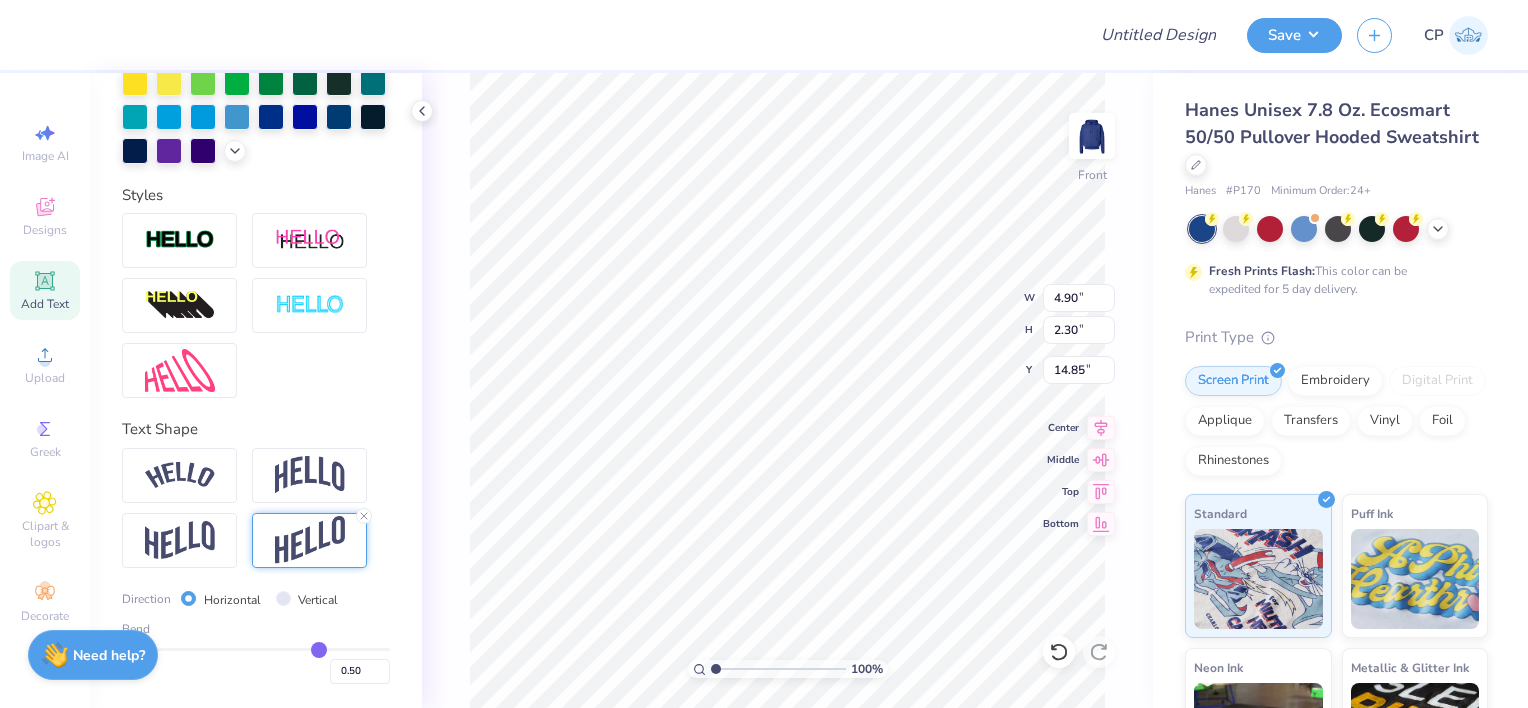 type on "0.46" 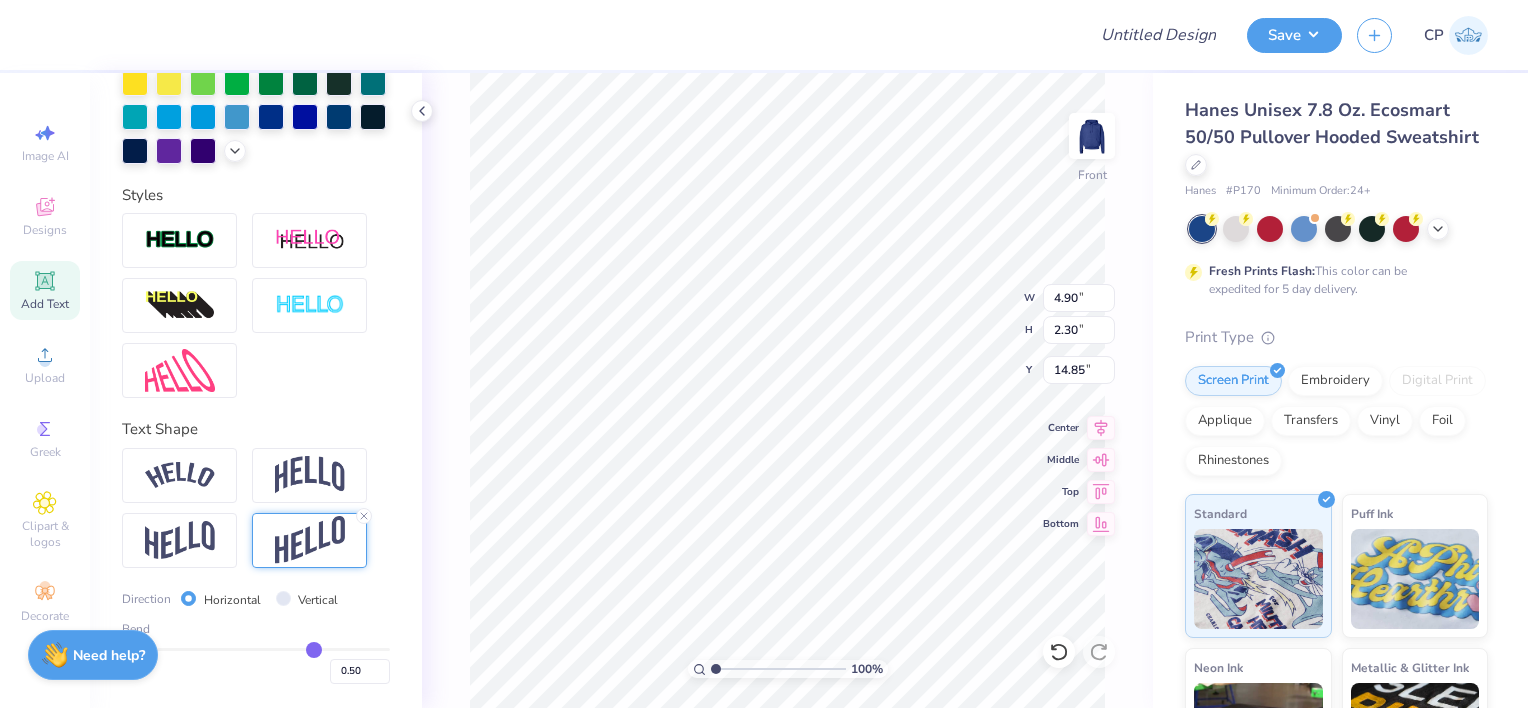 type on "0.46" 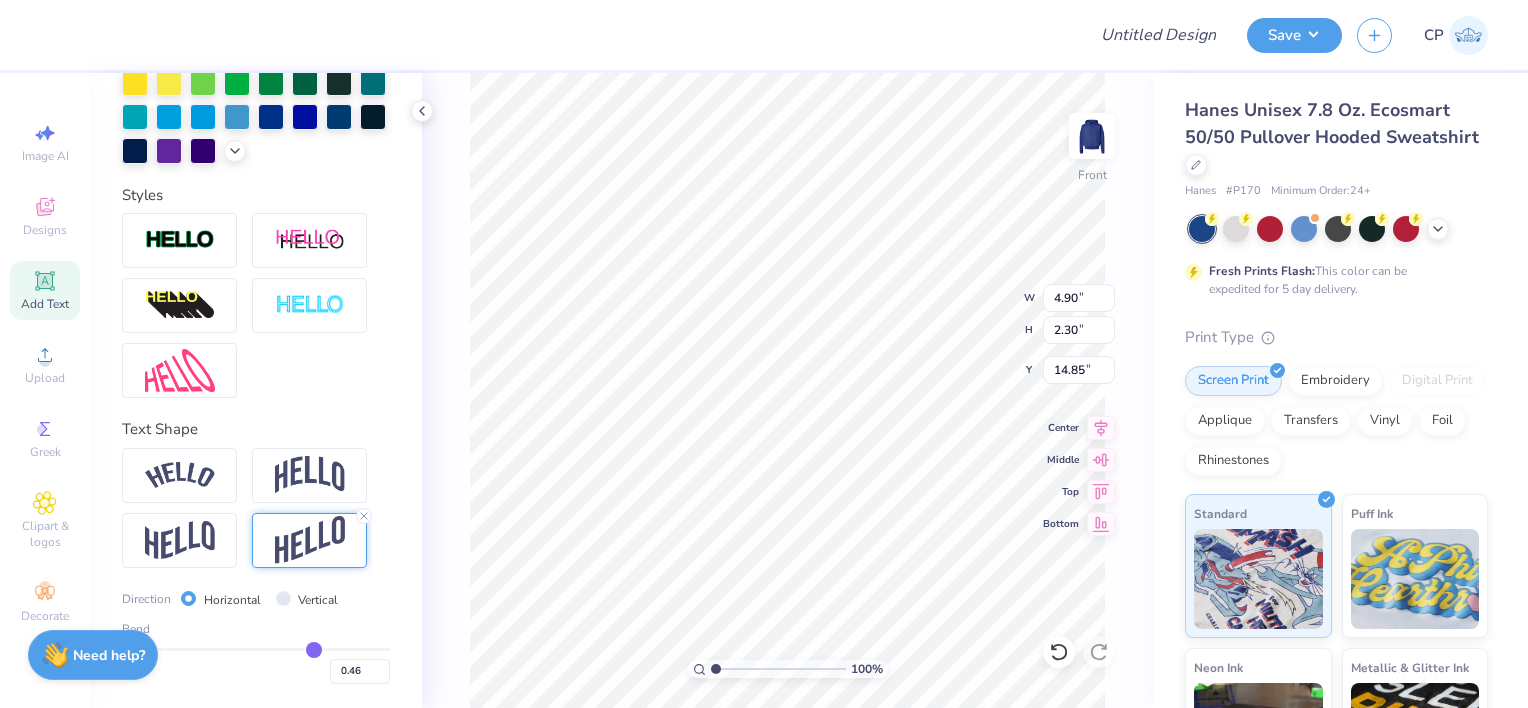 type on "0.42" 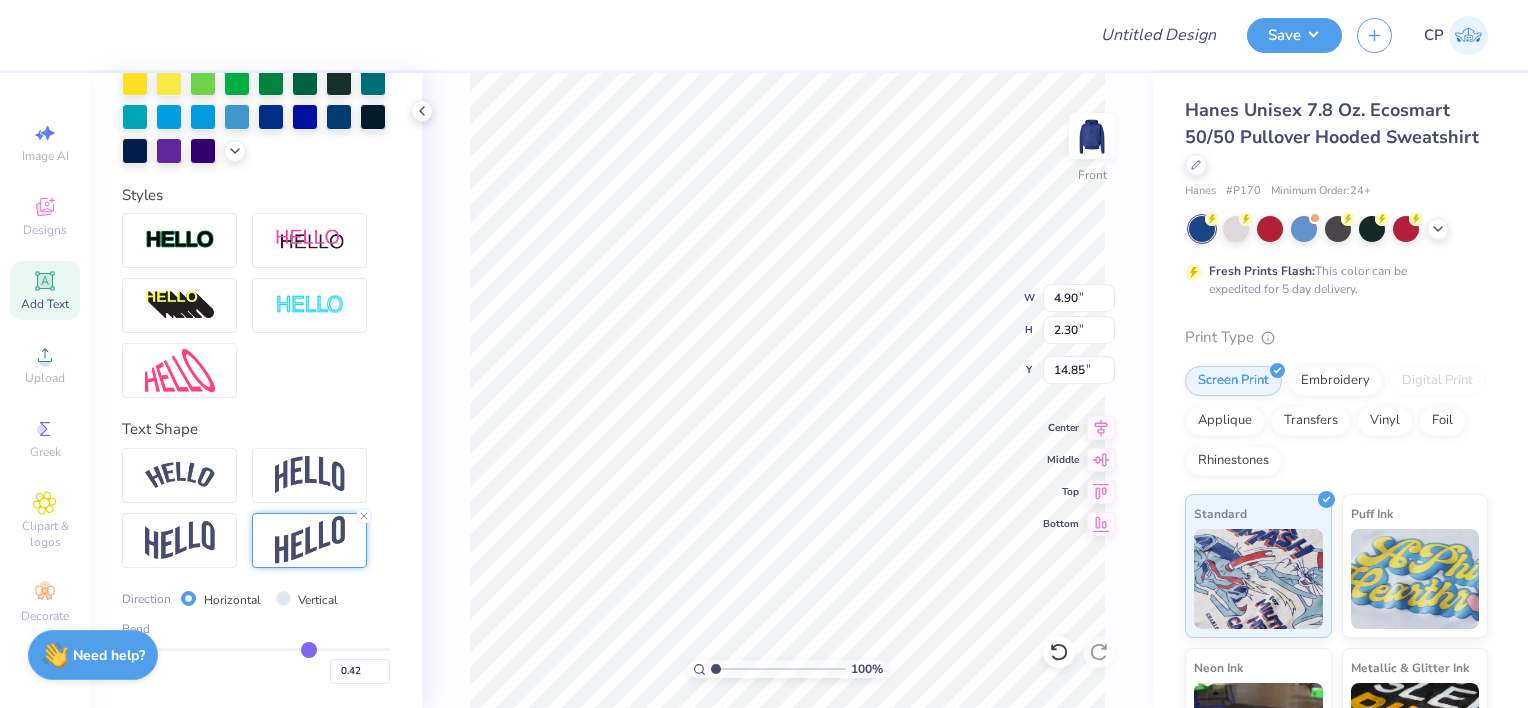 type on "0.41" 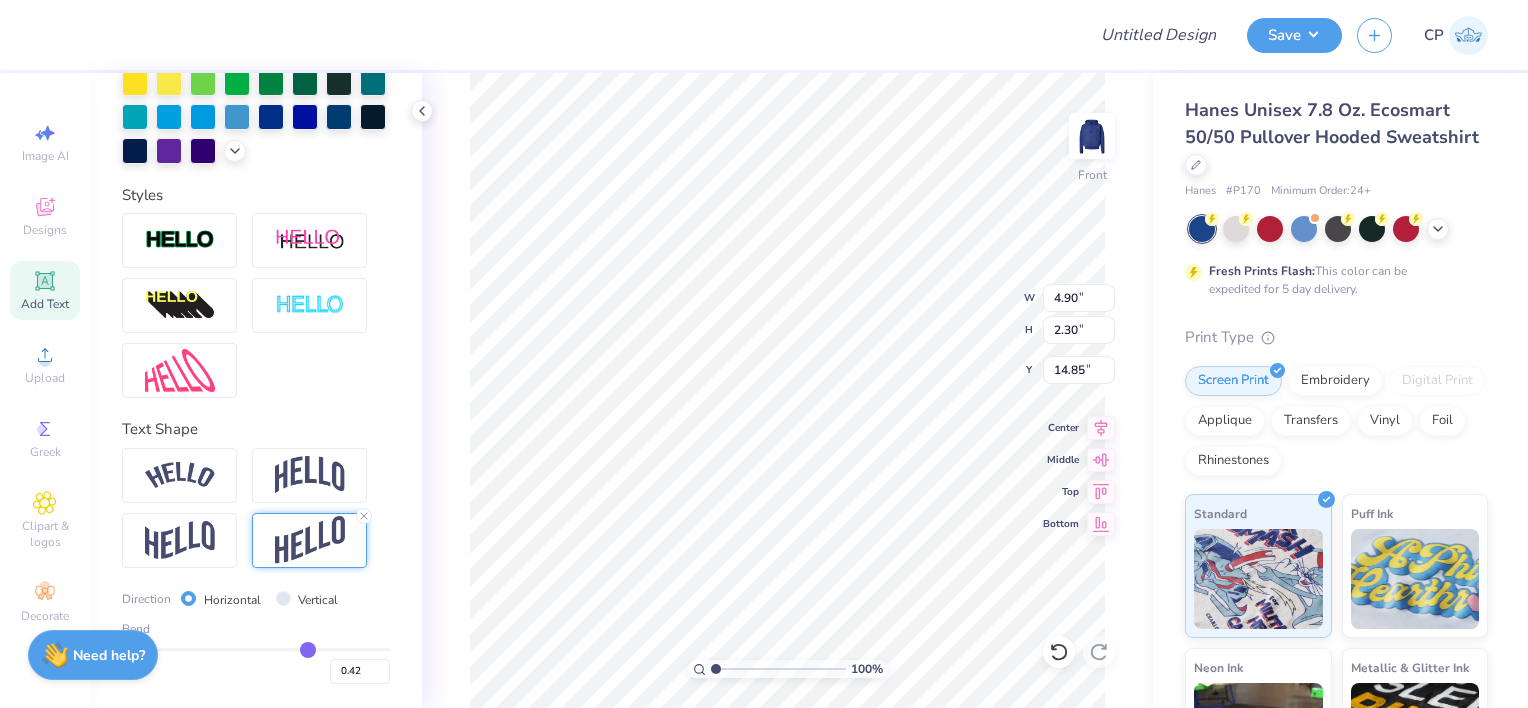 type on "0.41" 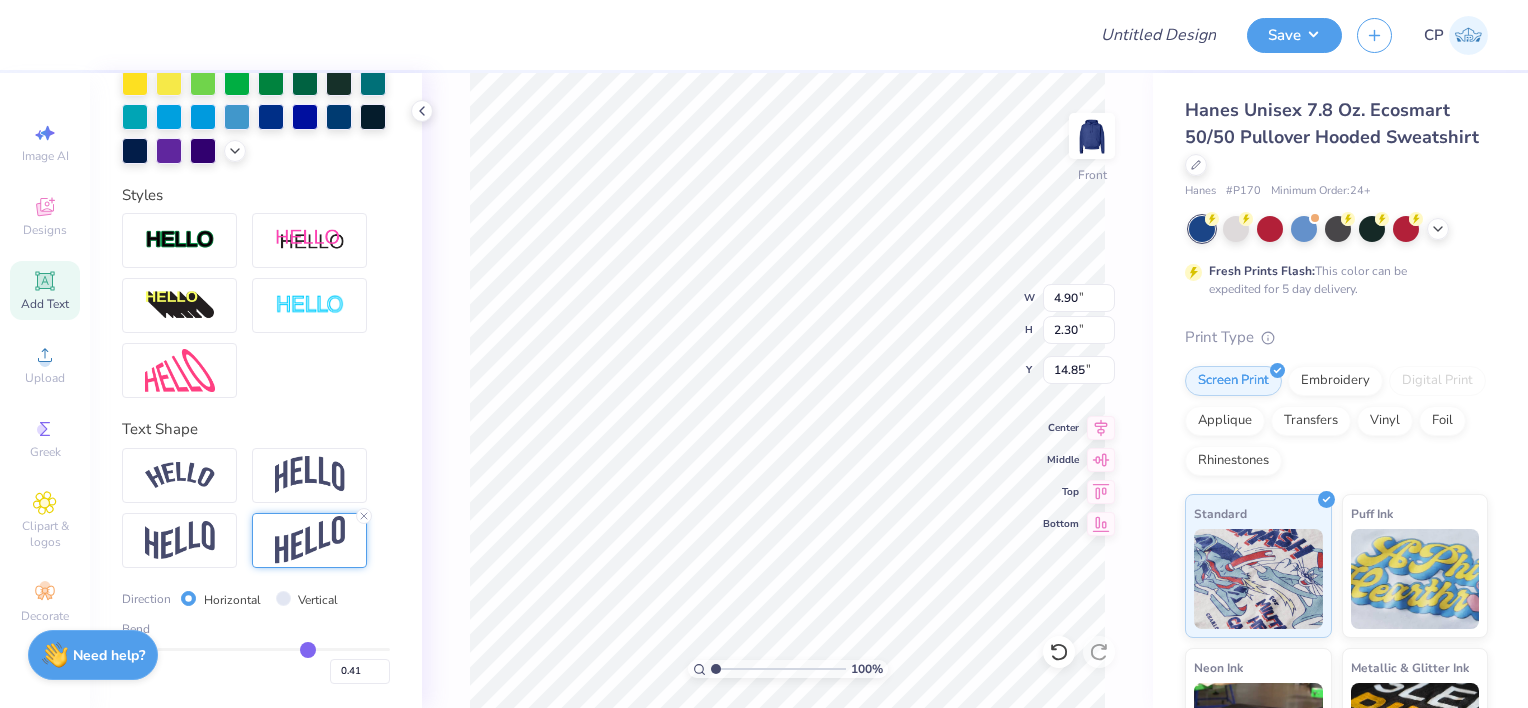 type on "0.4" 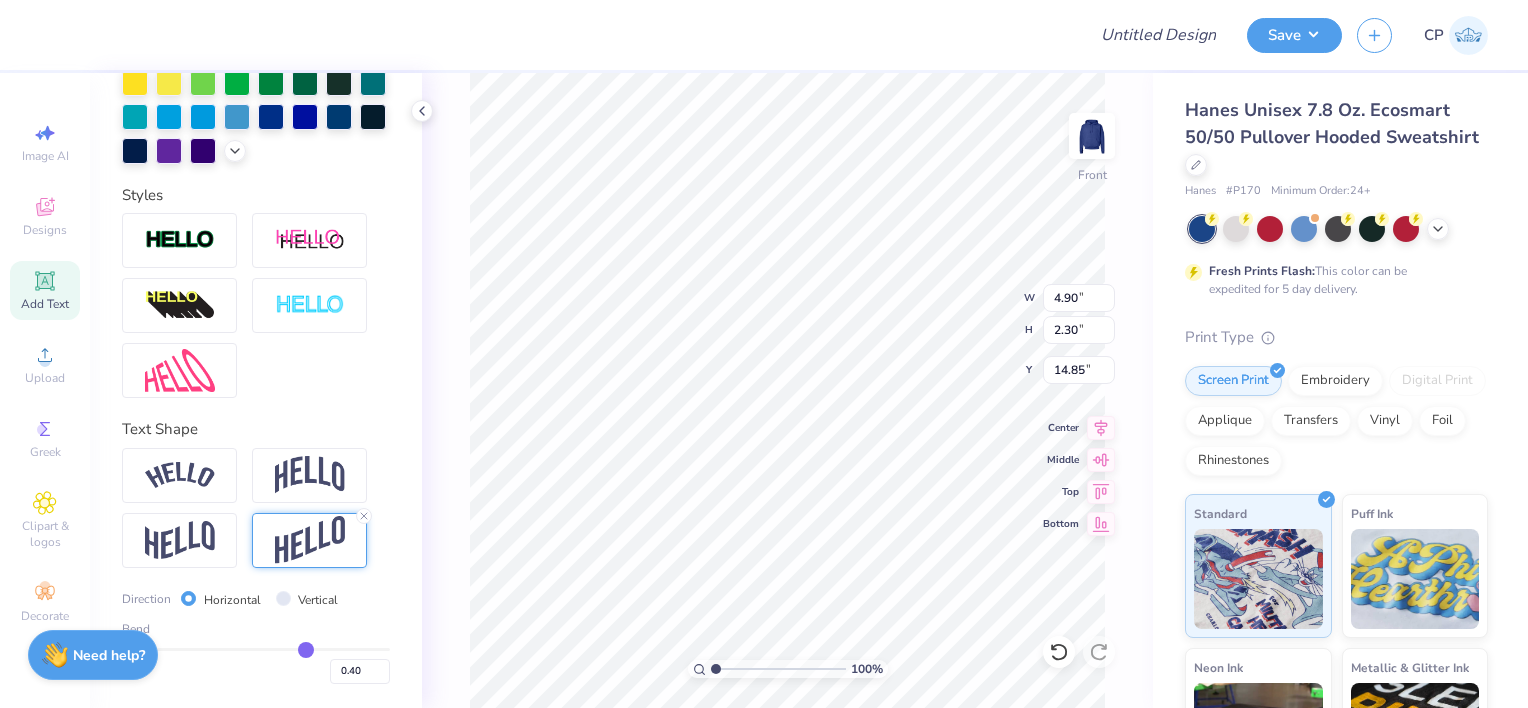 type on "0.37" 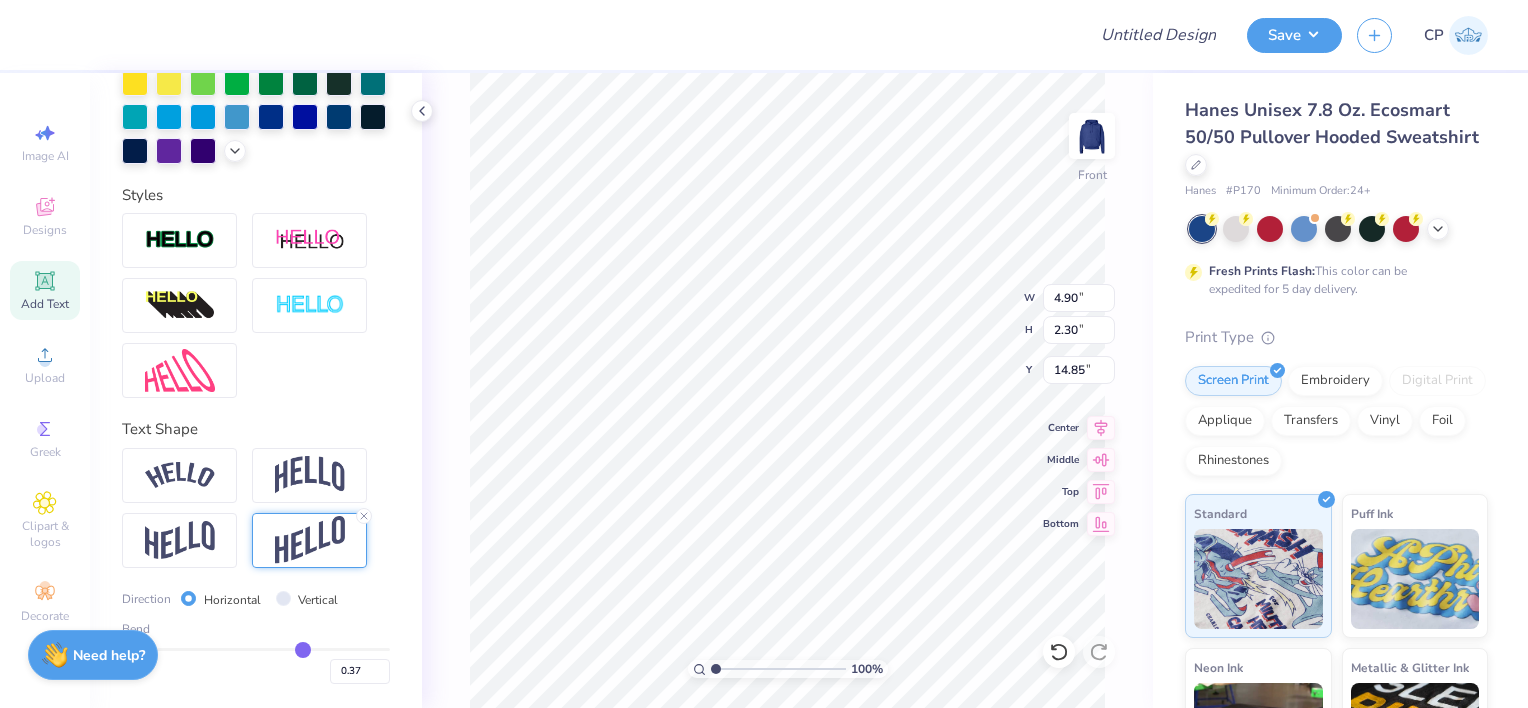 type on "0.34" 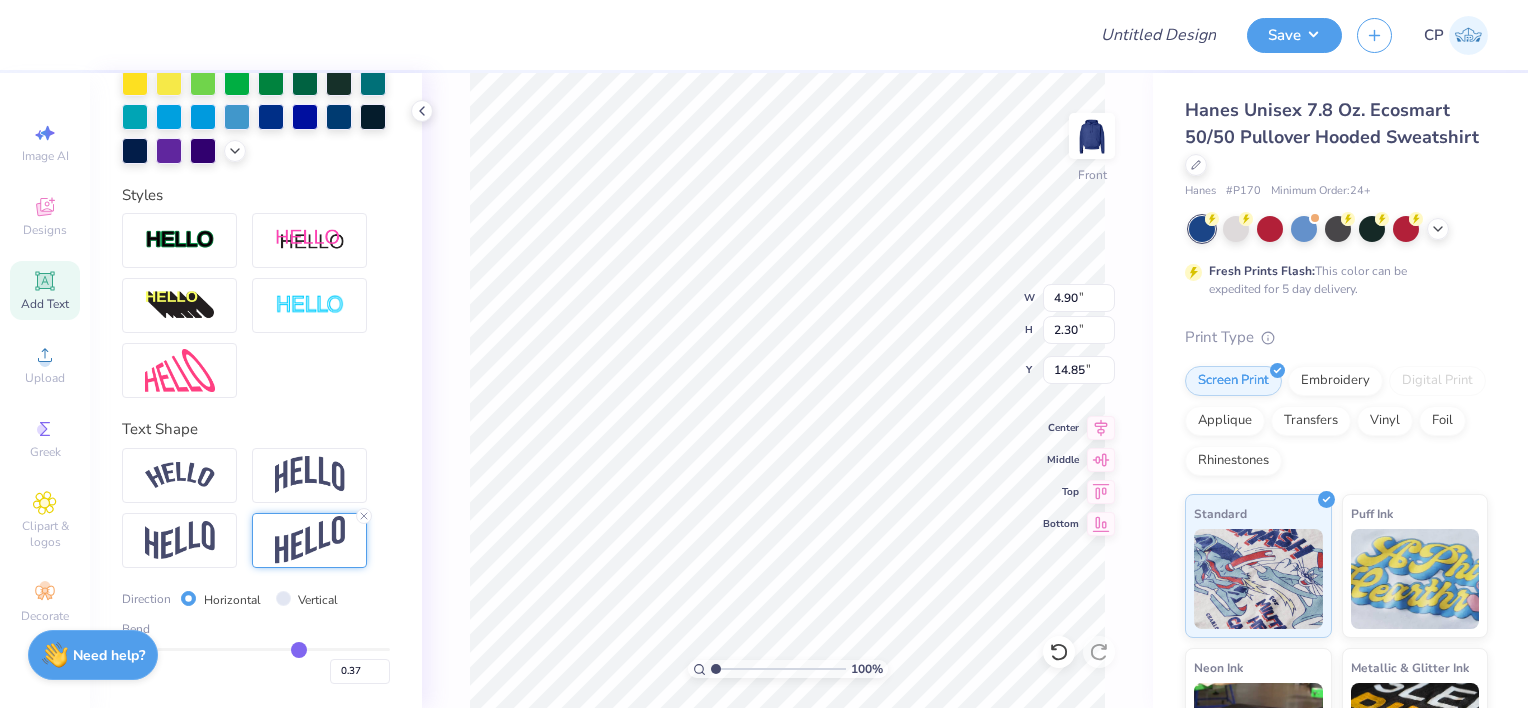 type on "0.34" 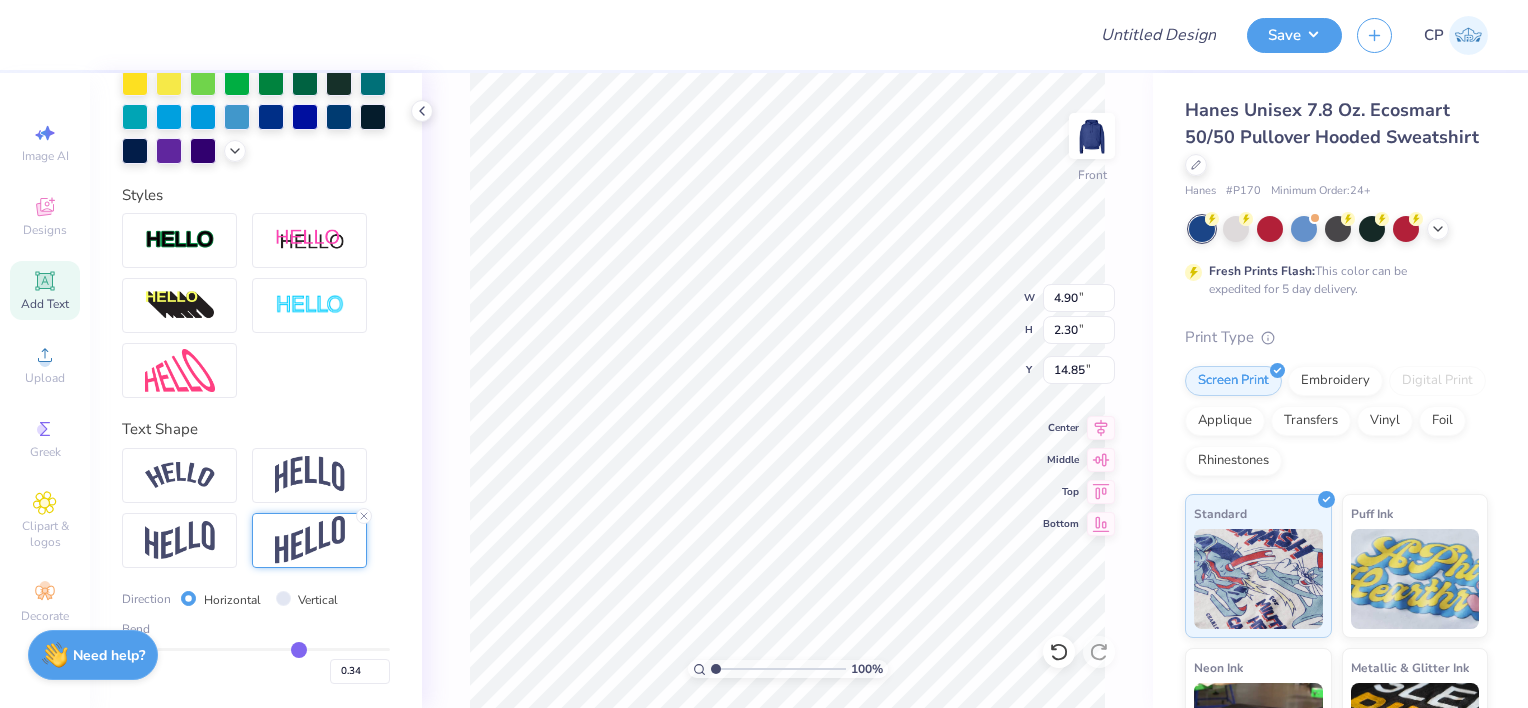 type on "0.31" 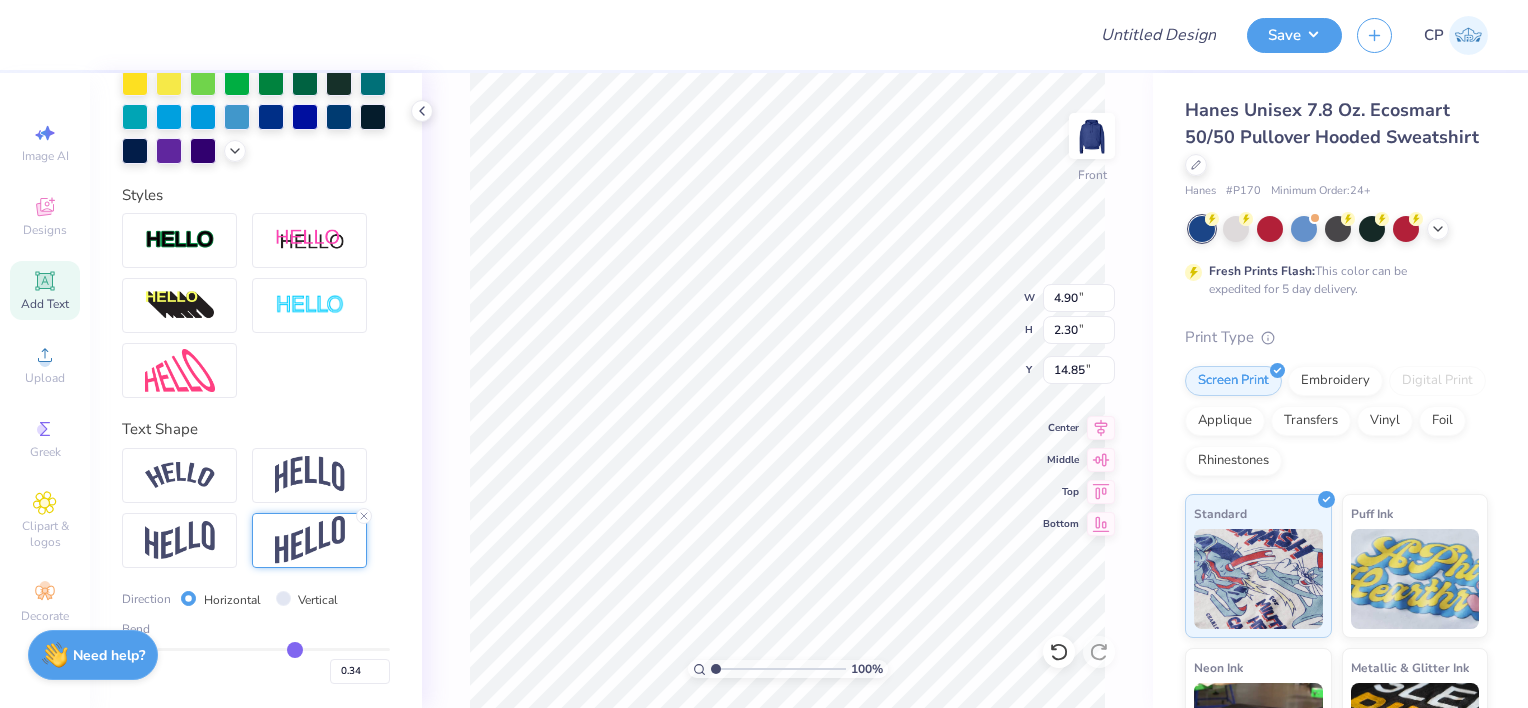 type on "0.31" 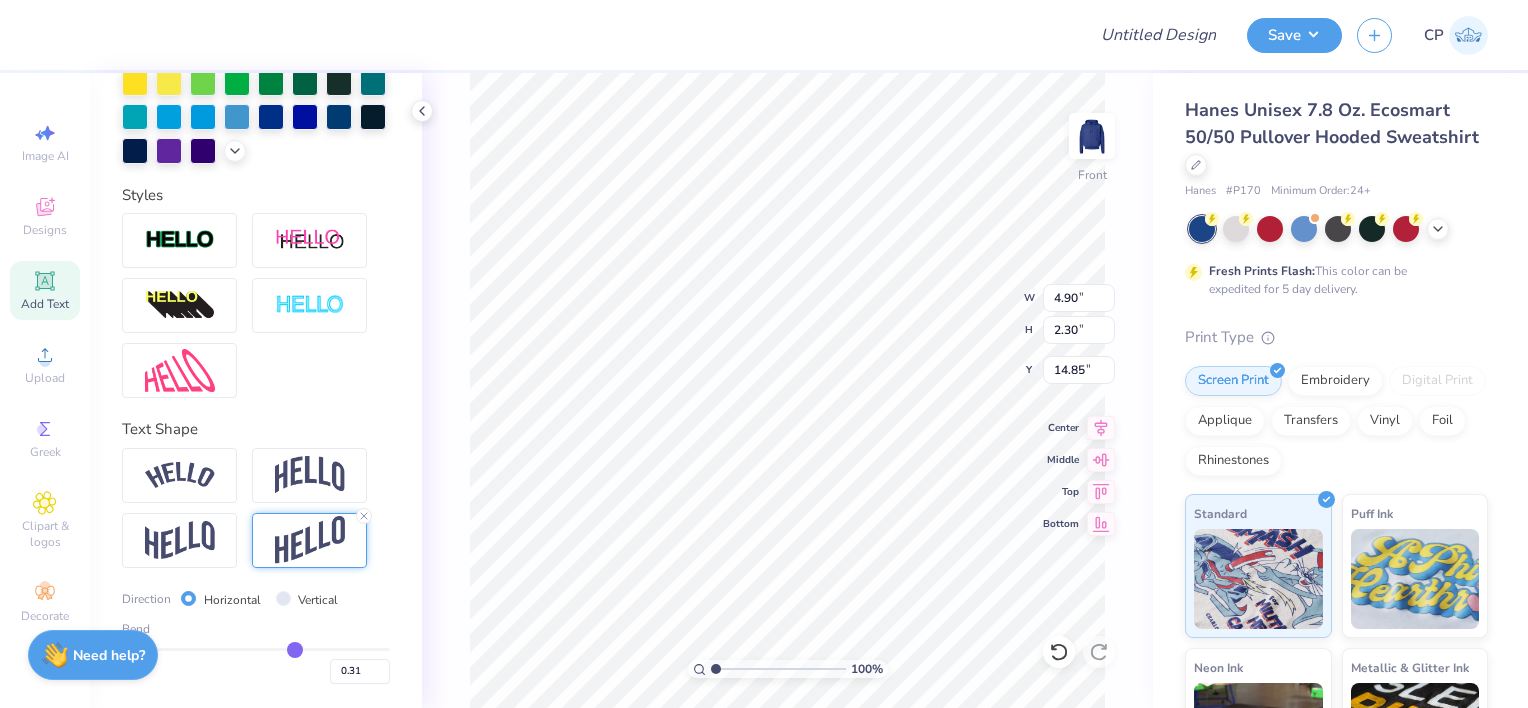 type on "0.29" 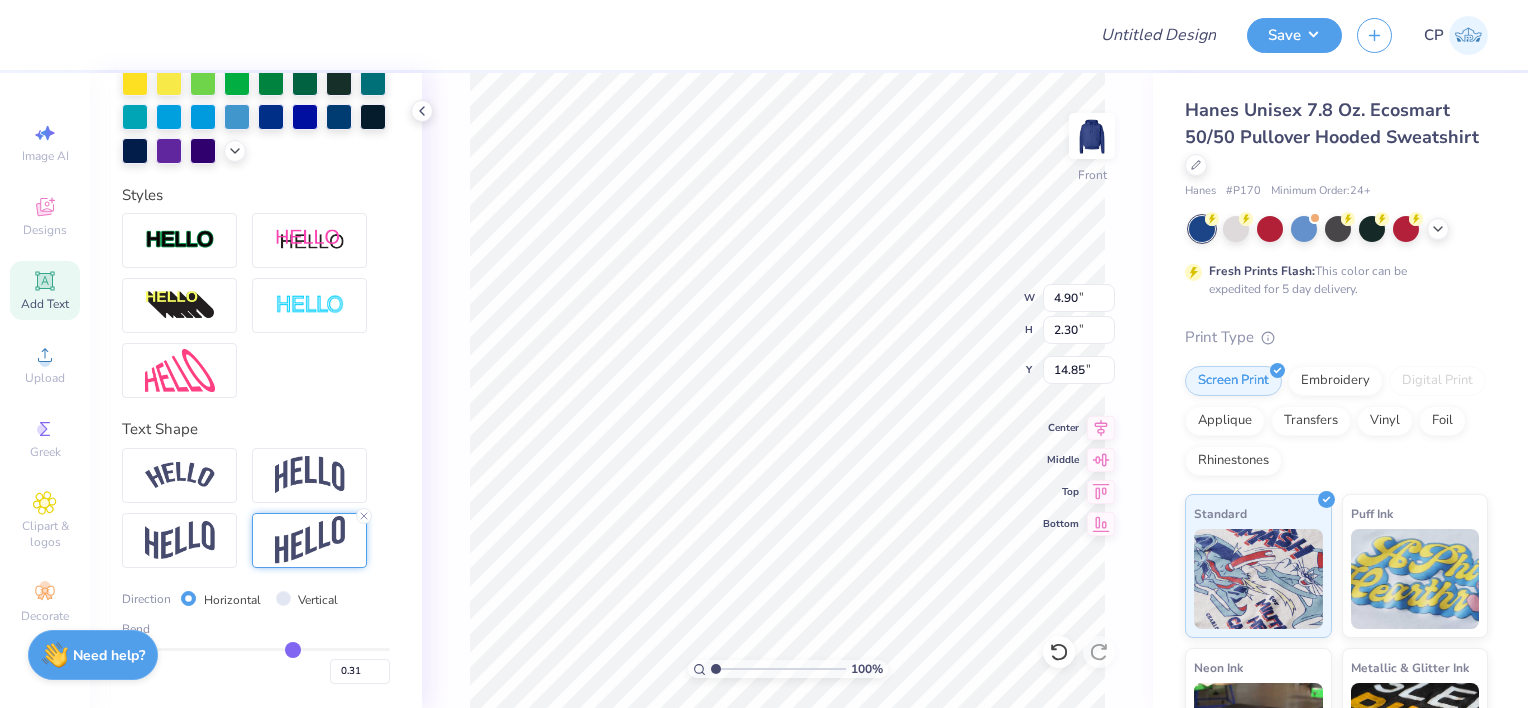 type on "0.29" 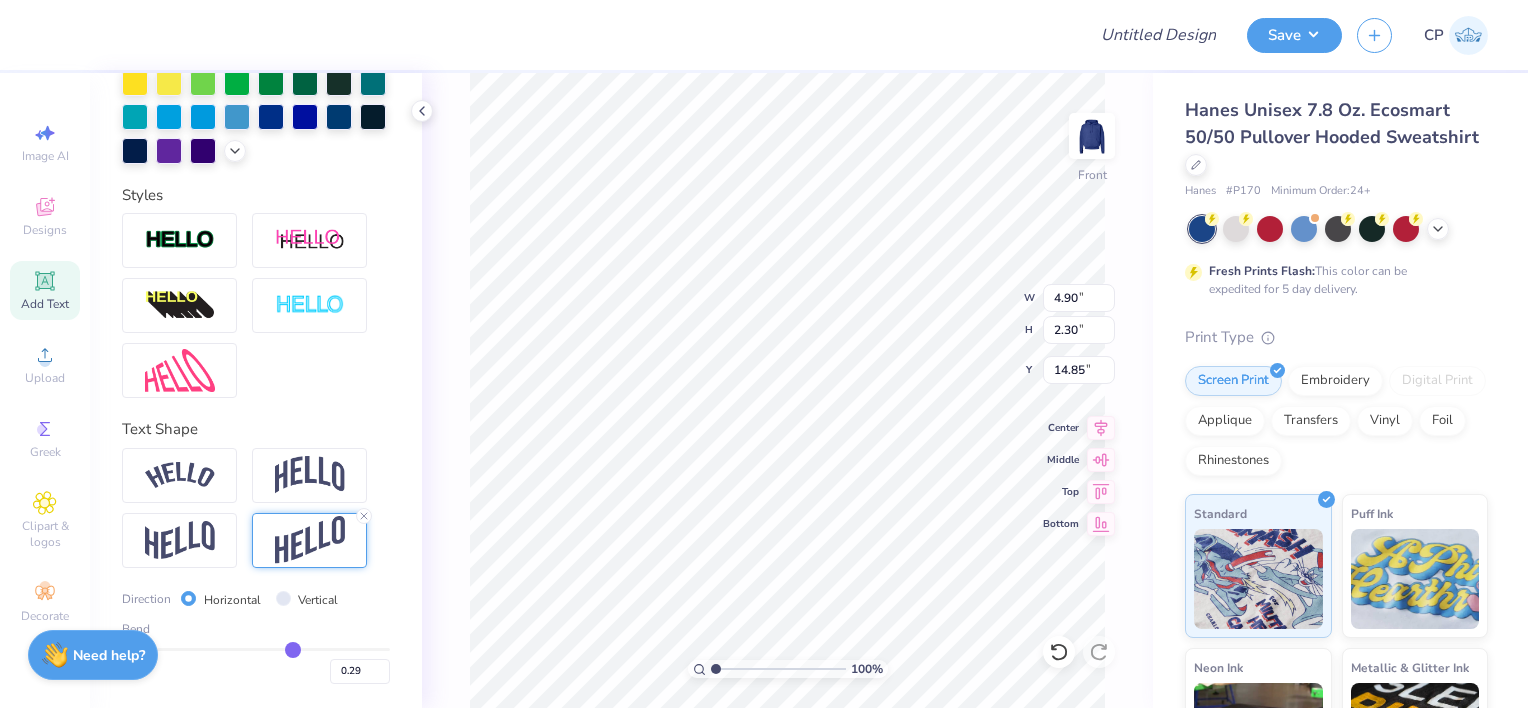 type on "0.27" 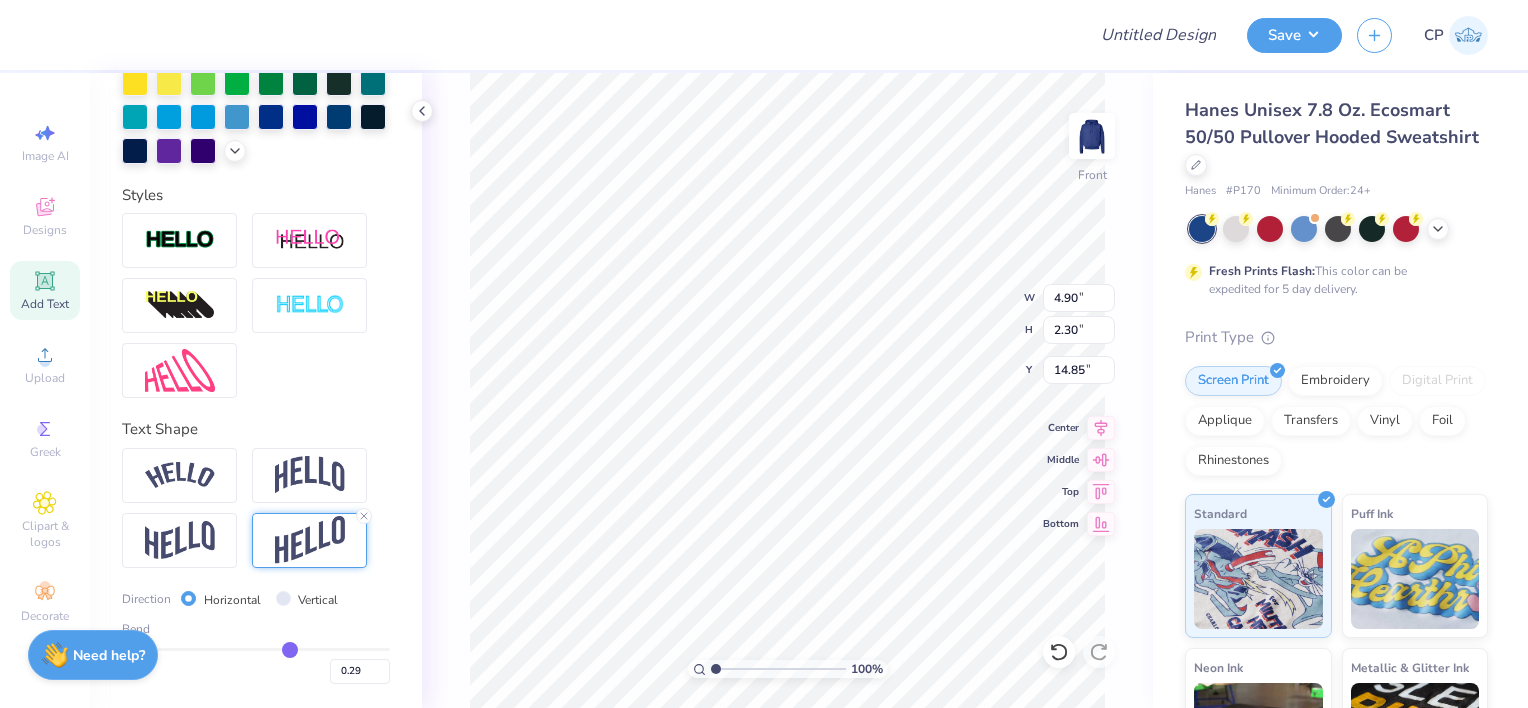 type on "0.27" 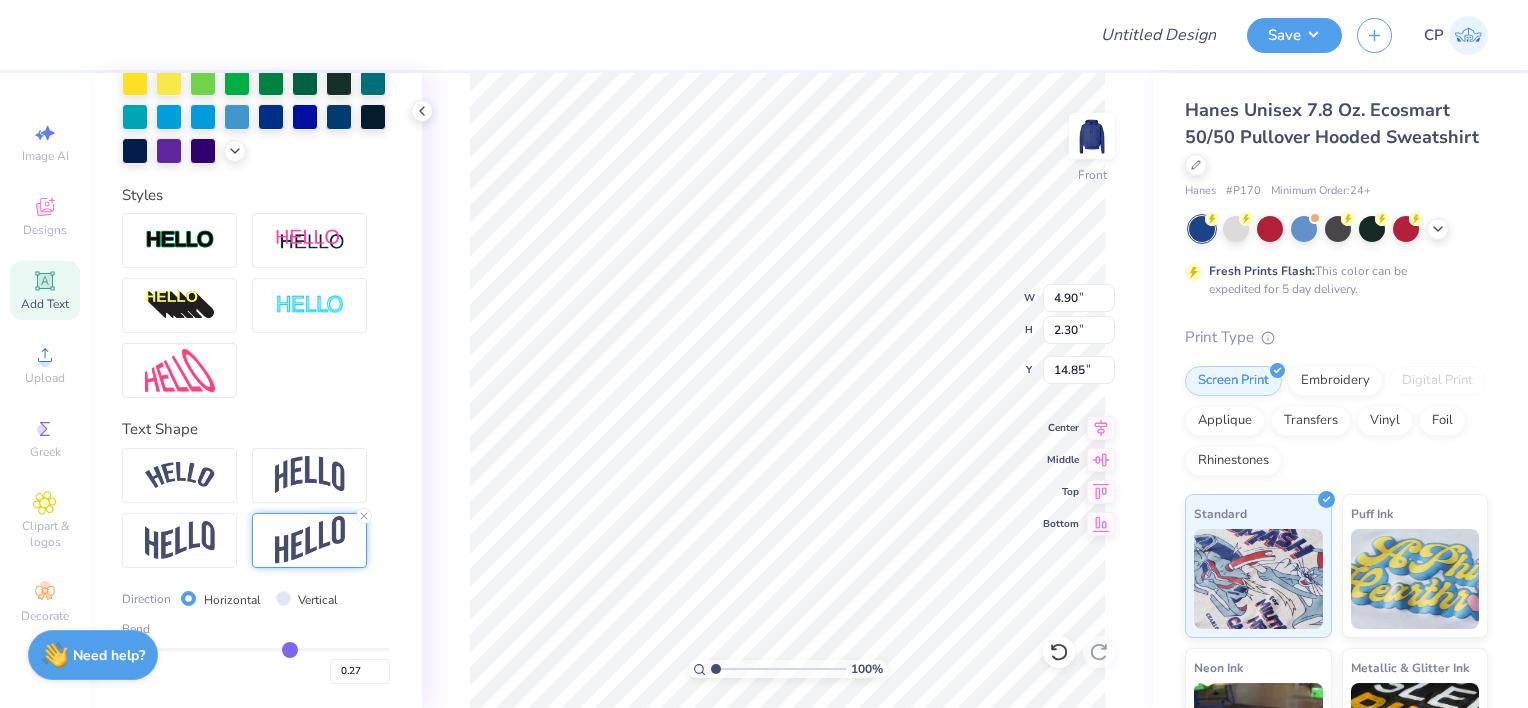 type on "0.26" 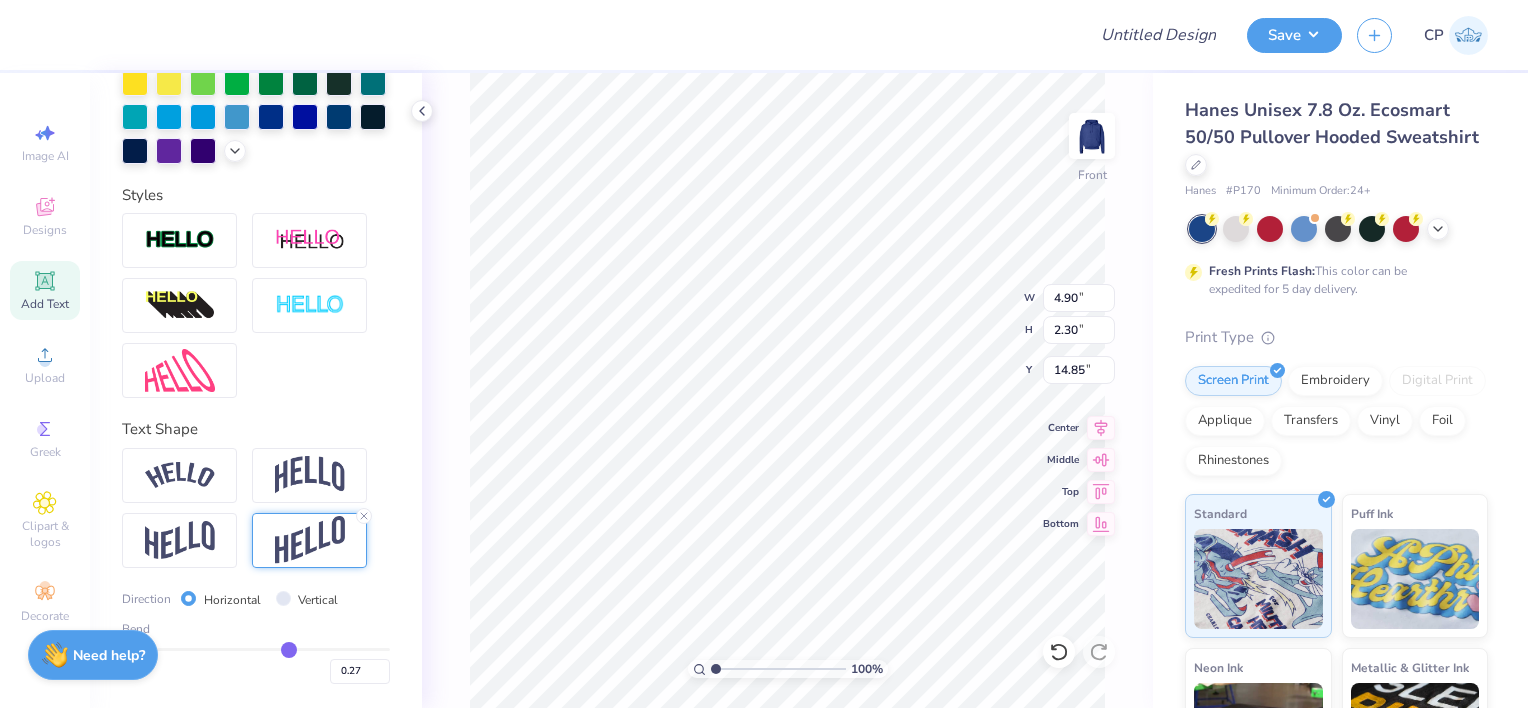 type on "0.26" 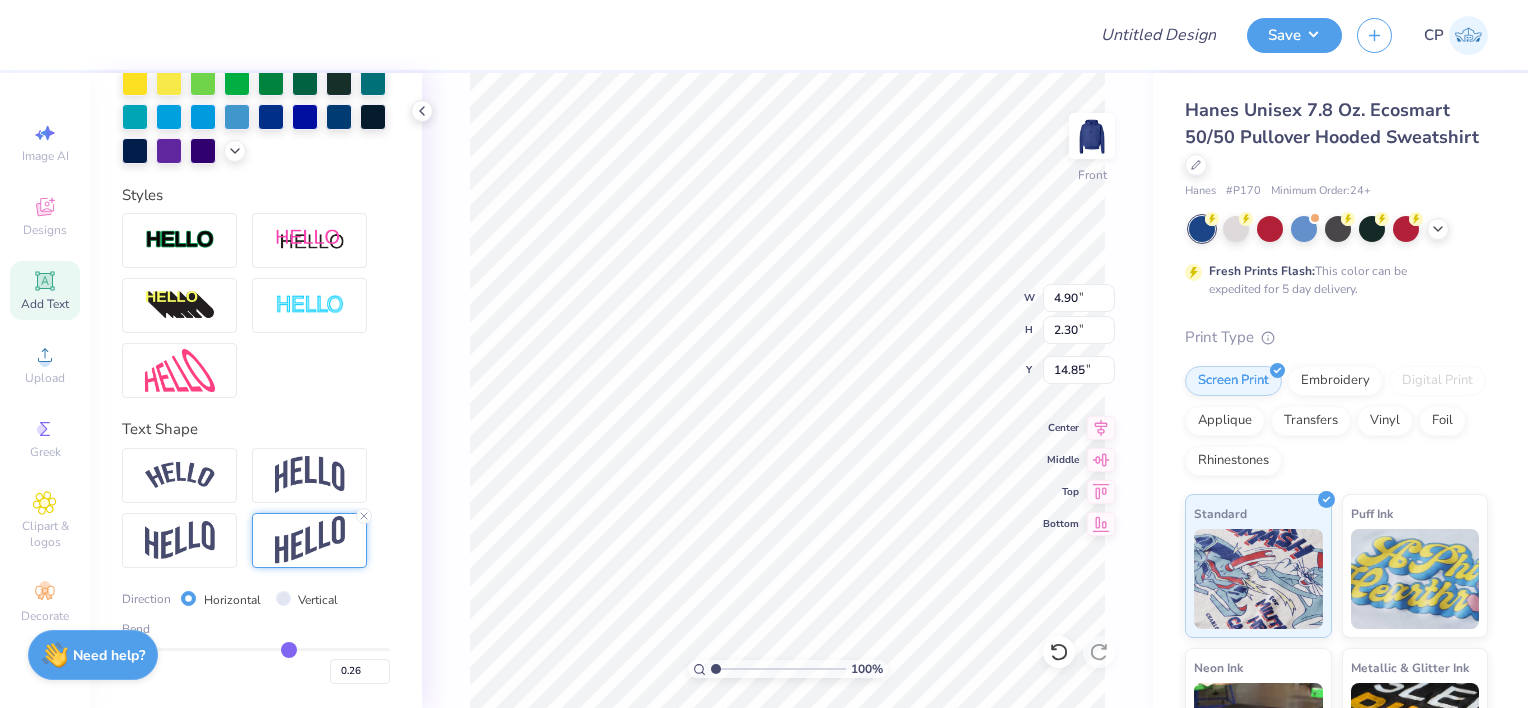 type on "0.25" 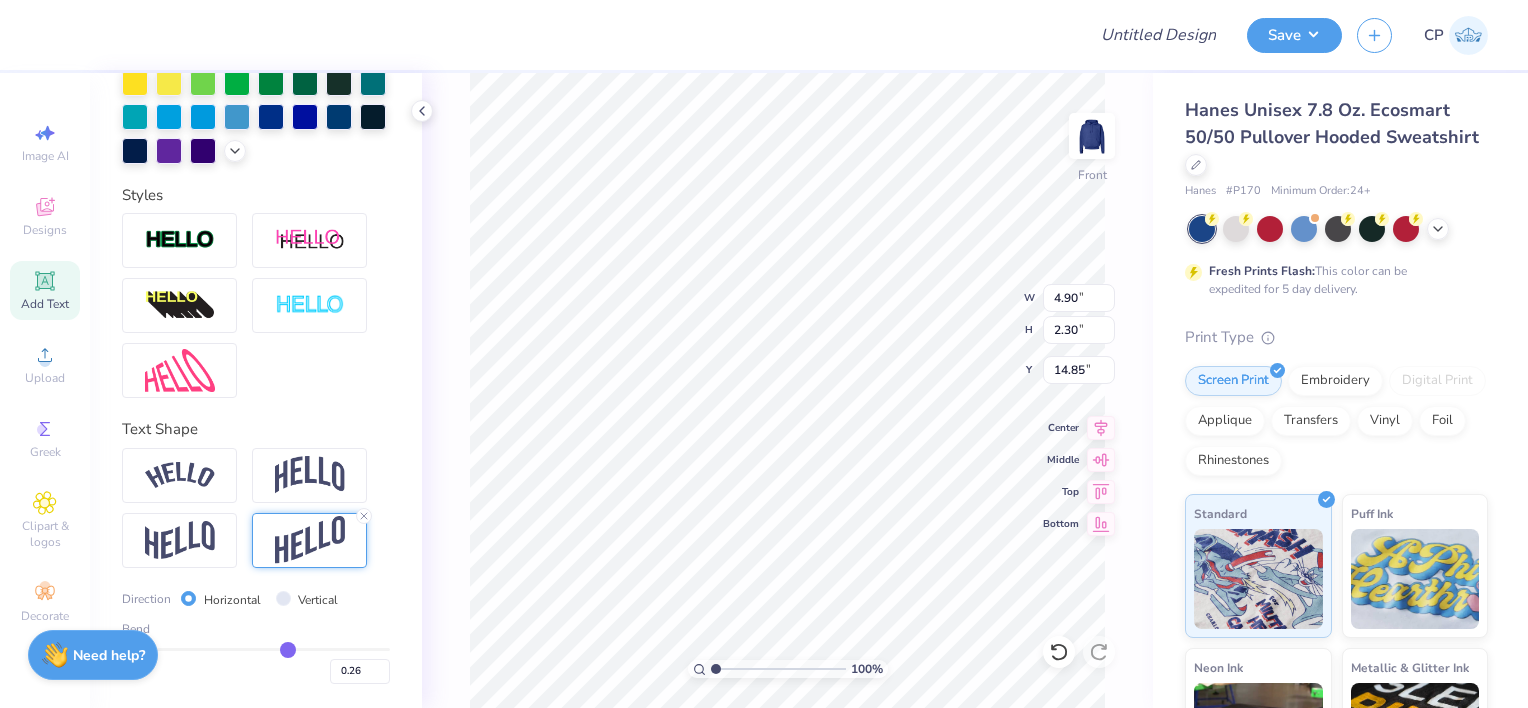 type on "0.25" 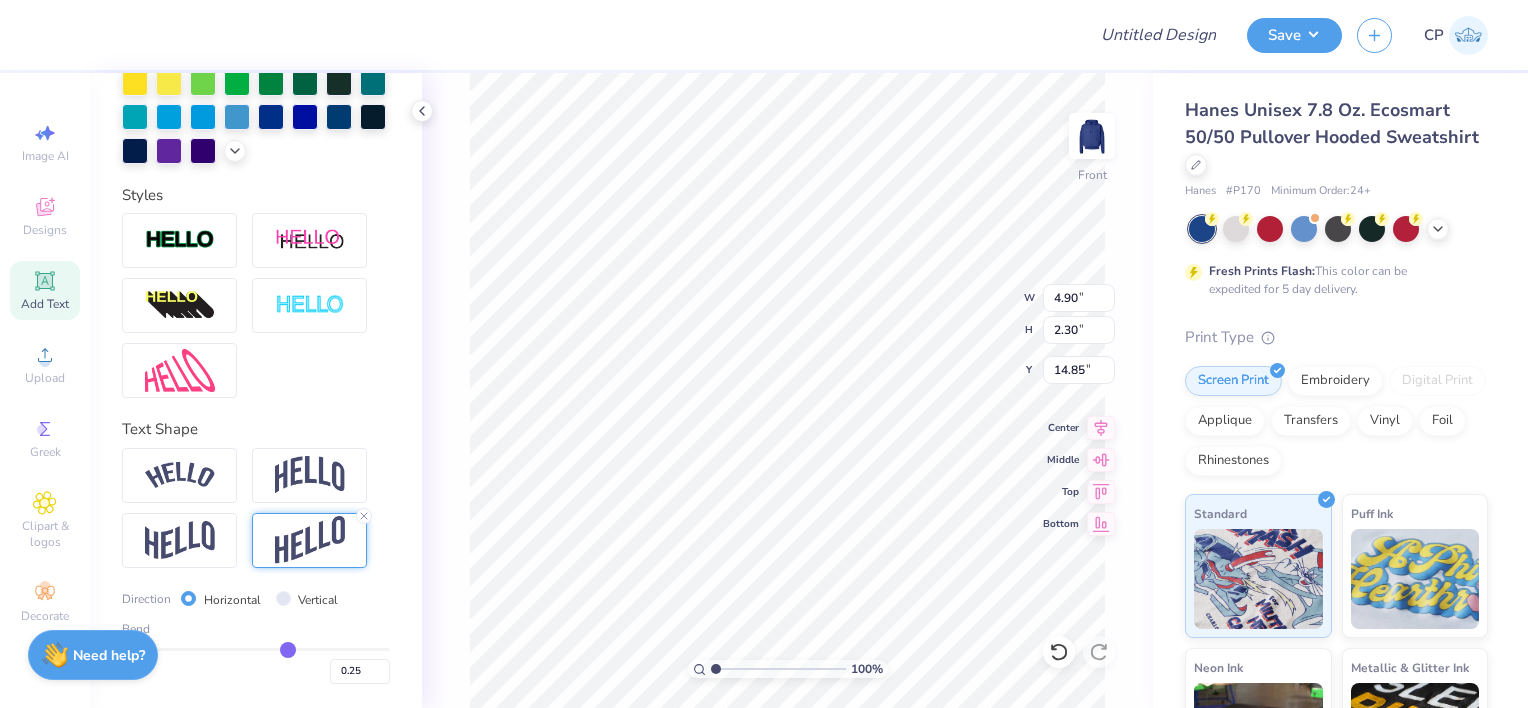 type on "0.23" 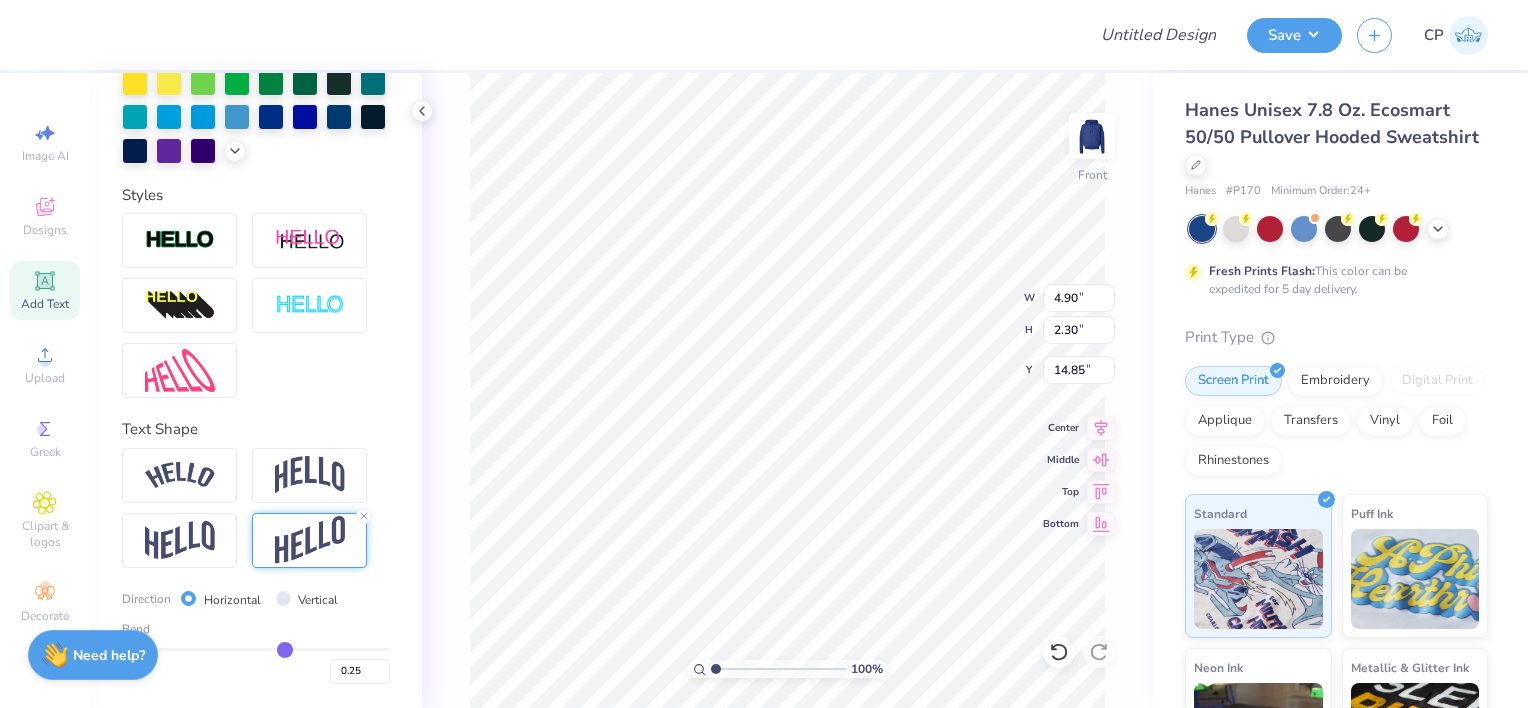 type on "0.23" 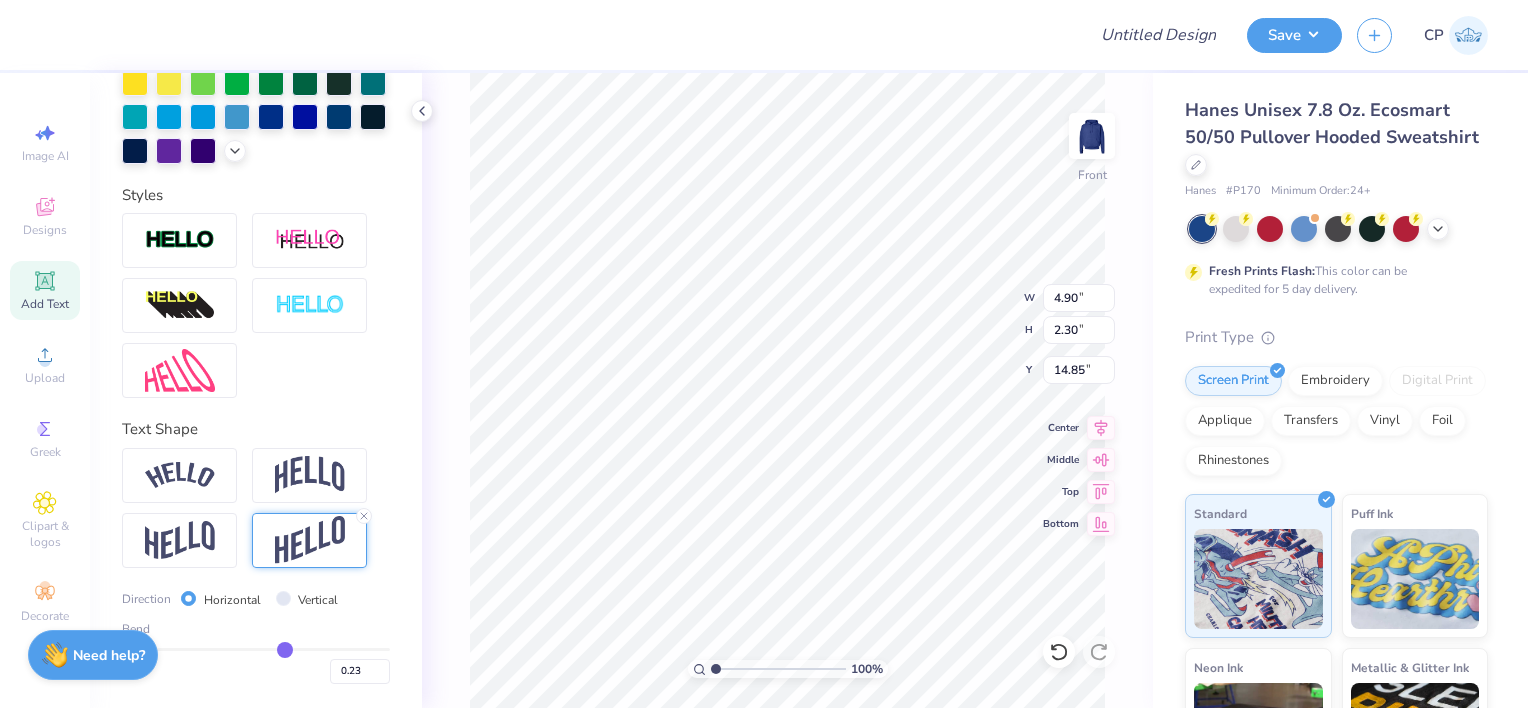 type on "0.21" 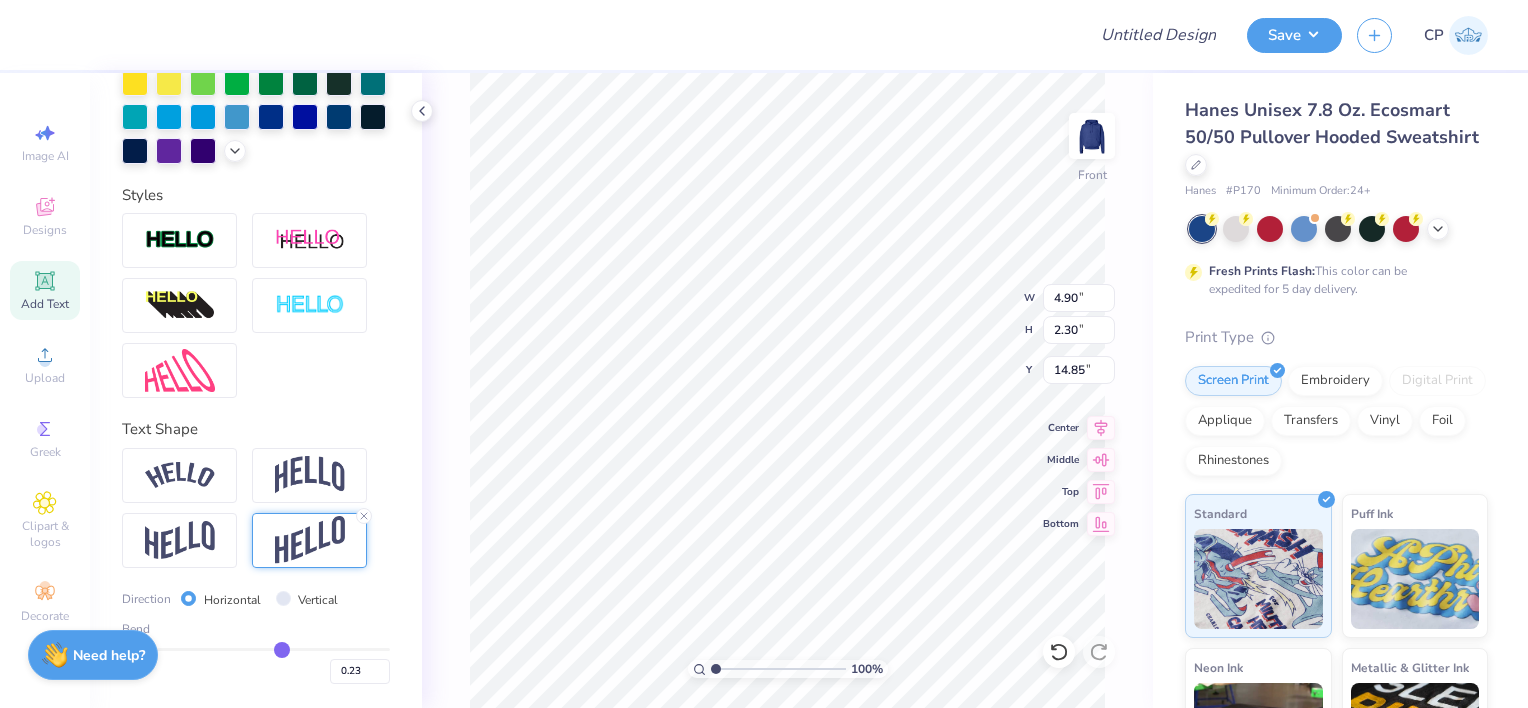 type on "0.21" 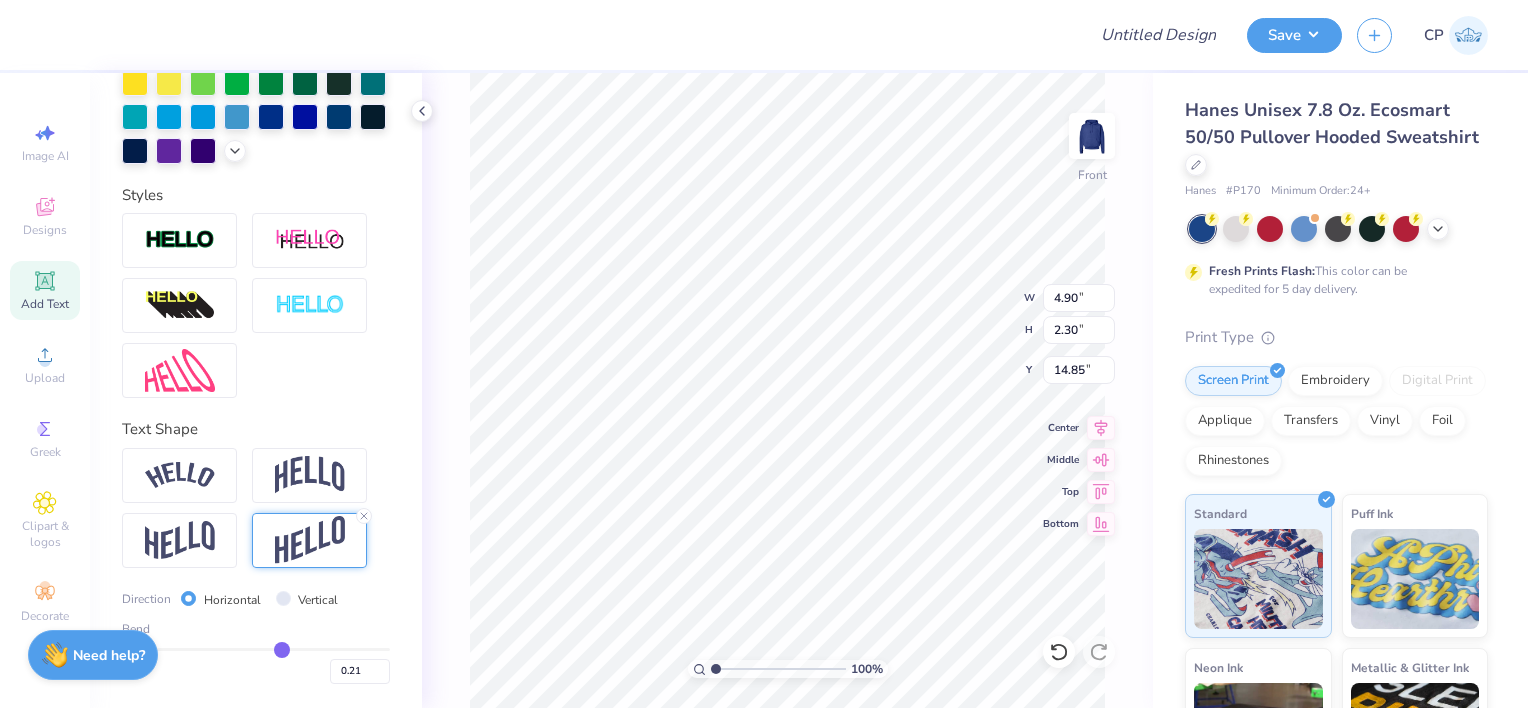 type on "0.2" 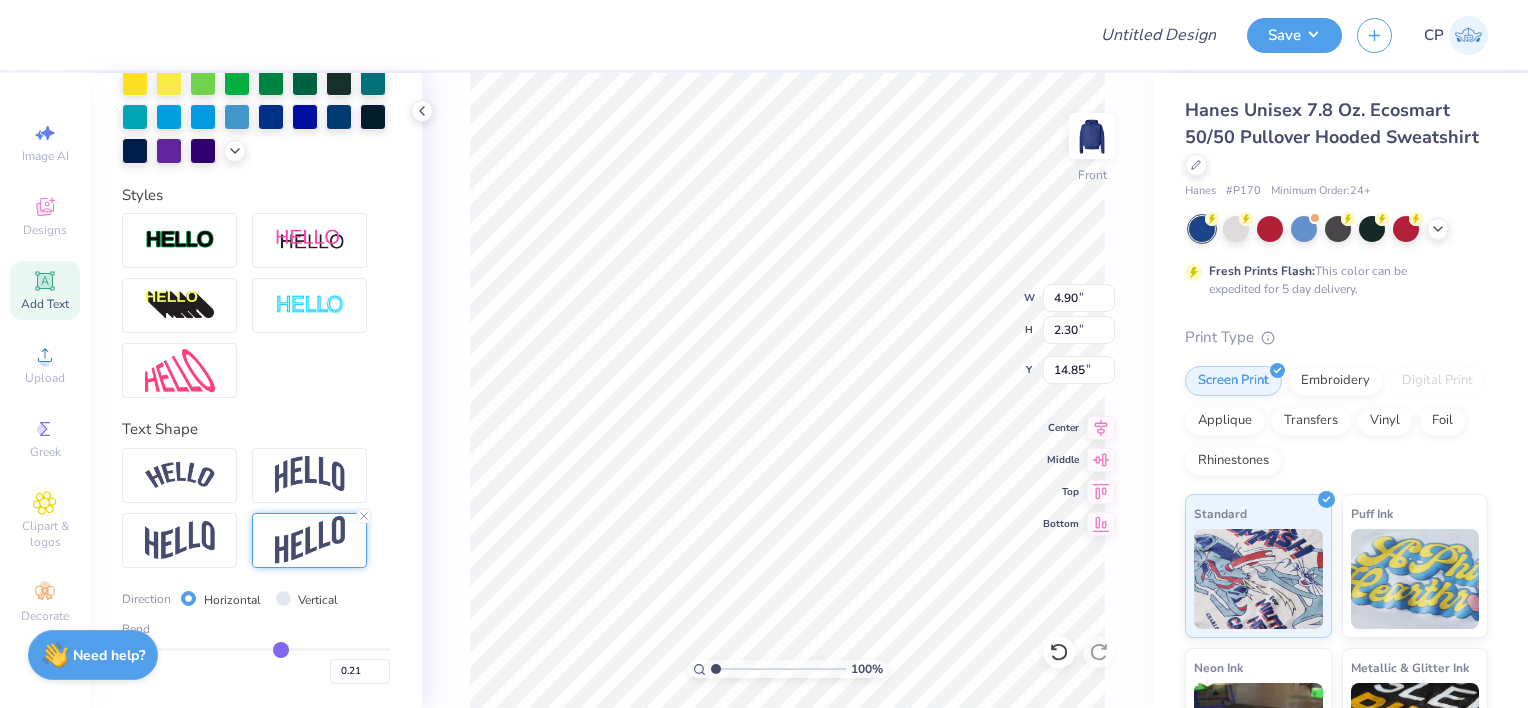 type on "0.20" 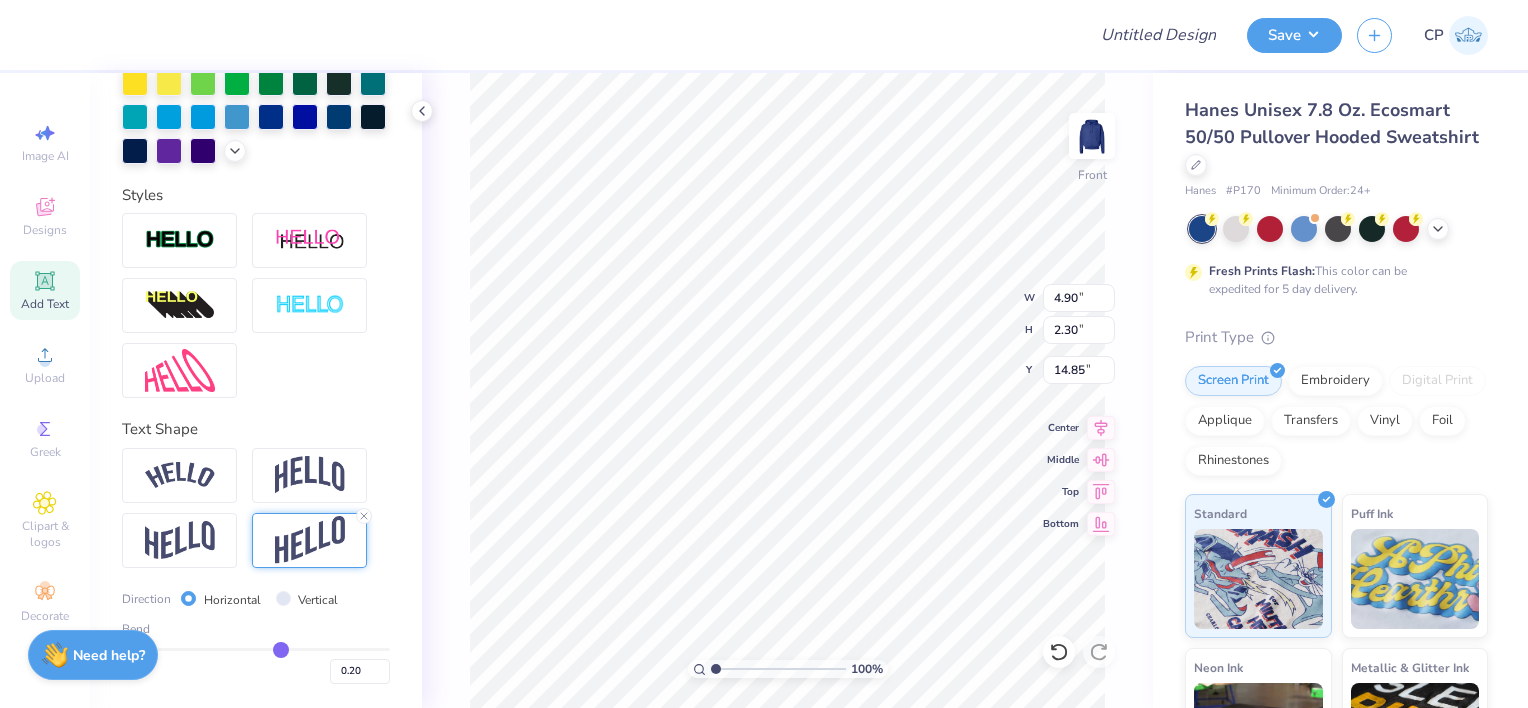 type on "0.19" 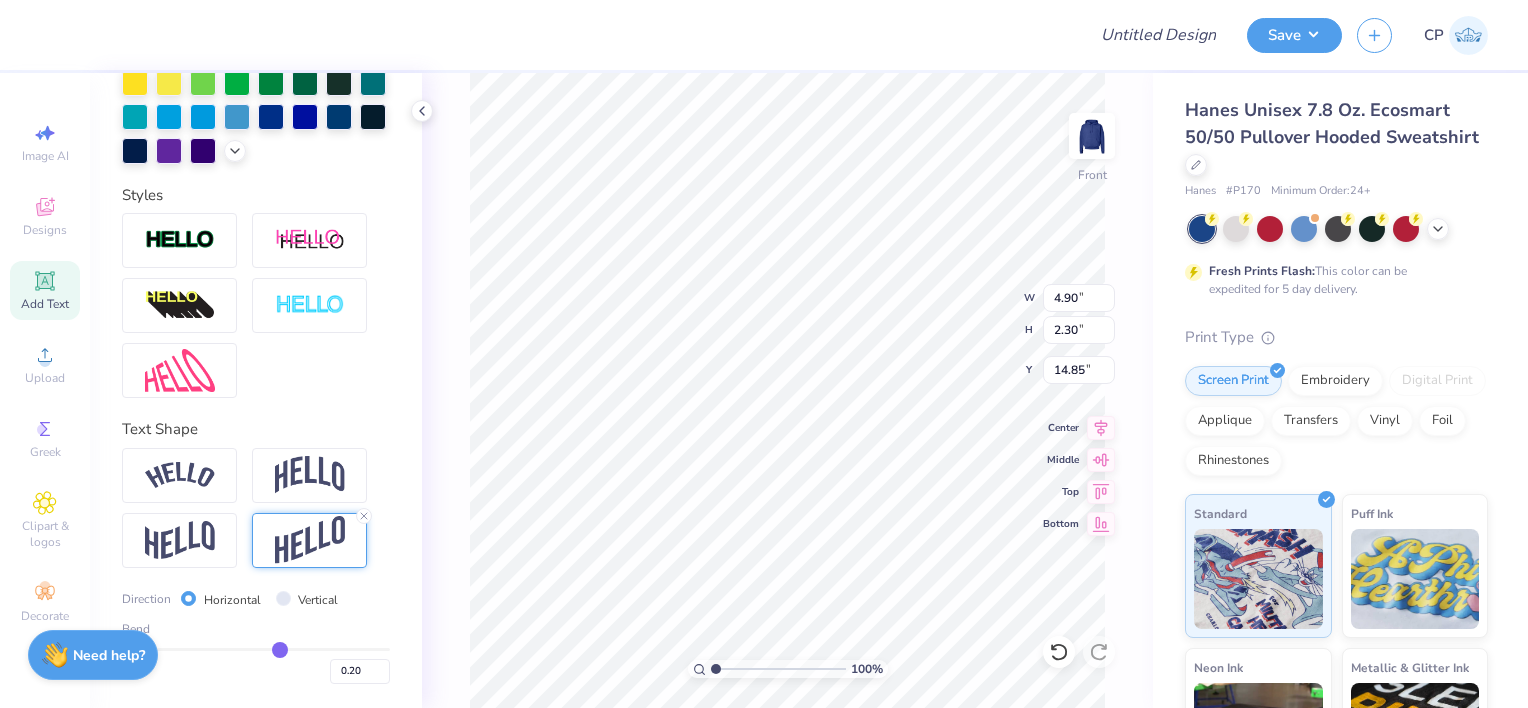 type on "0.19" 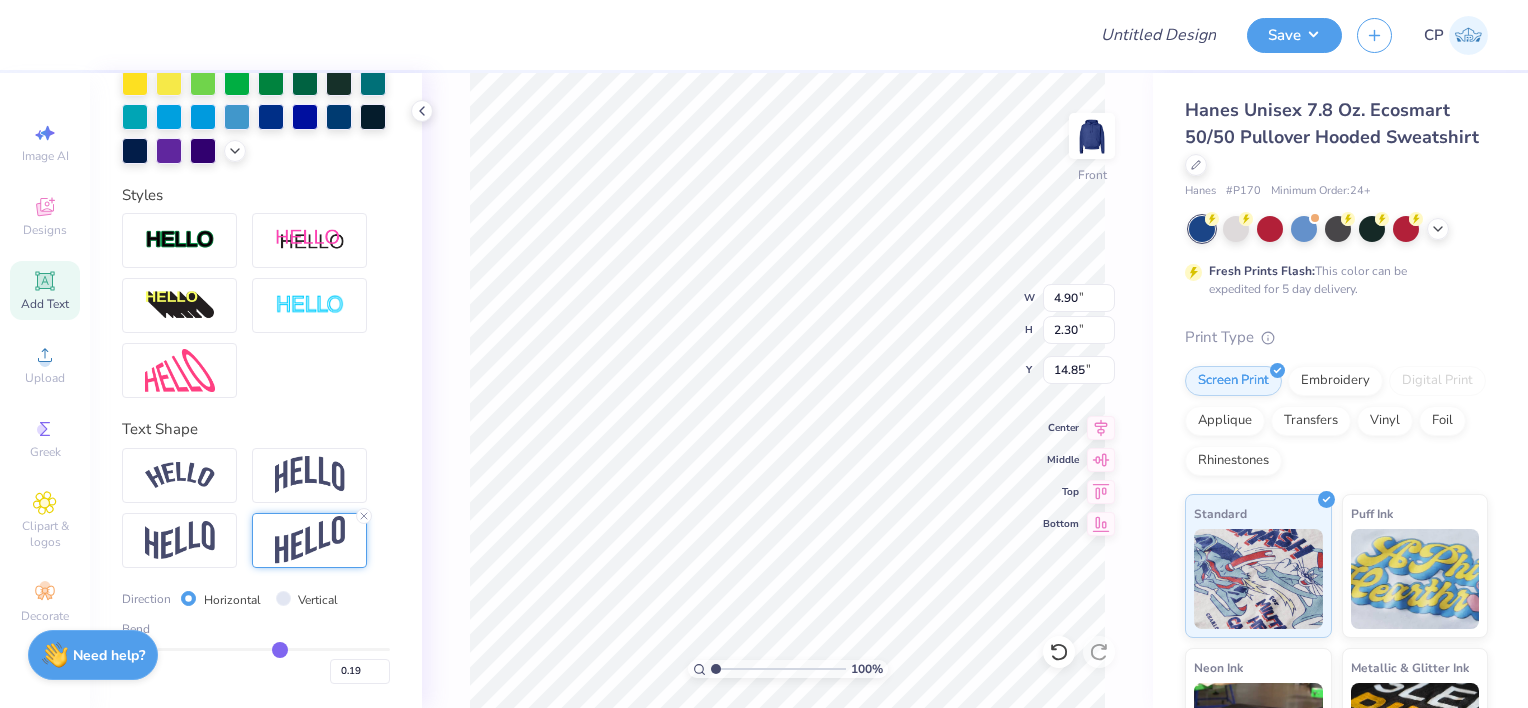type on "0.17" 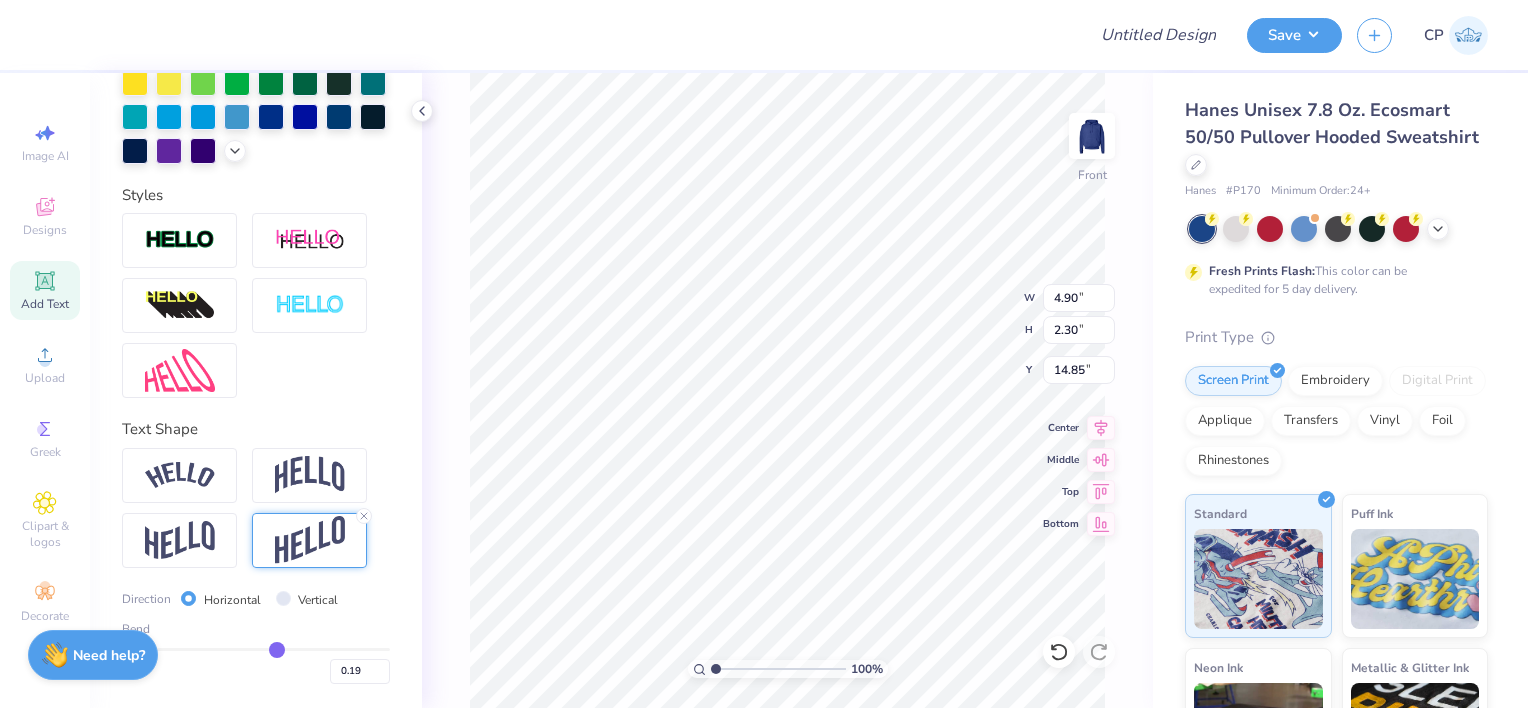 type on "0.17" 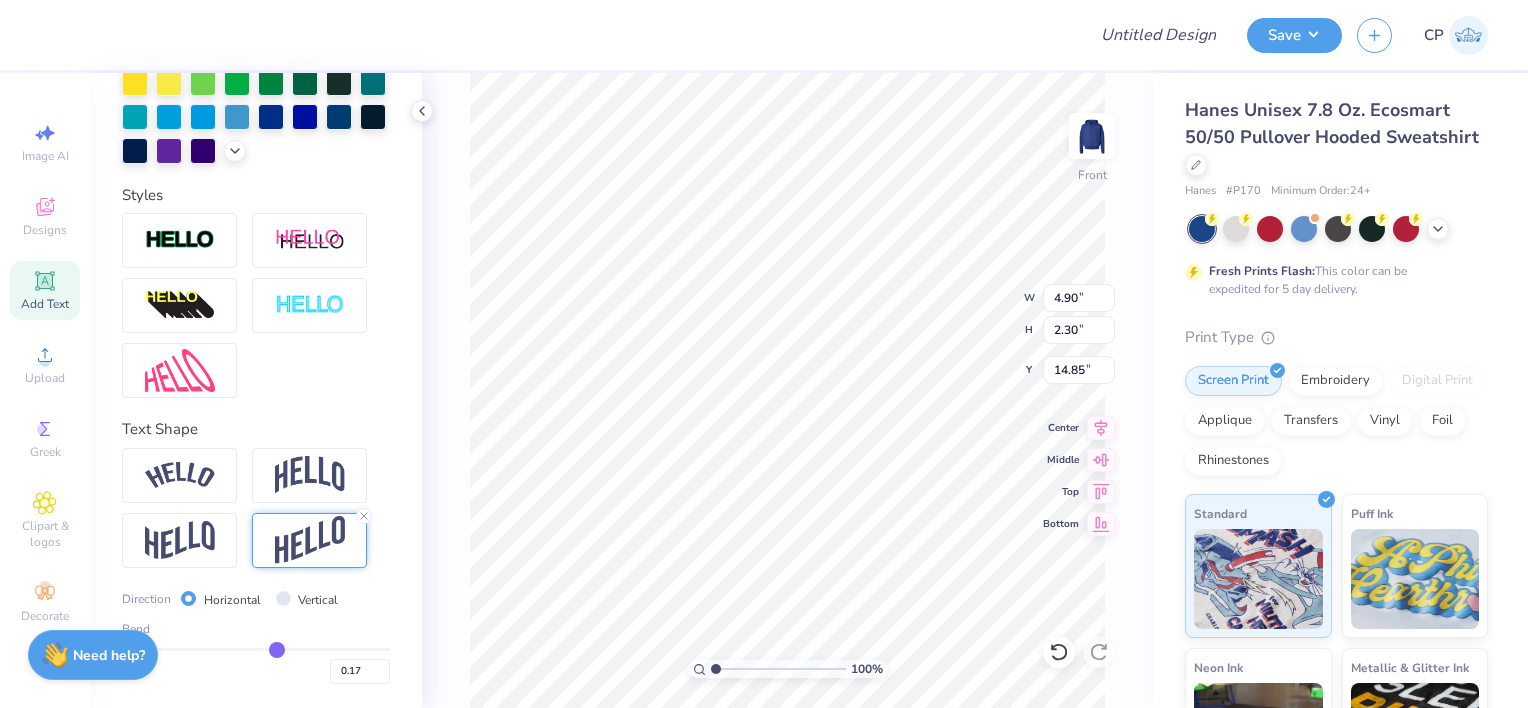 type on "0.16" 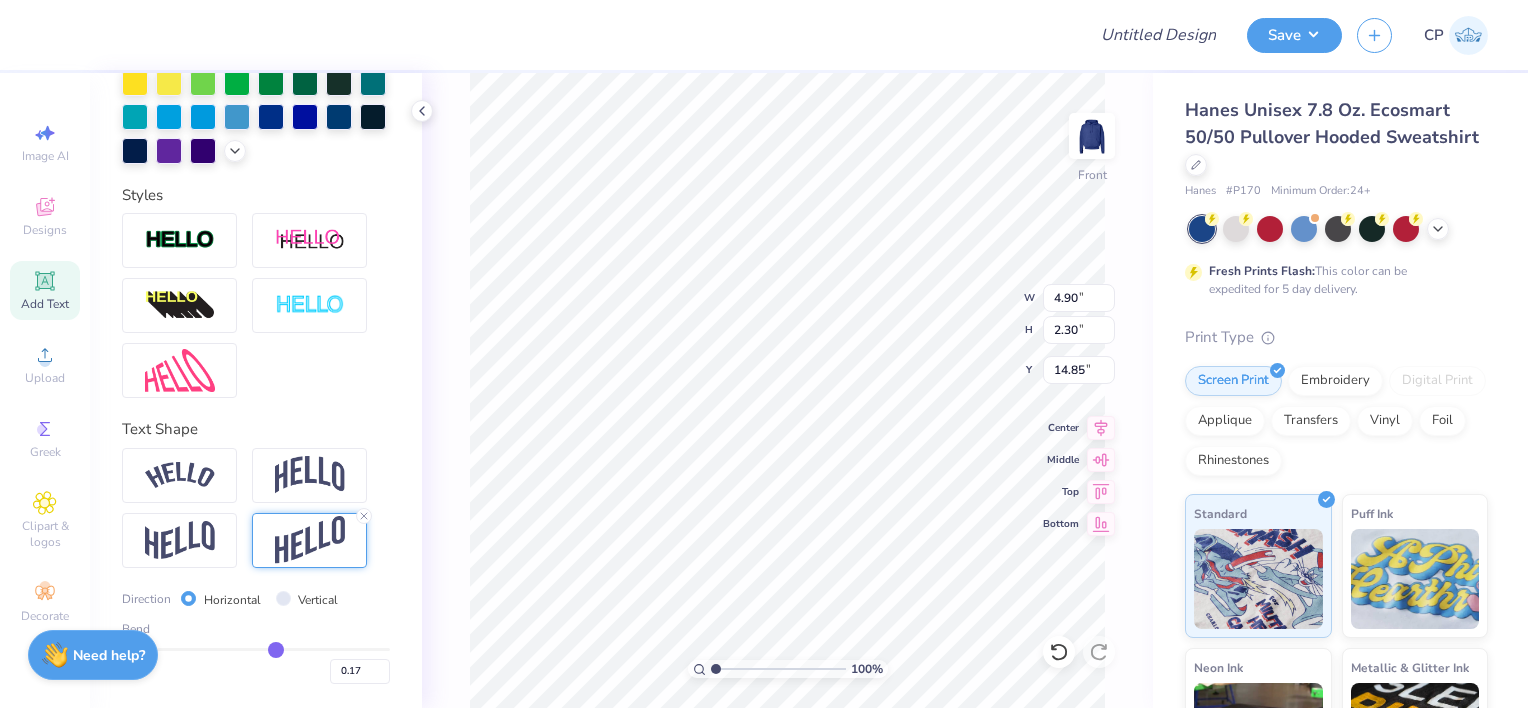 type on "0.16" 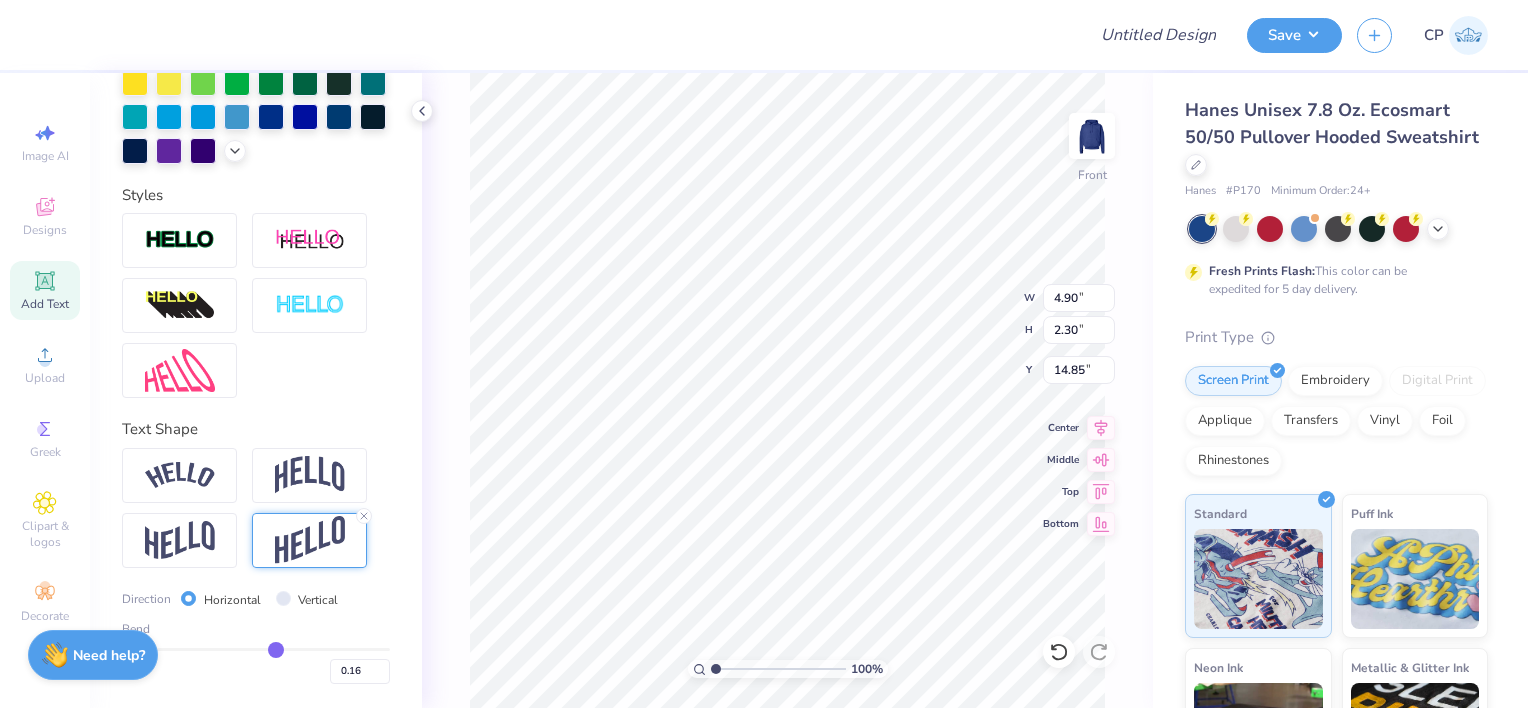 drag, startPoint x: 305, startPoint y: 649, endPoint x: 267, endPoint y: 649, distance: 38 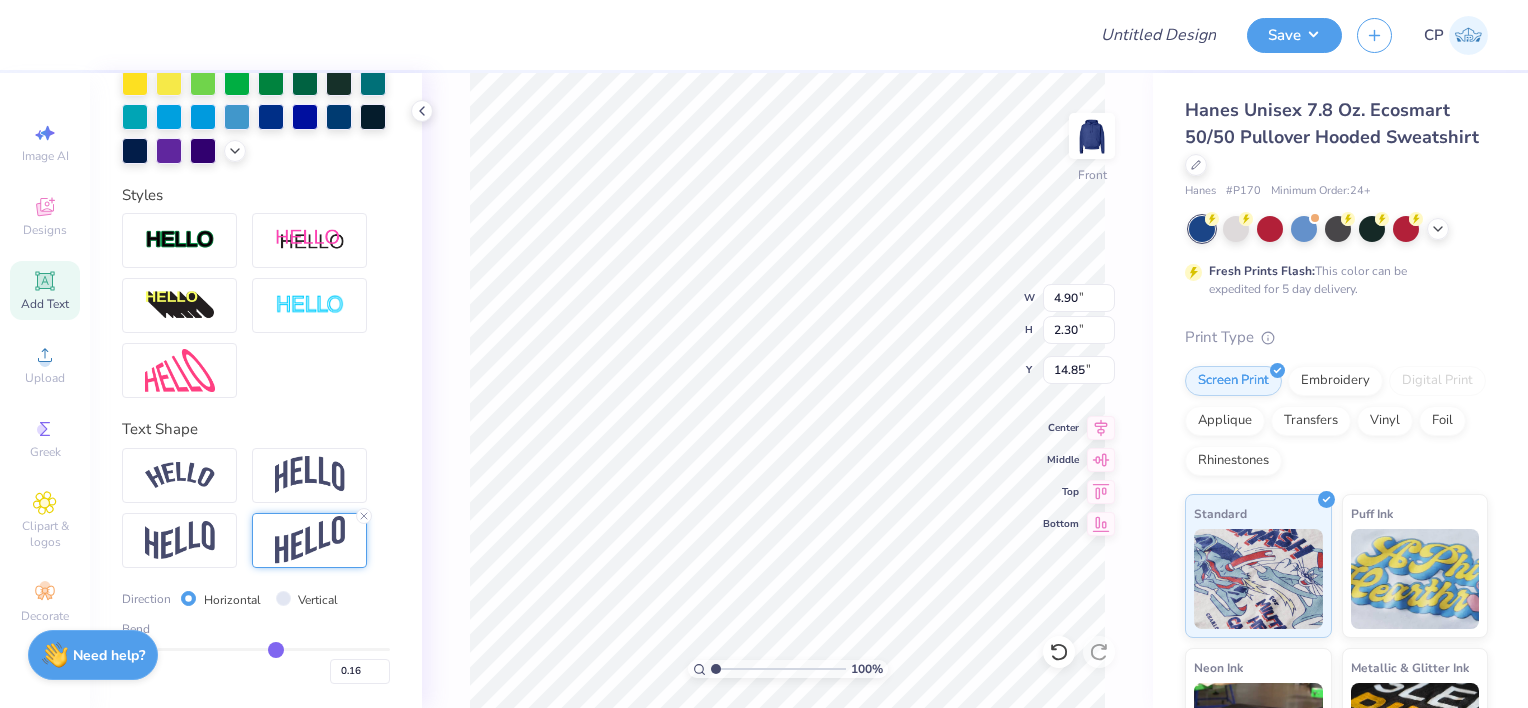 type on "0.19" 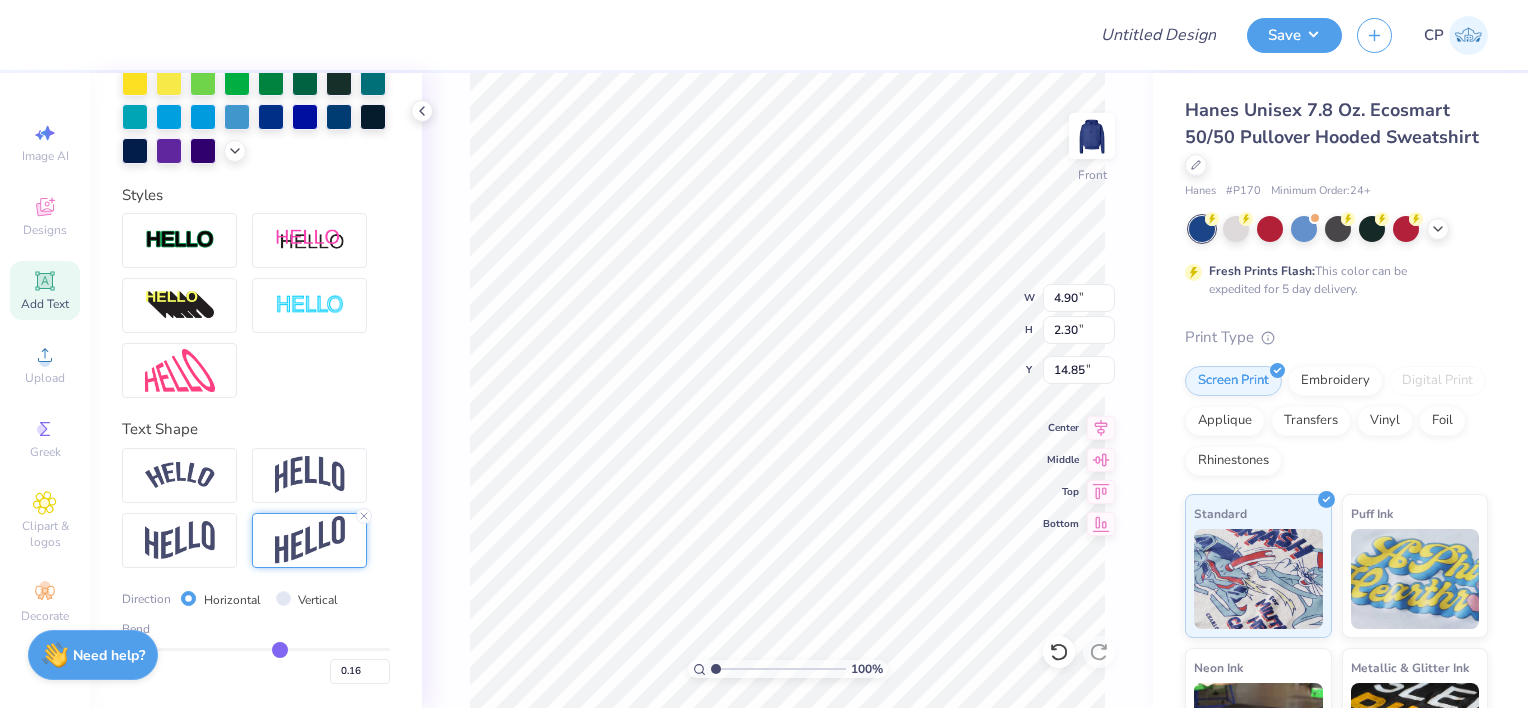 type on "0.19" 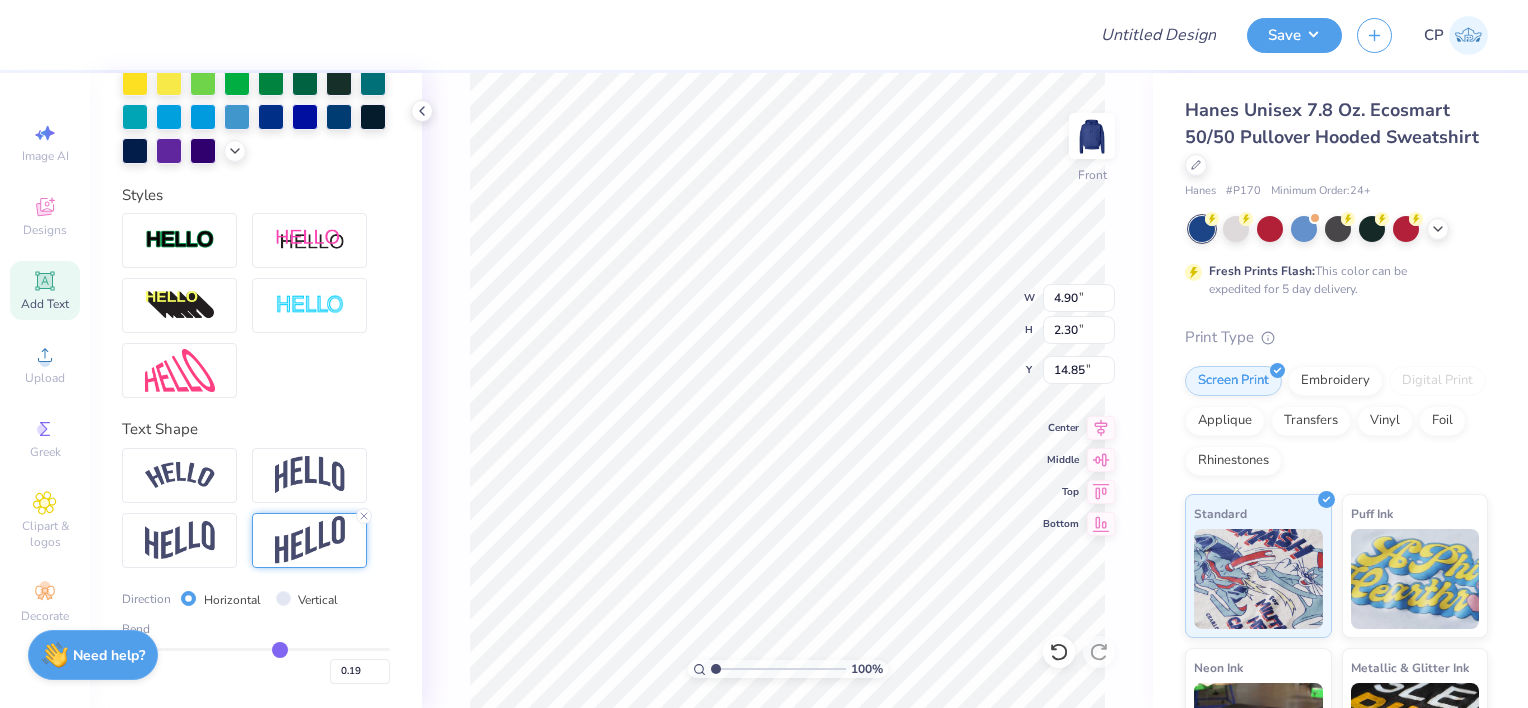 type on "0.2" 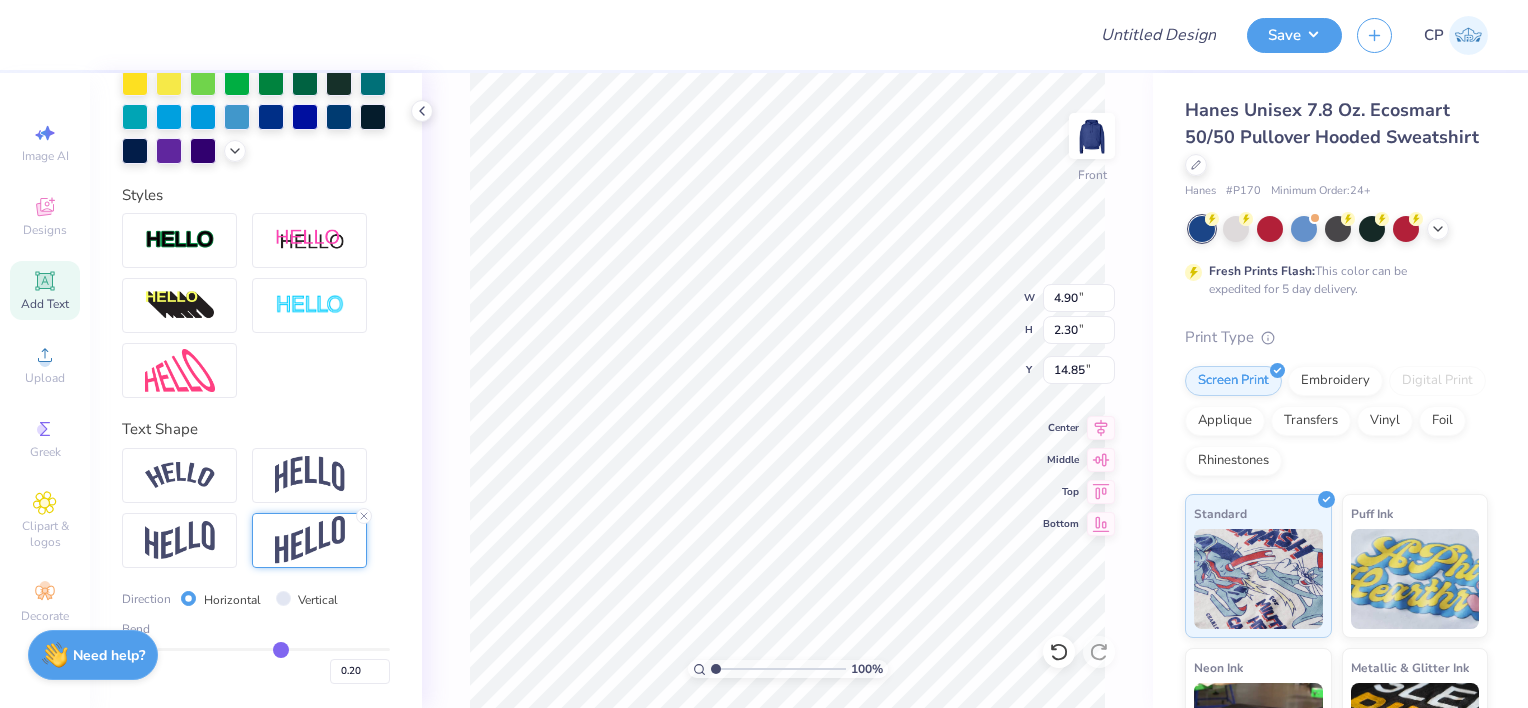 type on "0.21" 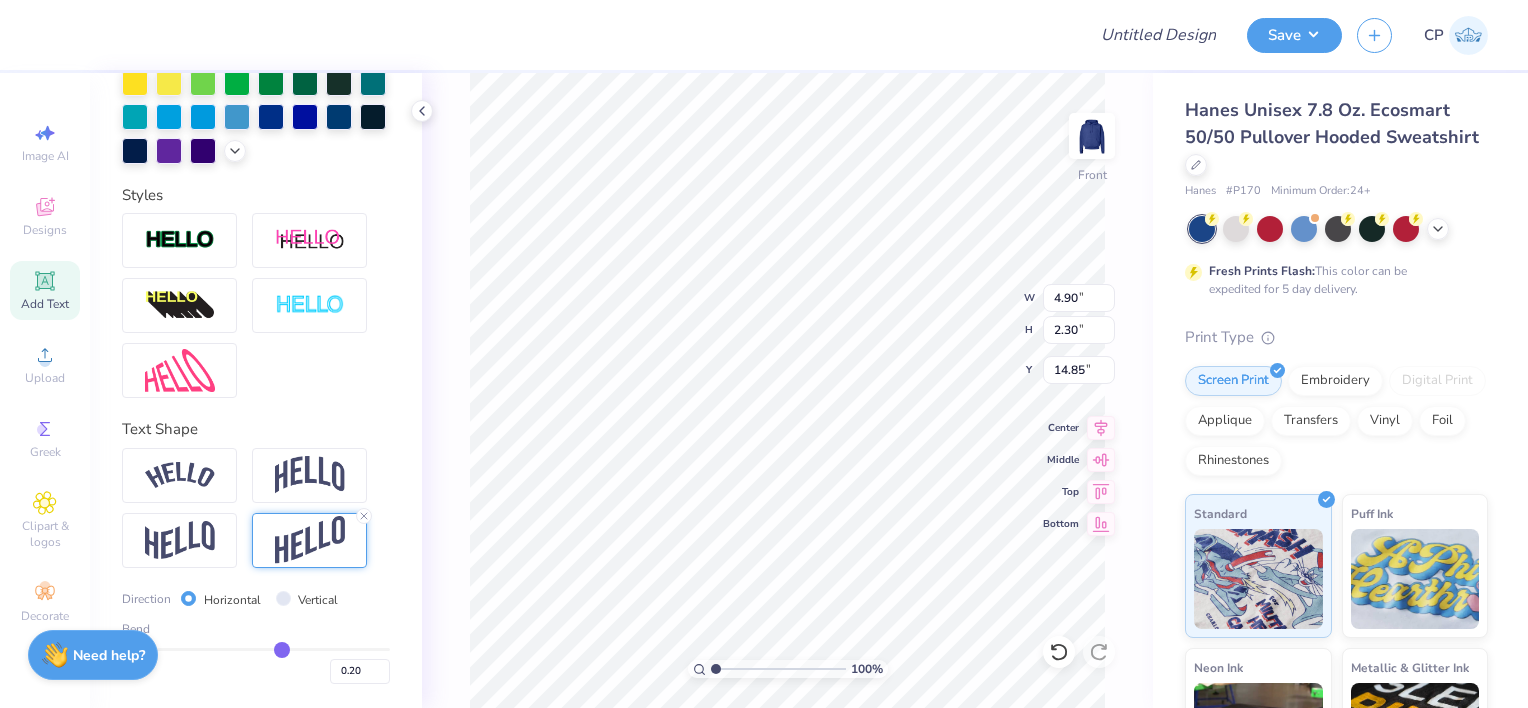 type on "0.21" 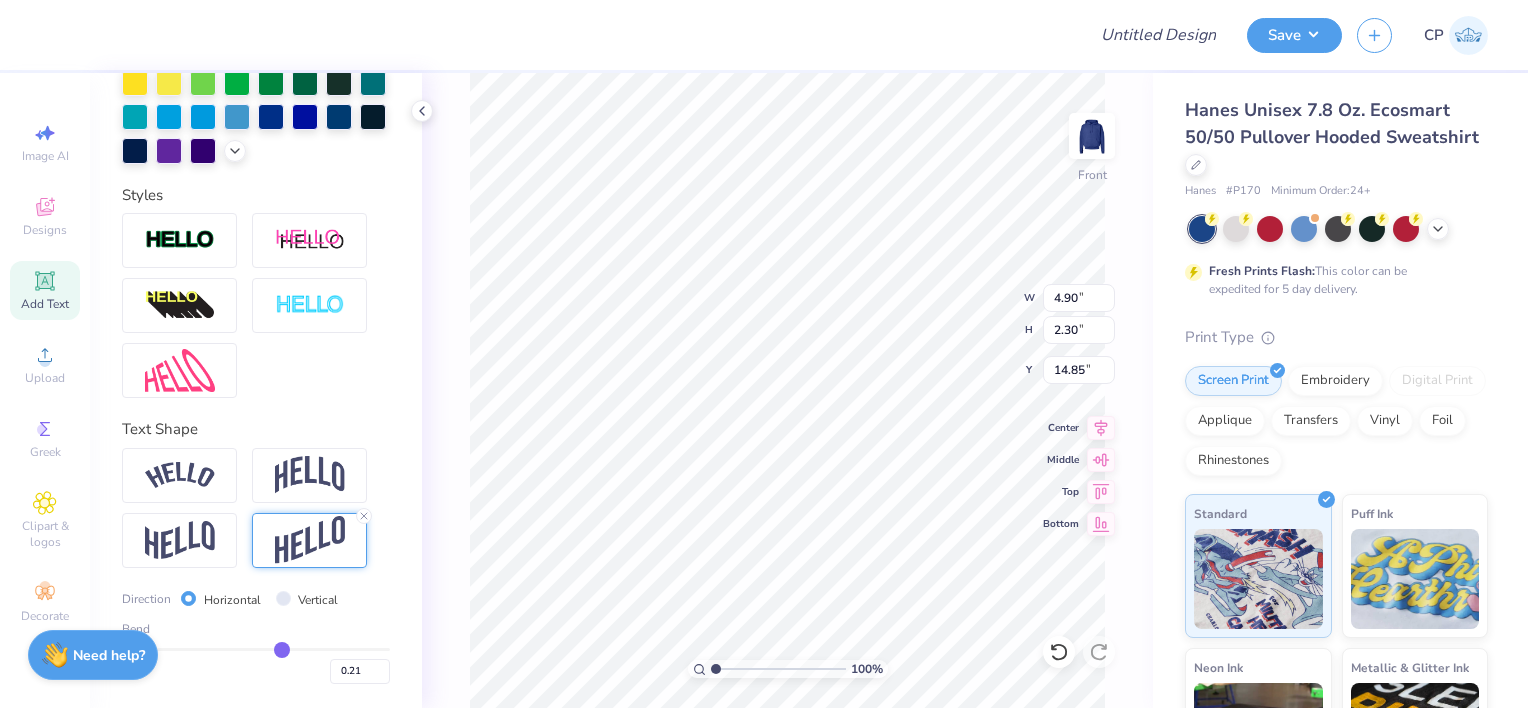 type on "0.22" 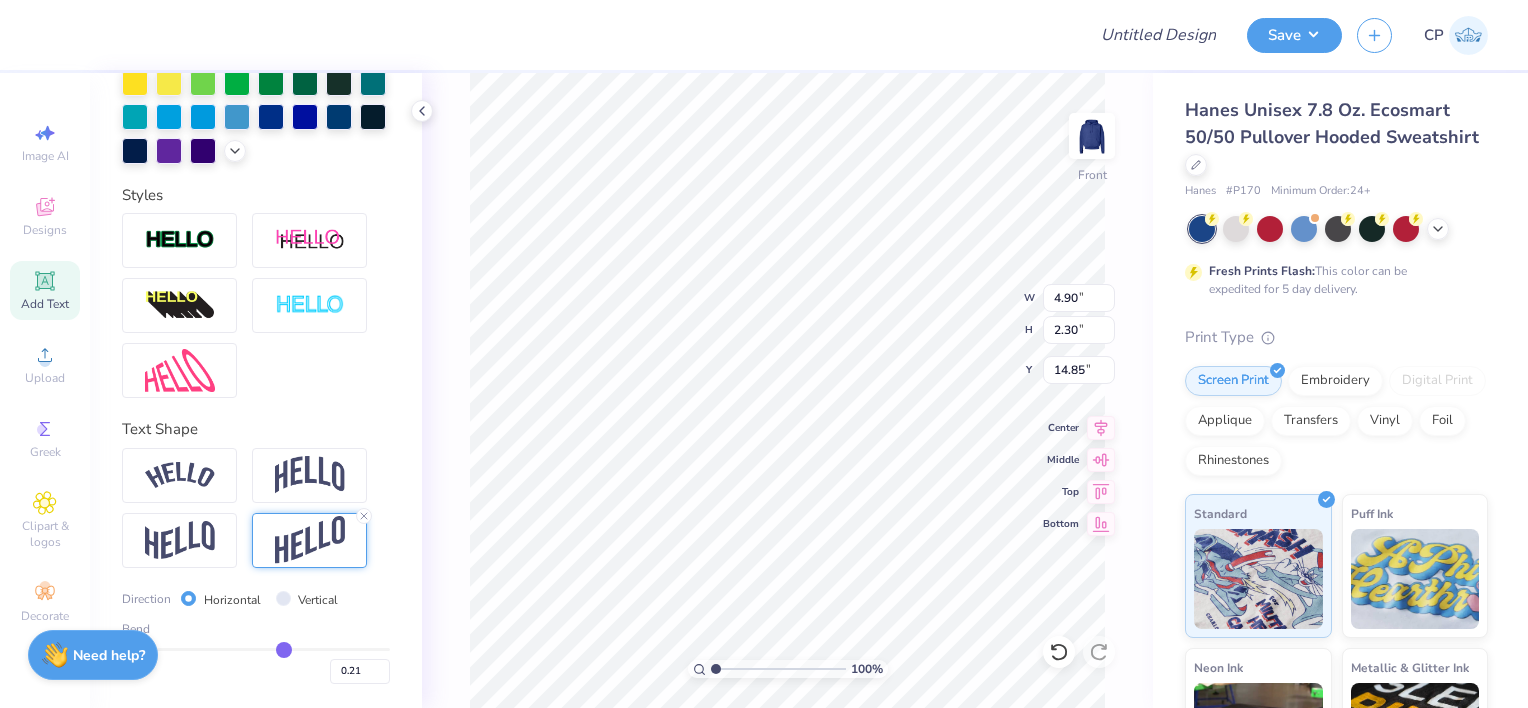 type on "0.22" 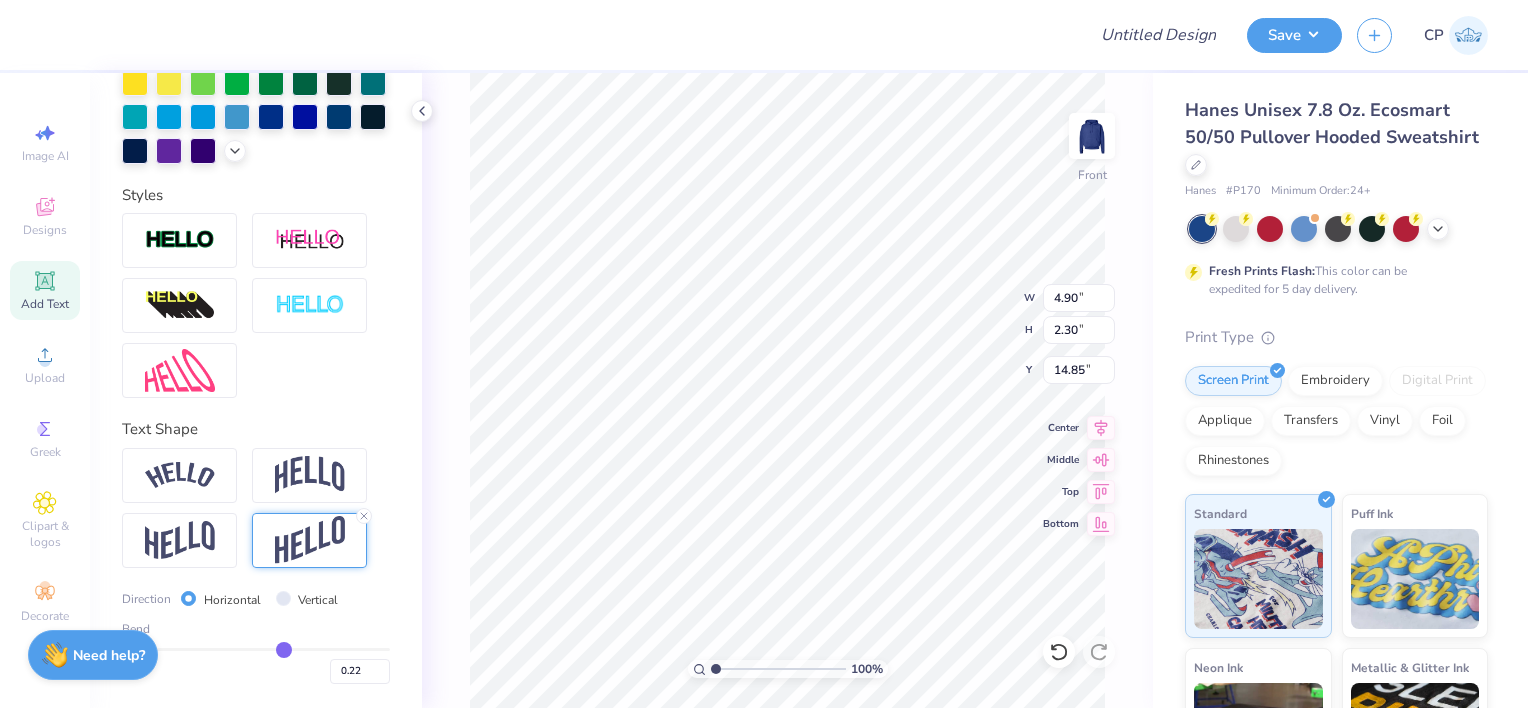 type on "0.23" 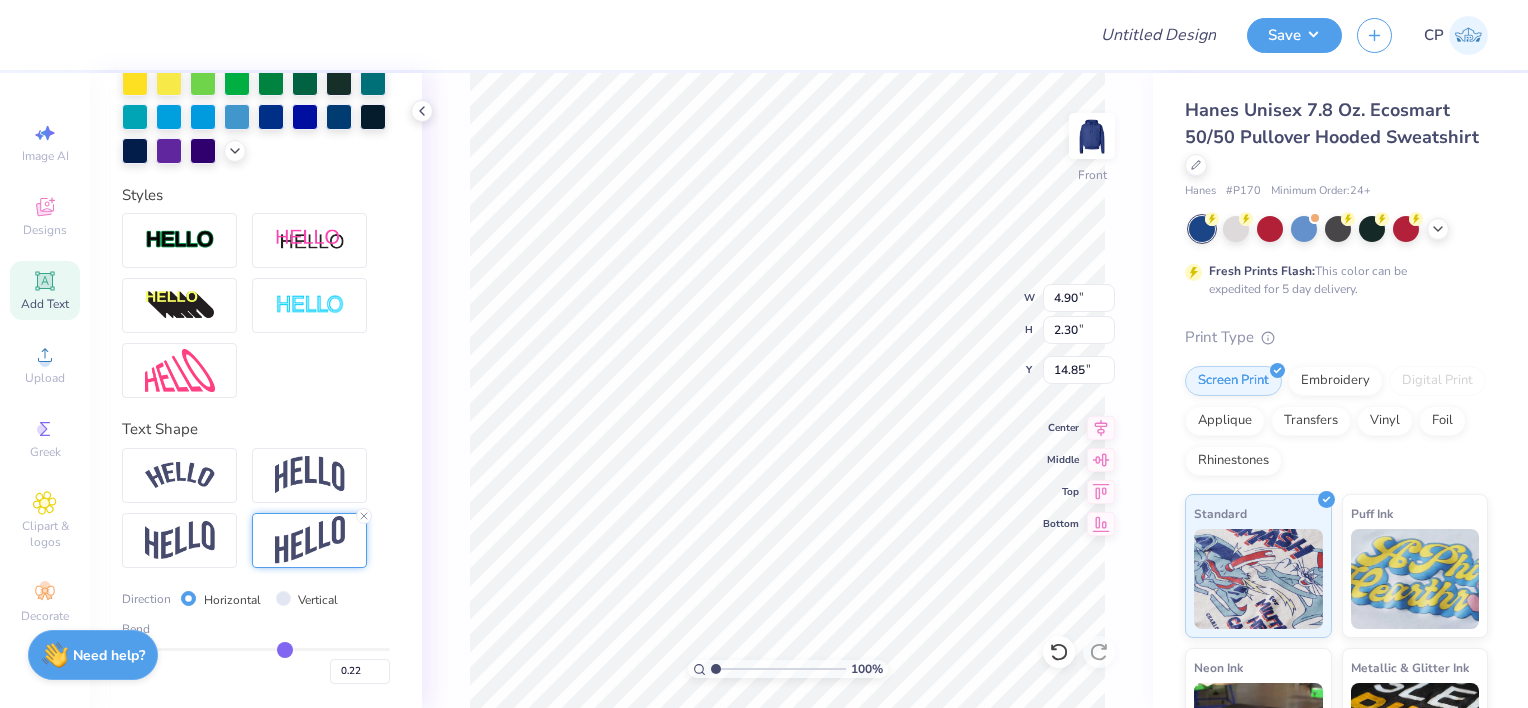 type on "0.23" 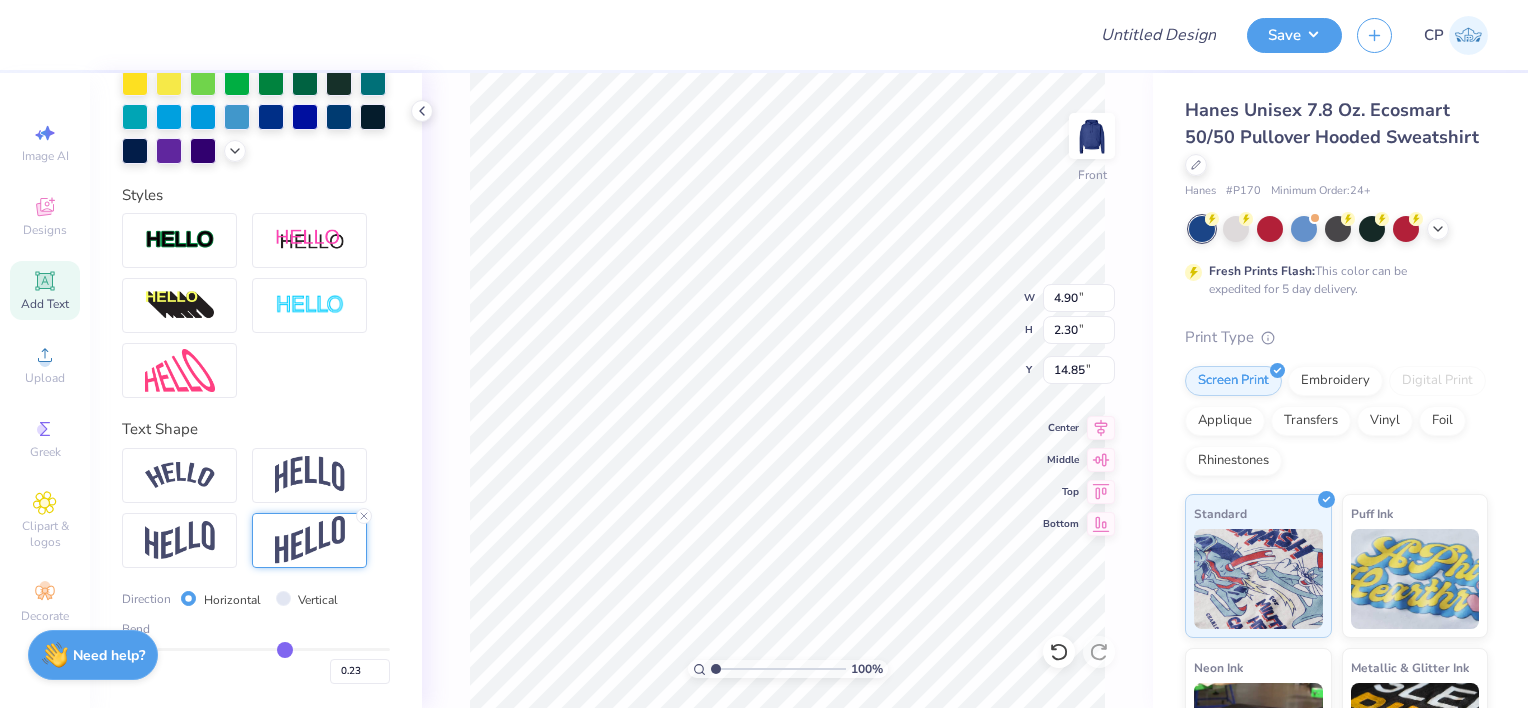 type on "0.25" 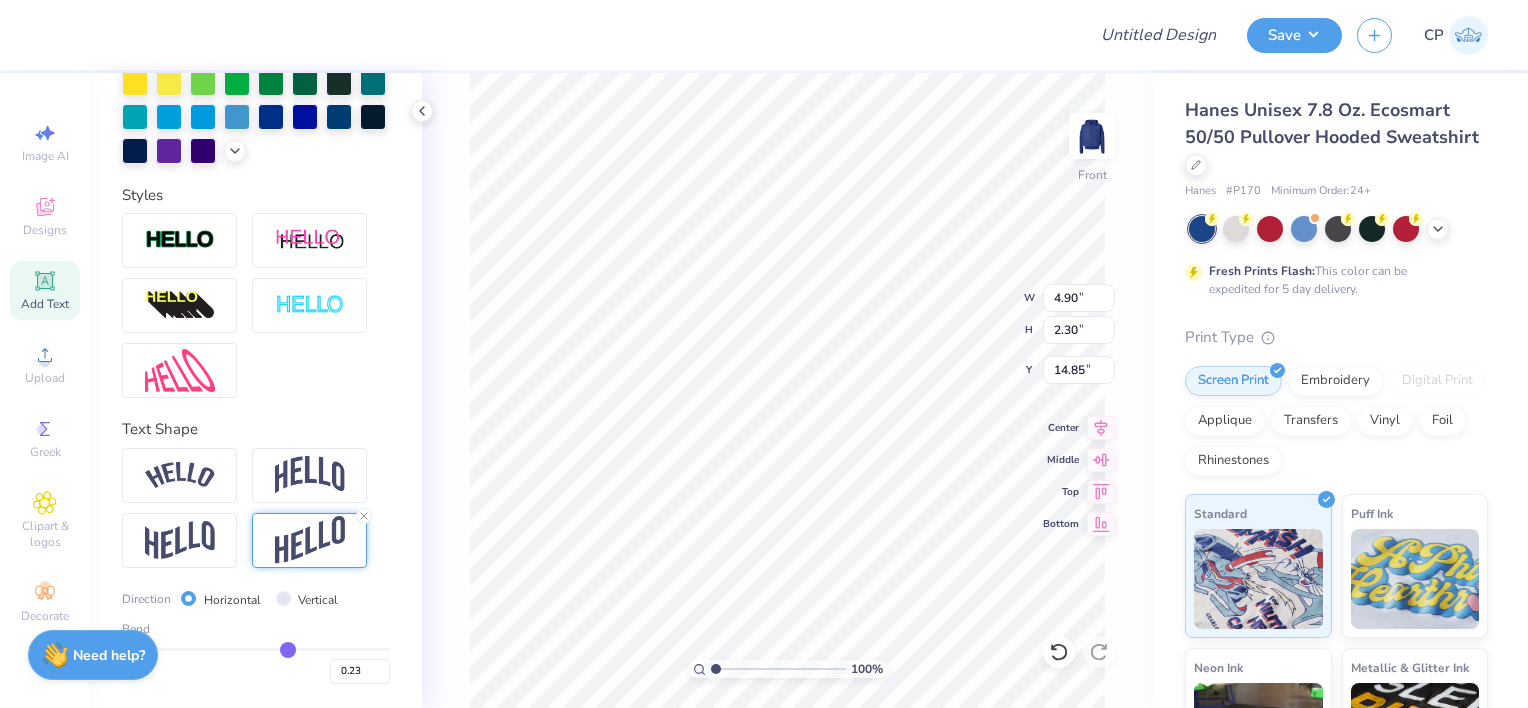 type on "0.25" 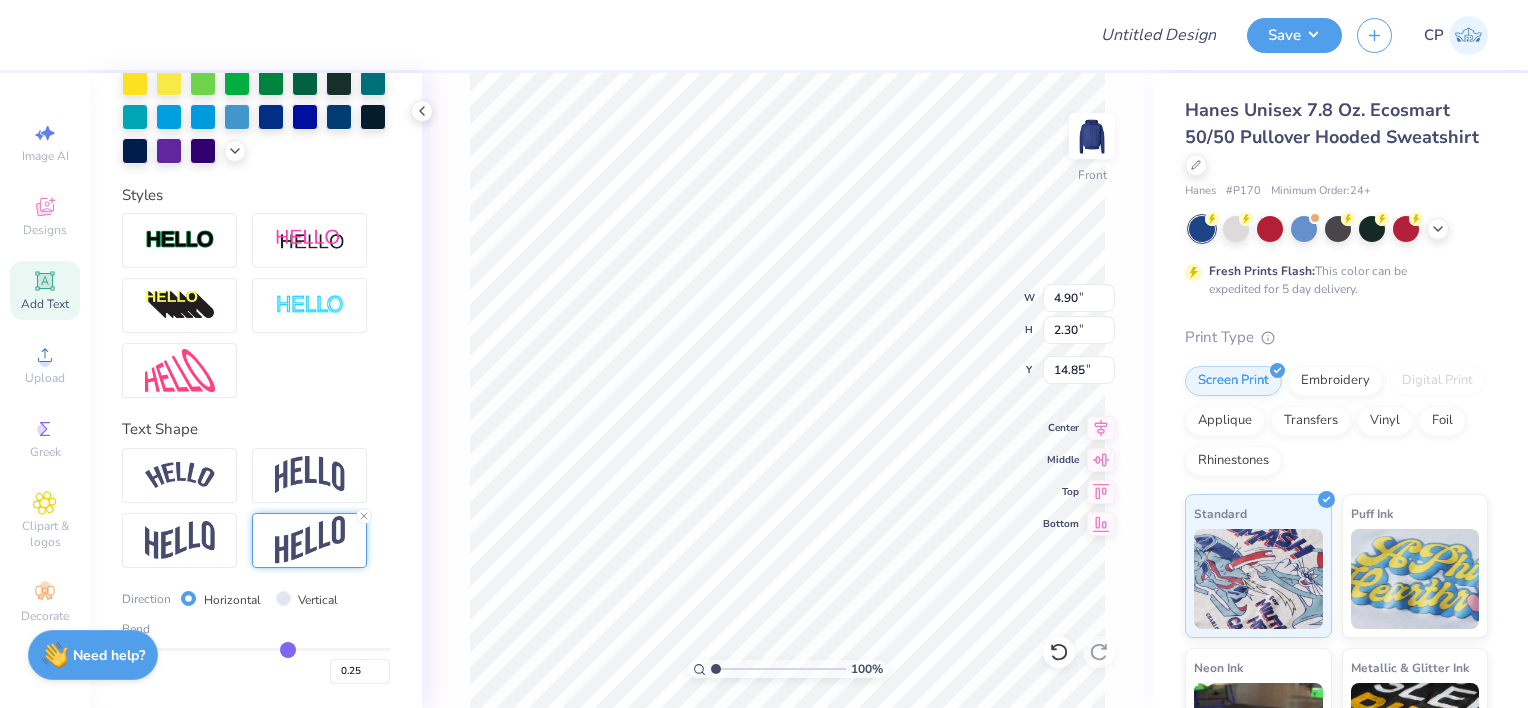 type on "0.25" 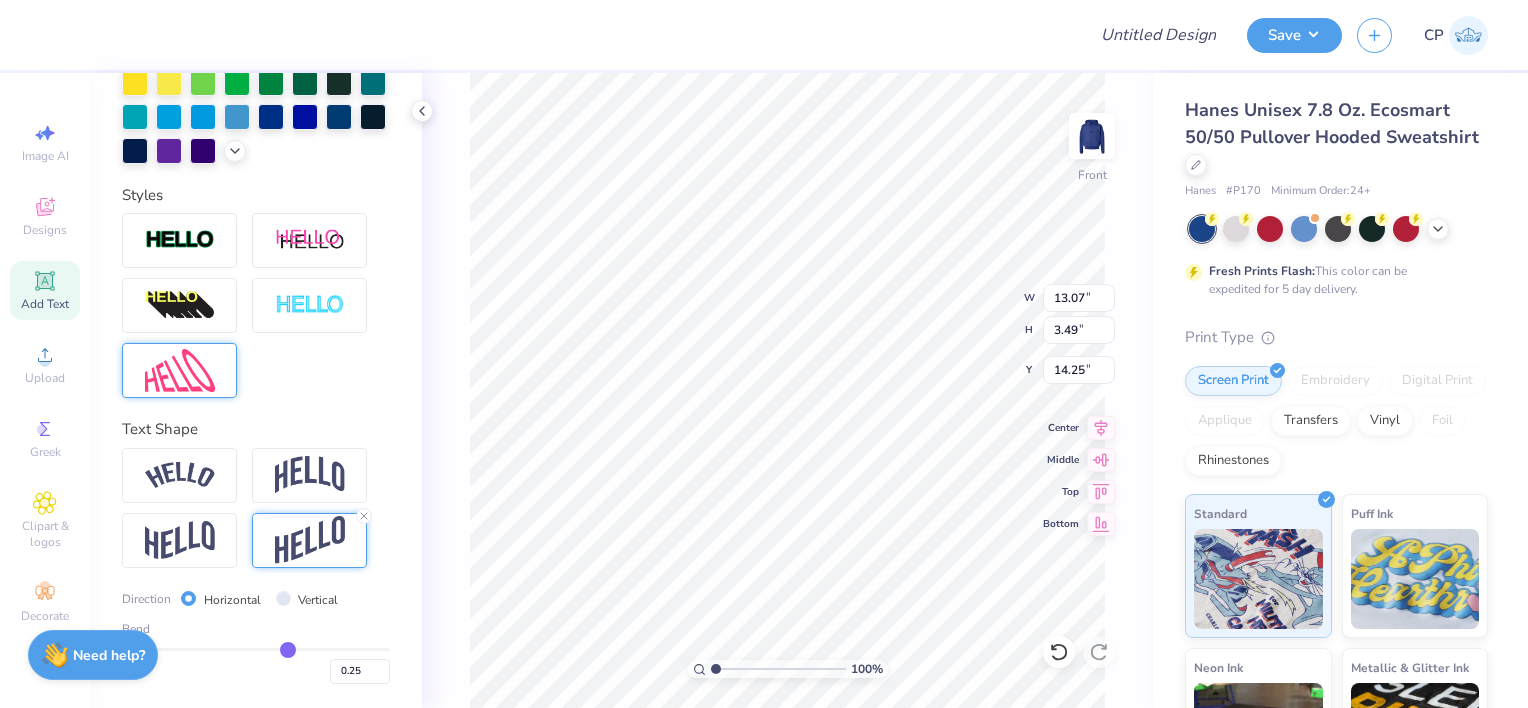 click at bounding box center [179, 370] 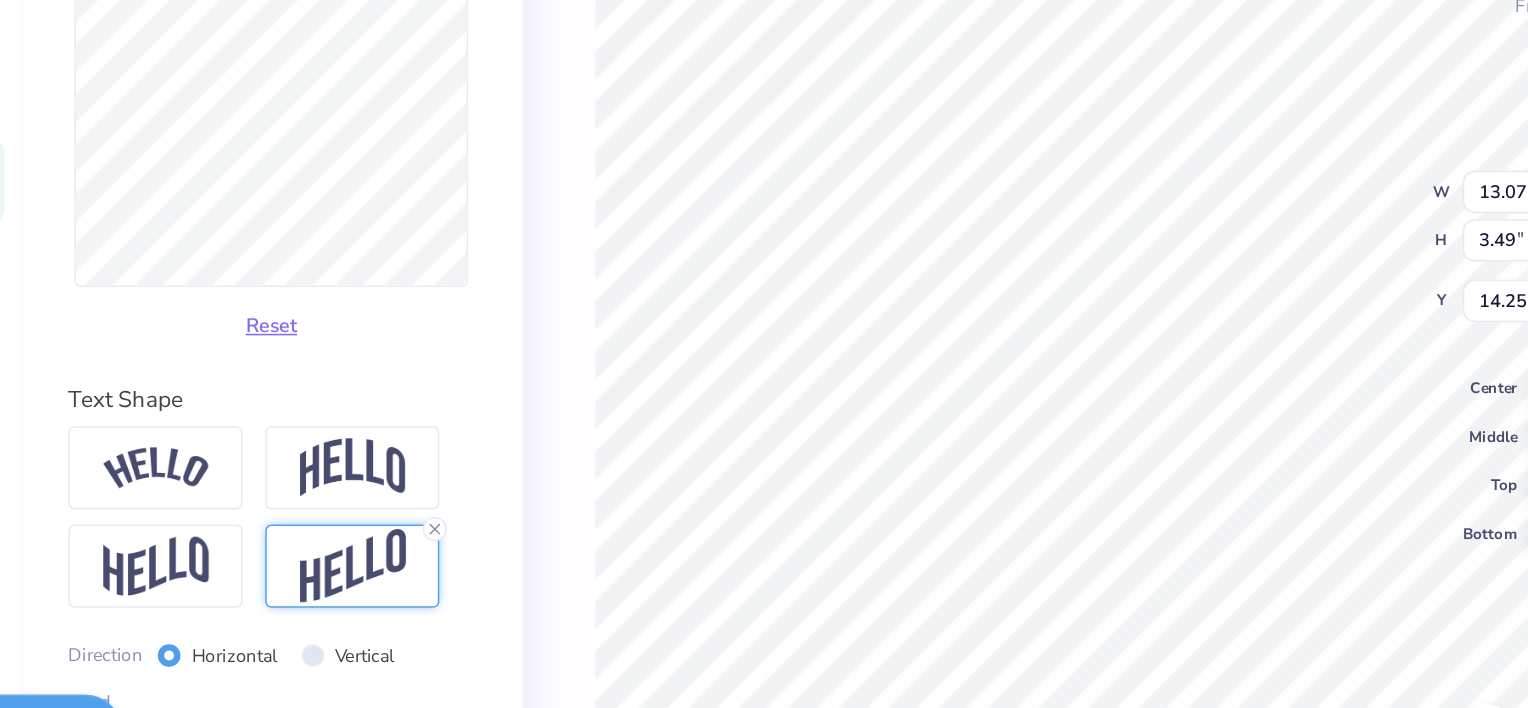 scroll, scrollTop: 860, scrollLeft: 0, axis: vertical 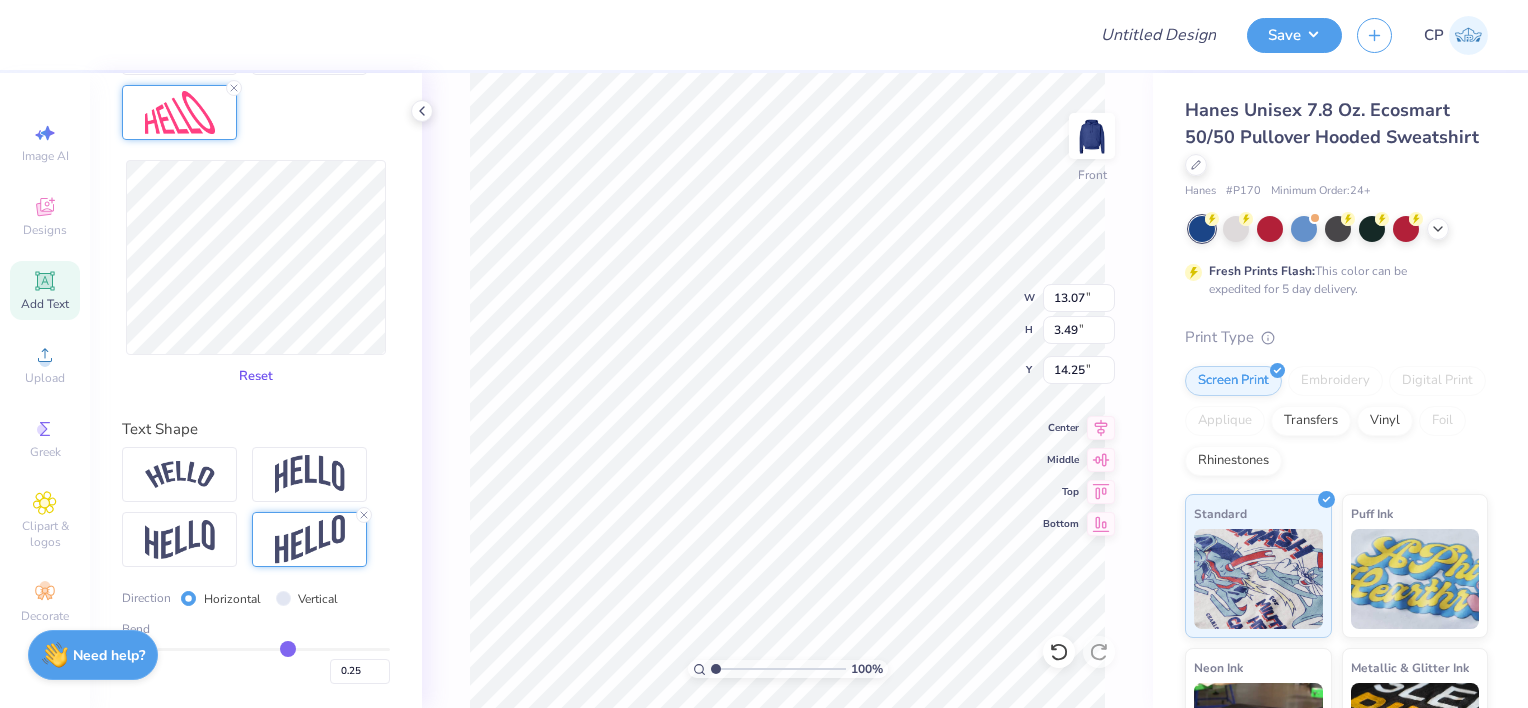 click on "Reset" at bounding box center [256, 376] 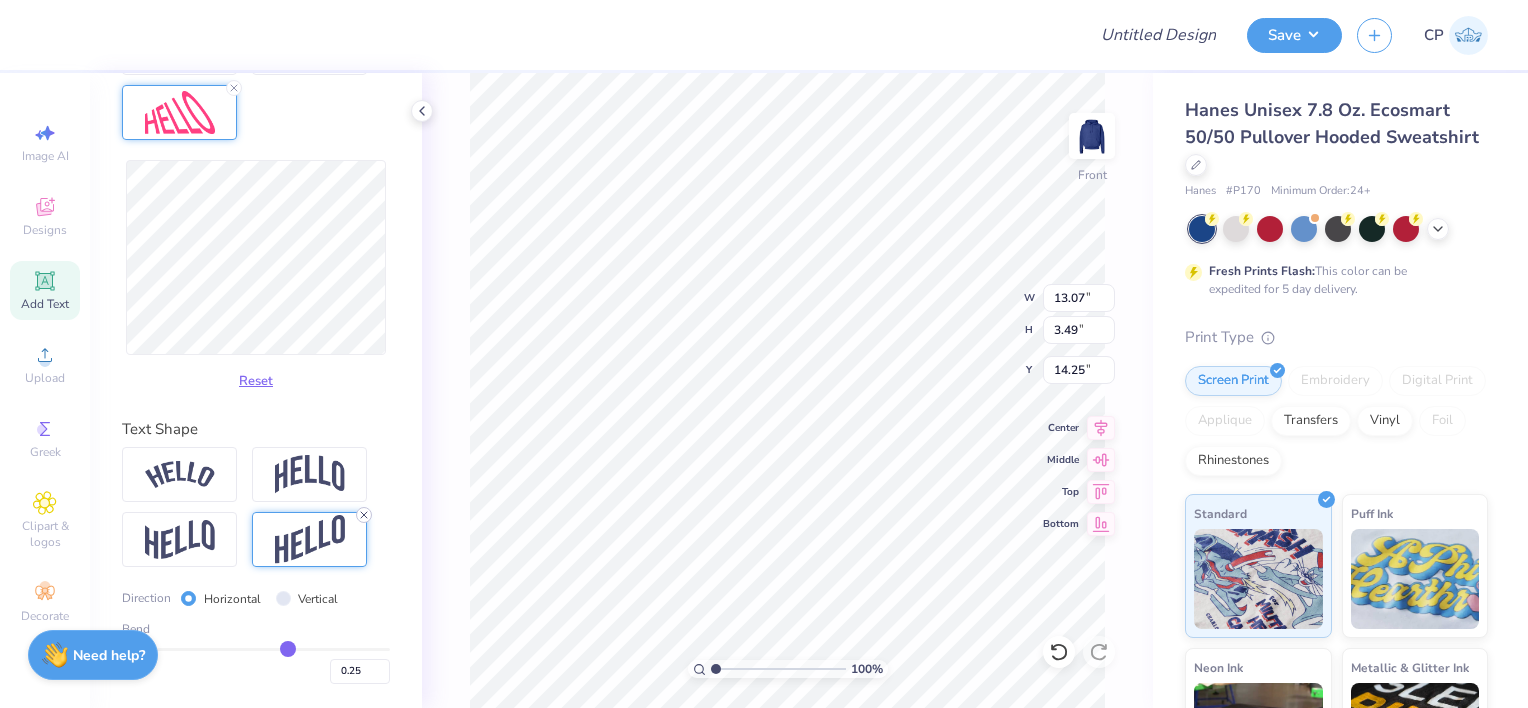 click at bounding box center (364, 515) 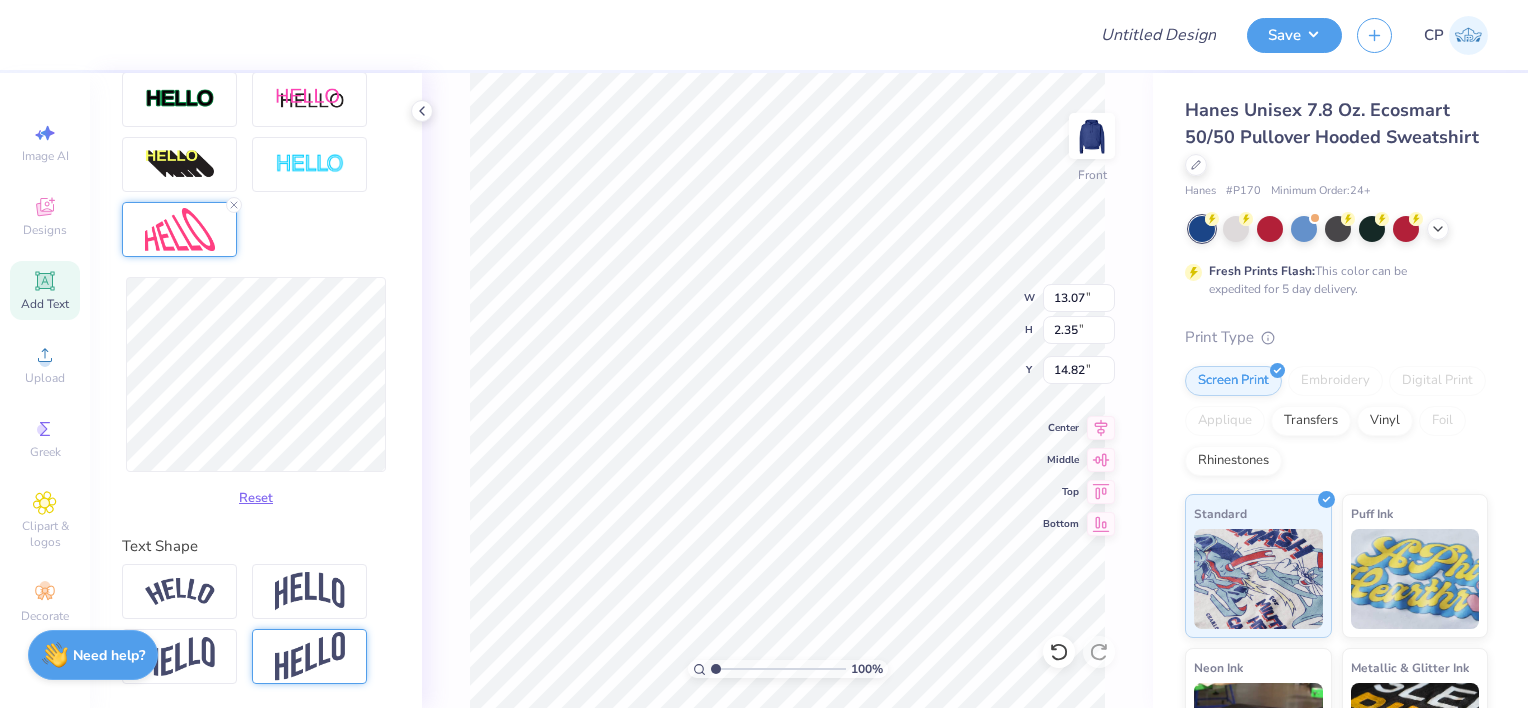 type on "2.35" 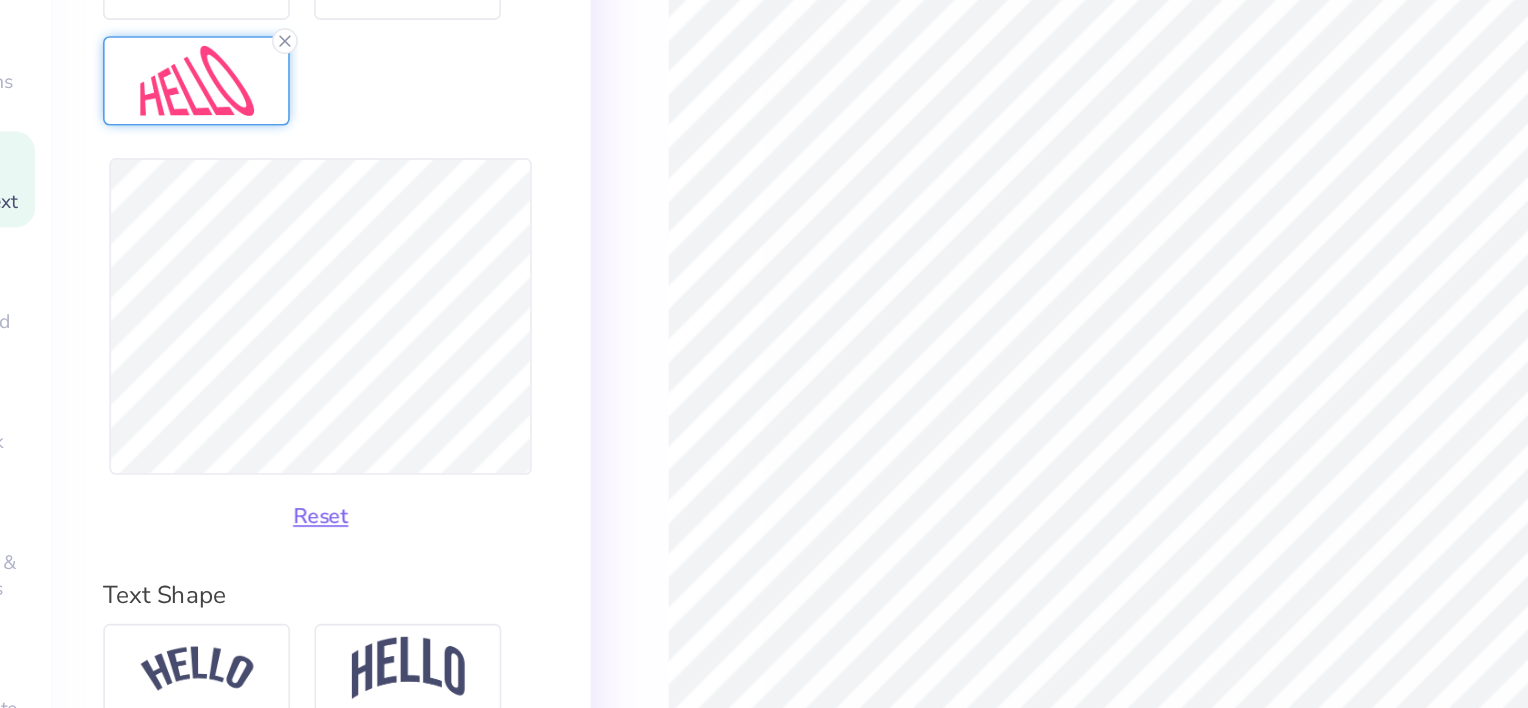 scroll, scrollTop: 0, scrollLeft: 0, axis: both 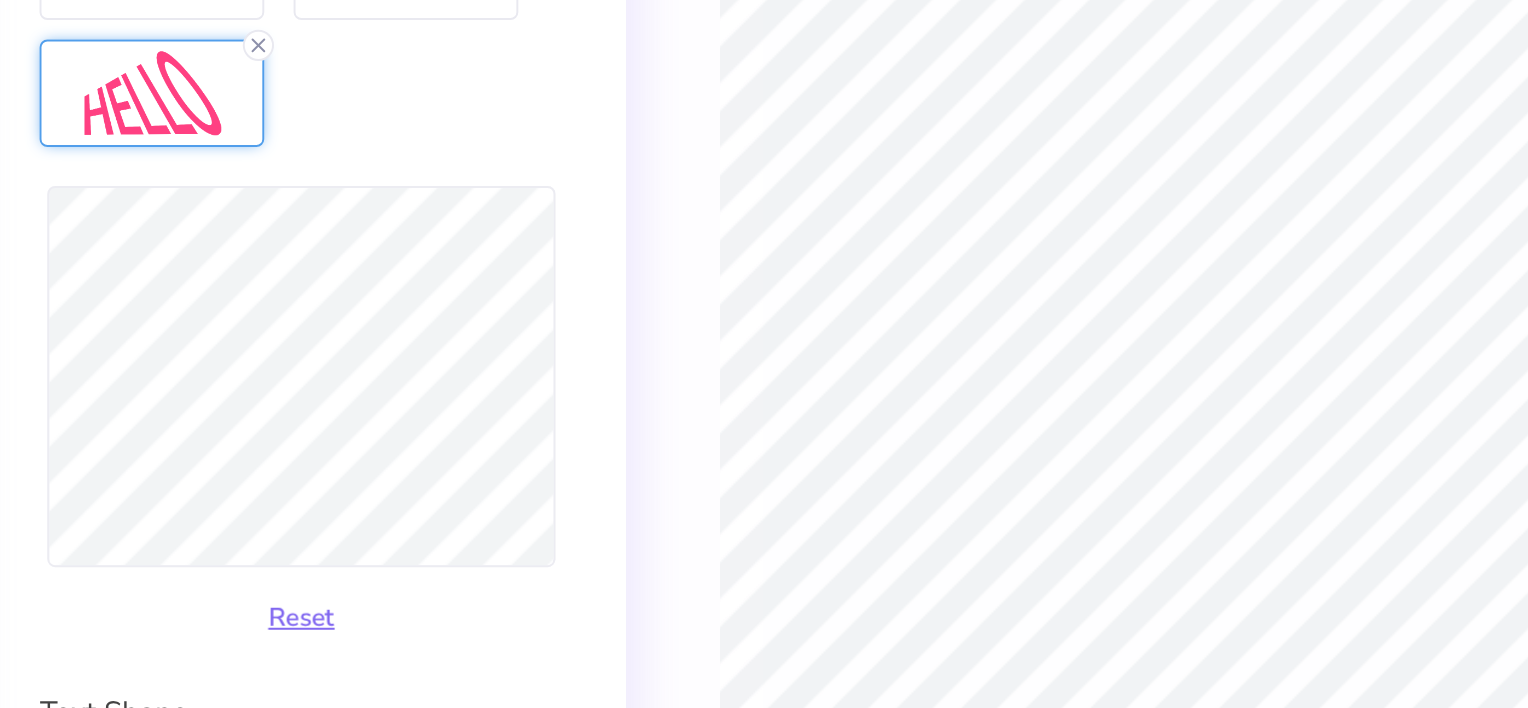 click on "100  % Front W 13.07 13.07 " H 2.35 2.35 " Y 14.82 14.82 " Center Middle Top Bottom" at bounding box center [787, 390] 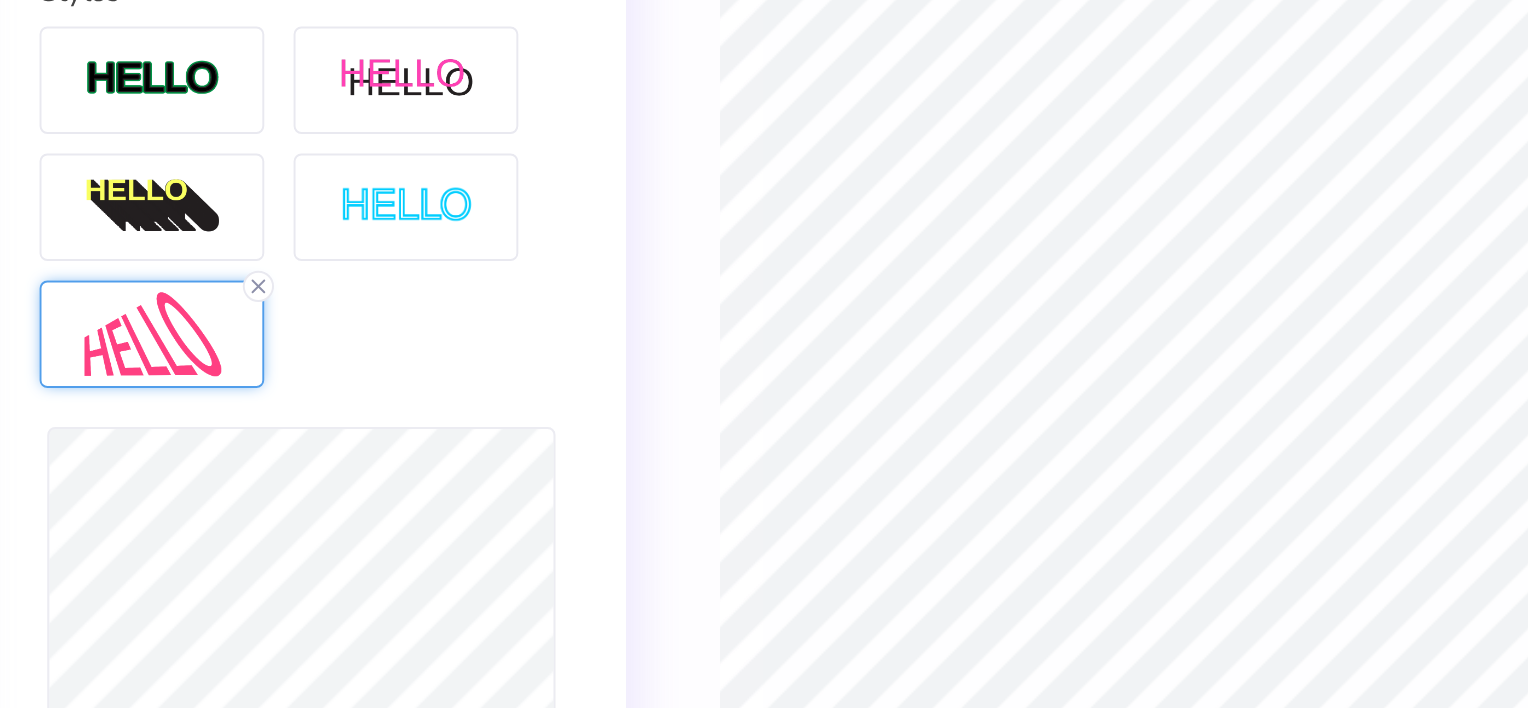scroll, scrollTop: 744, scrollLeft: 0, axis: vertical 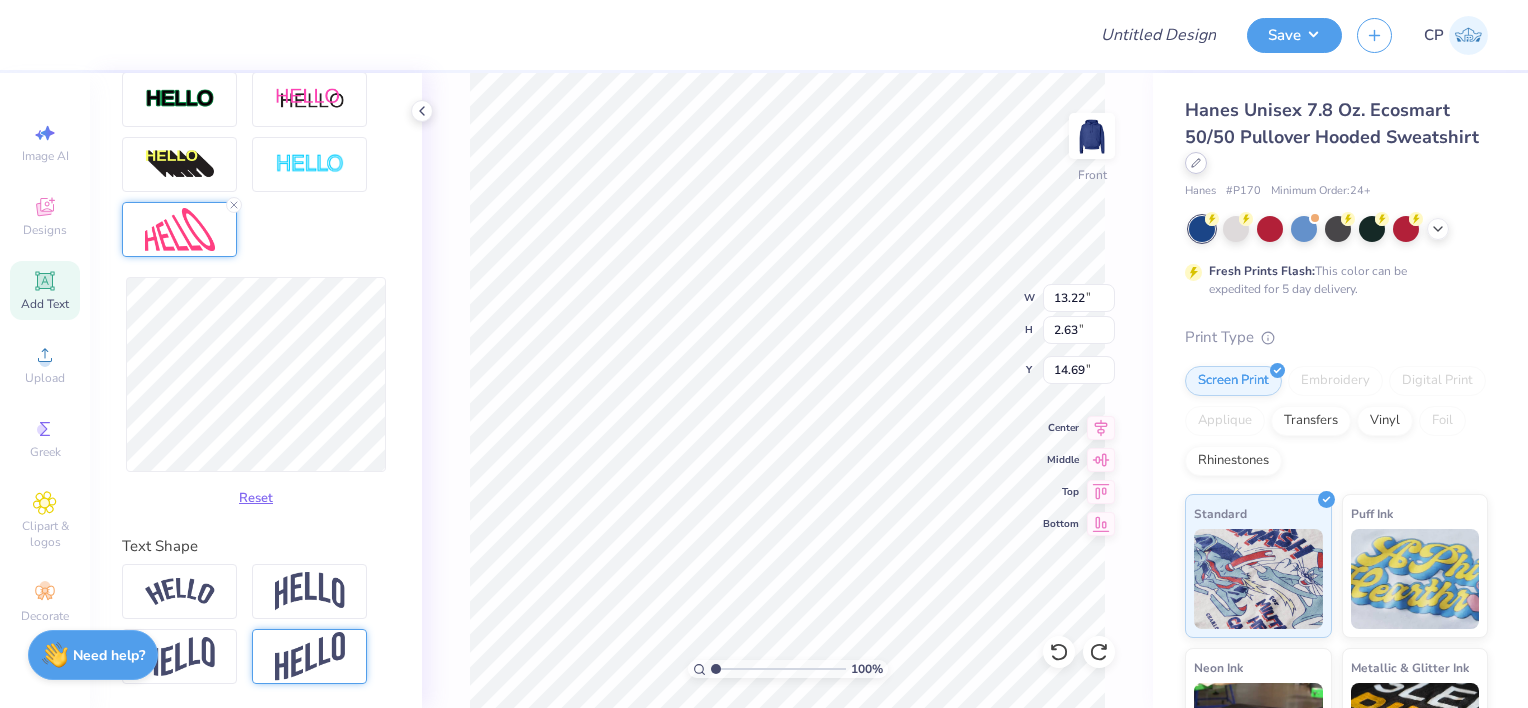 click at bounding box center [1196, 163] 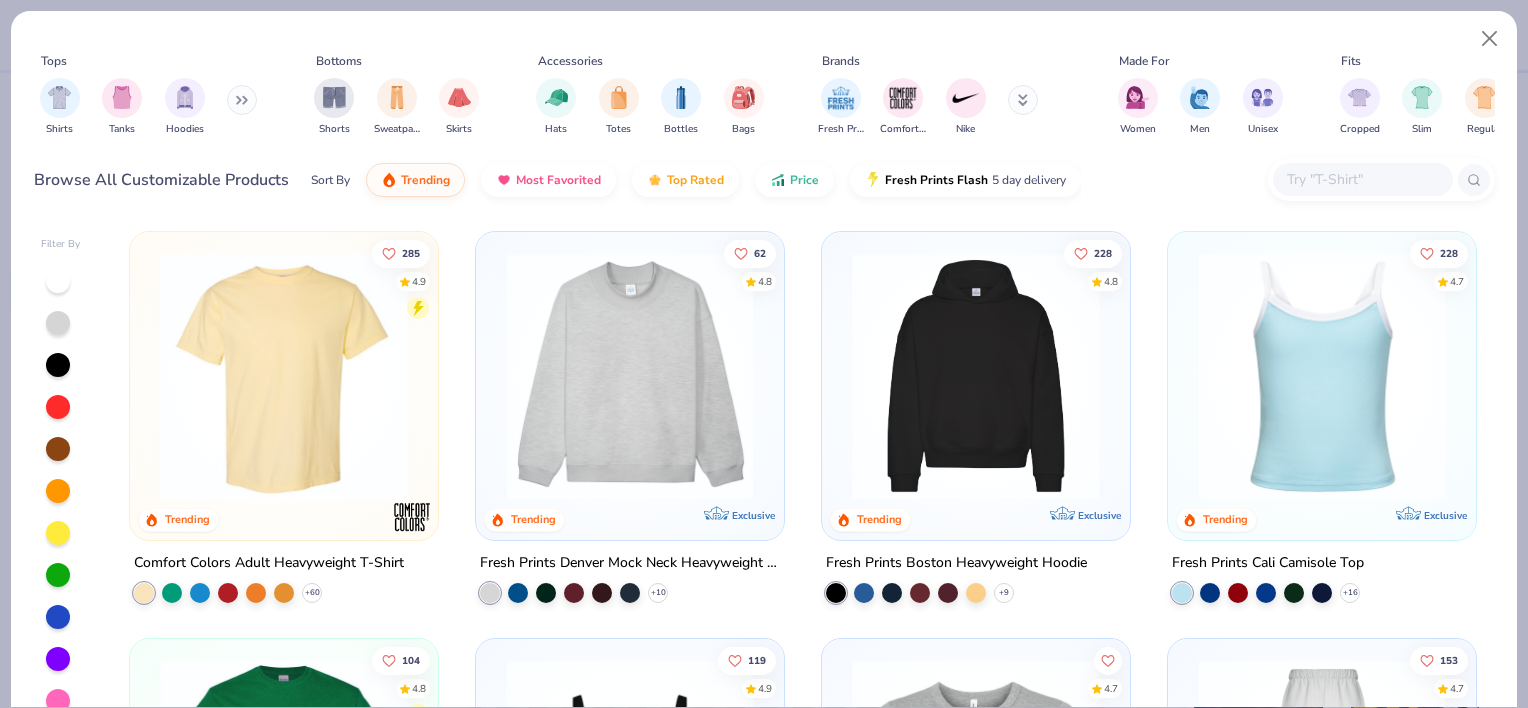 click at bounding box center [1362, 179] 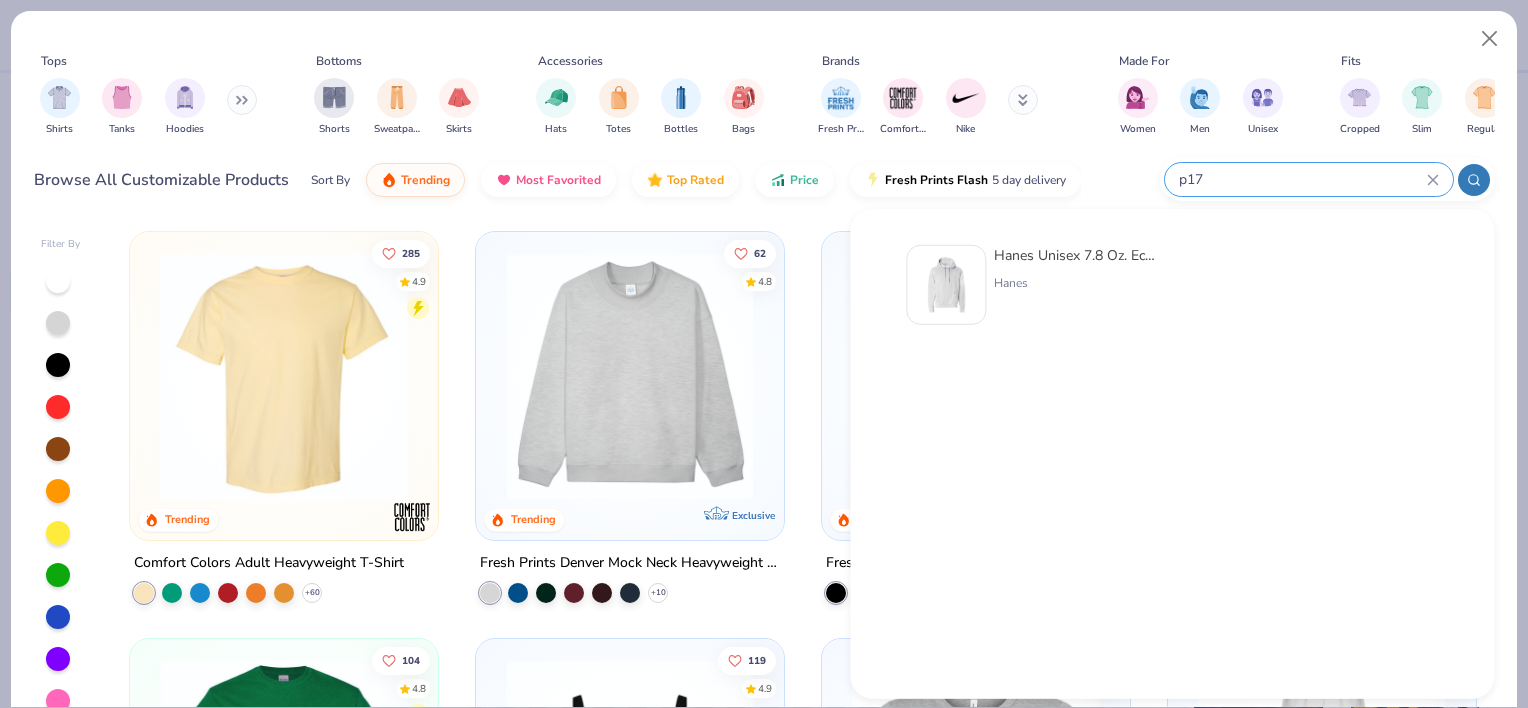 type on "p17" 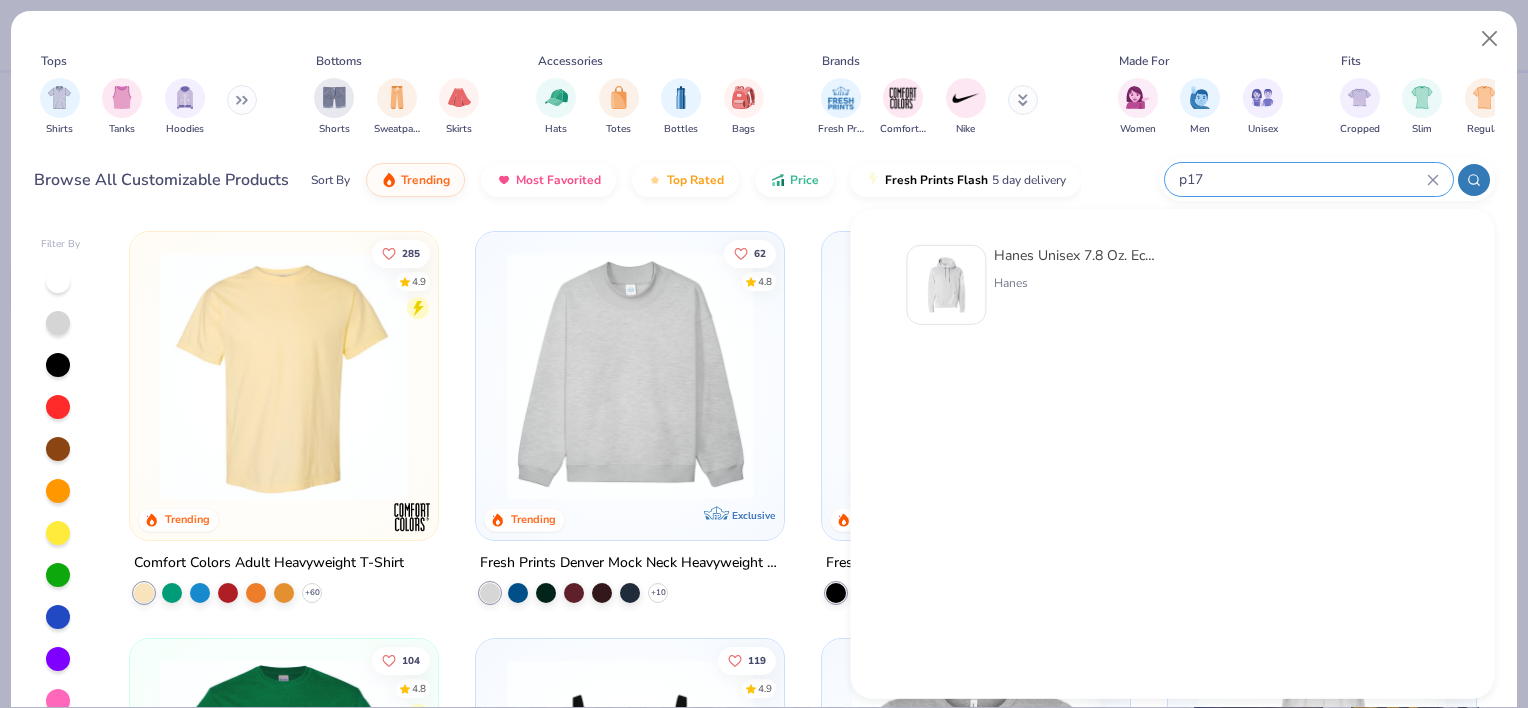 click at bounding box center (946, 285) 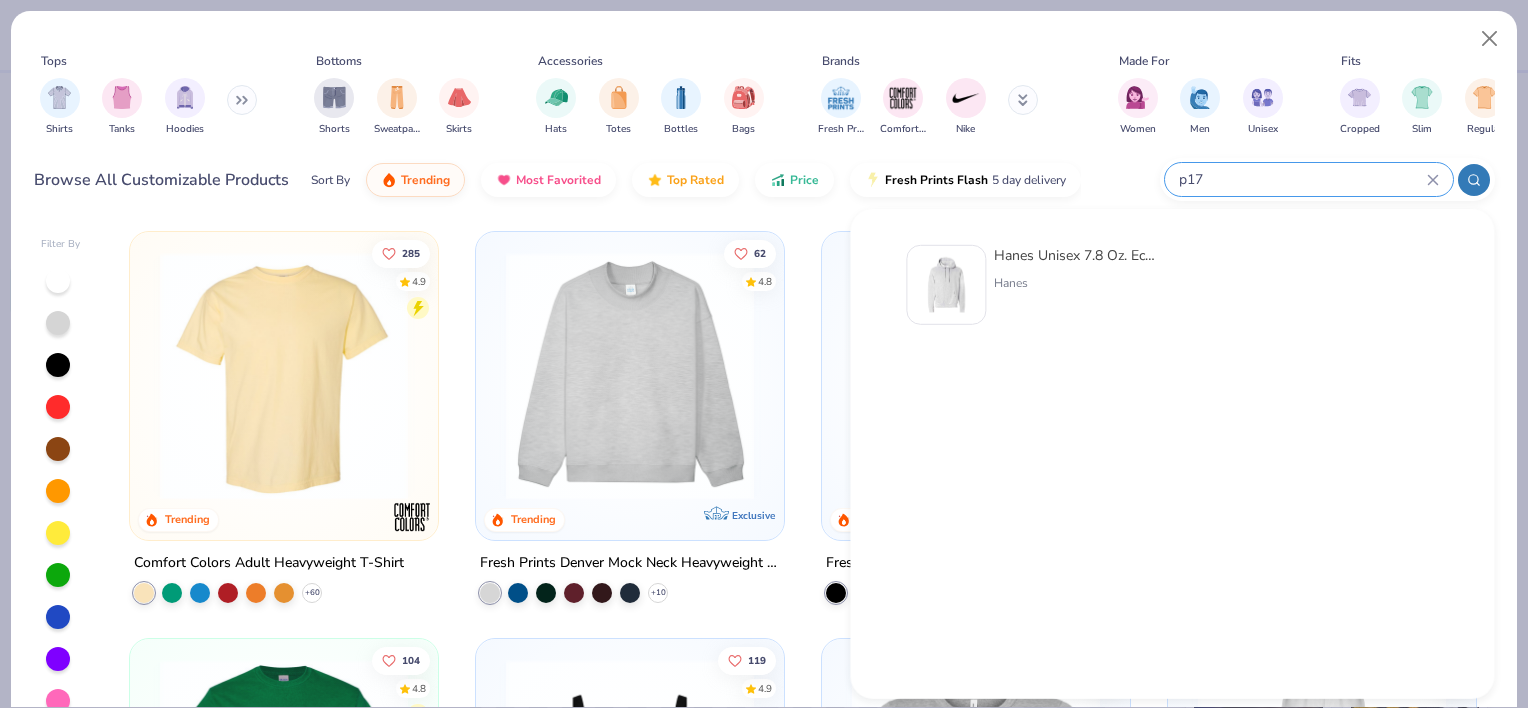 type 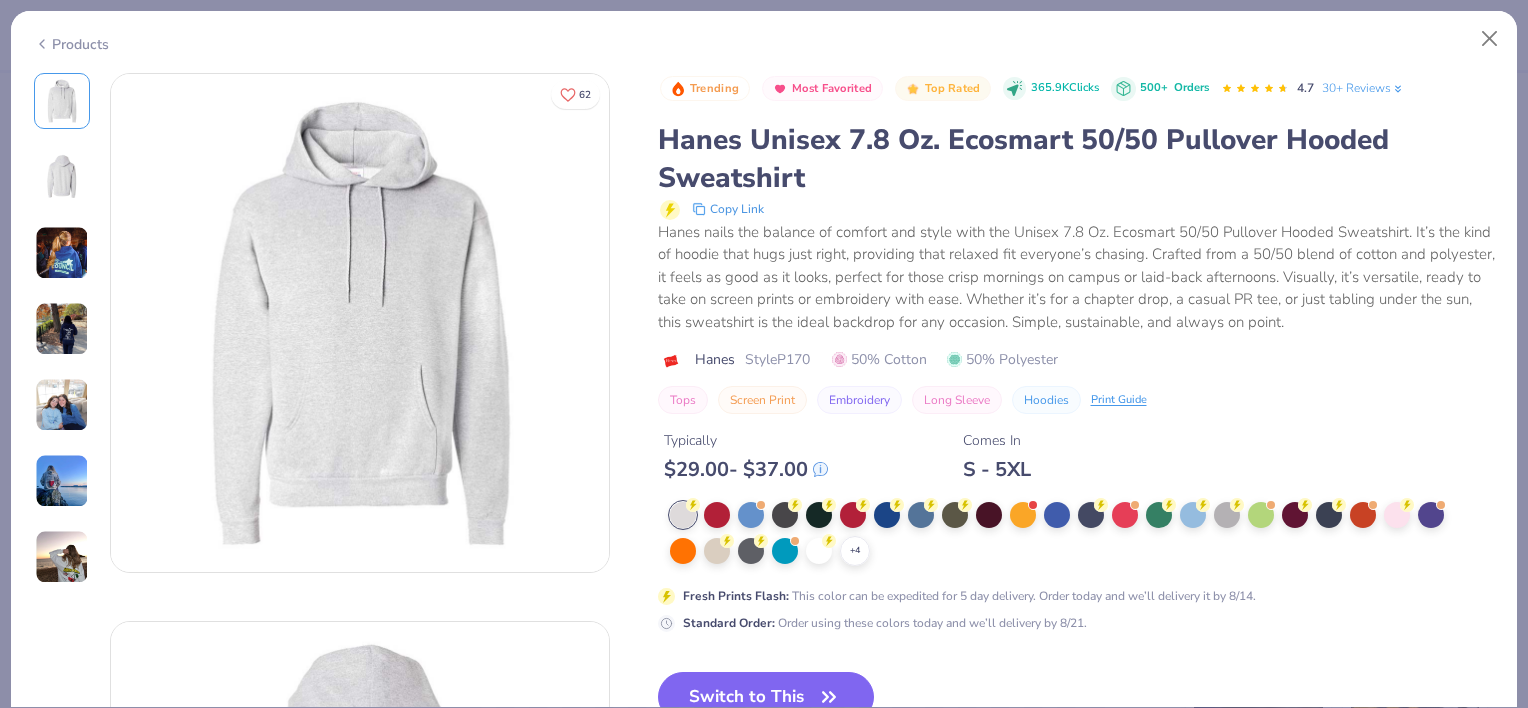 click at bounding box center (62, 253) 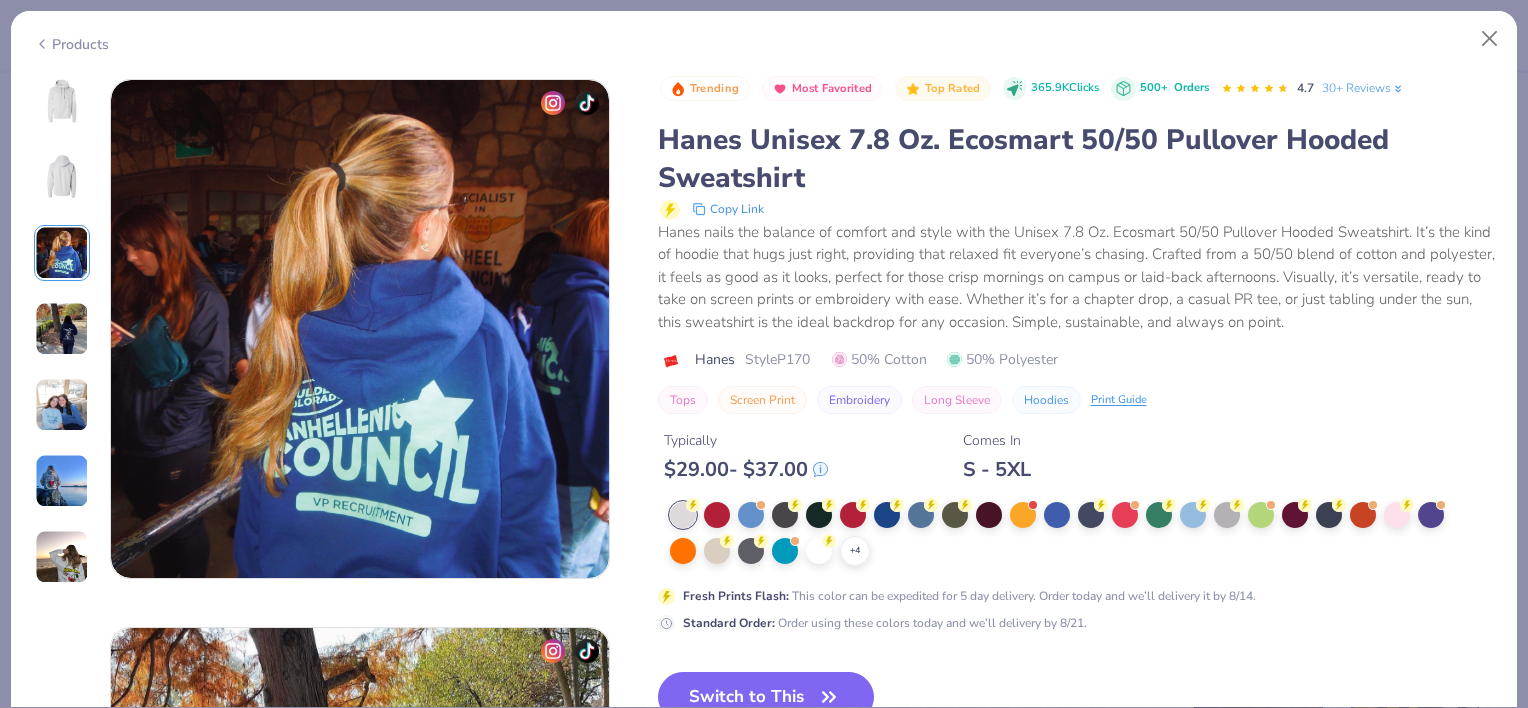 scroll, scrollTop: 1096, scrollLeft: 0, axis: vertical 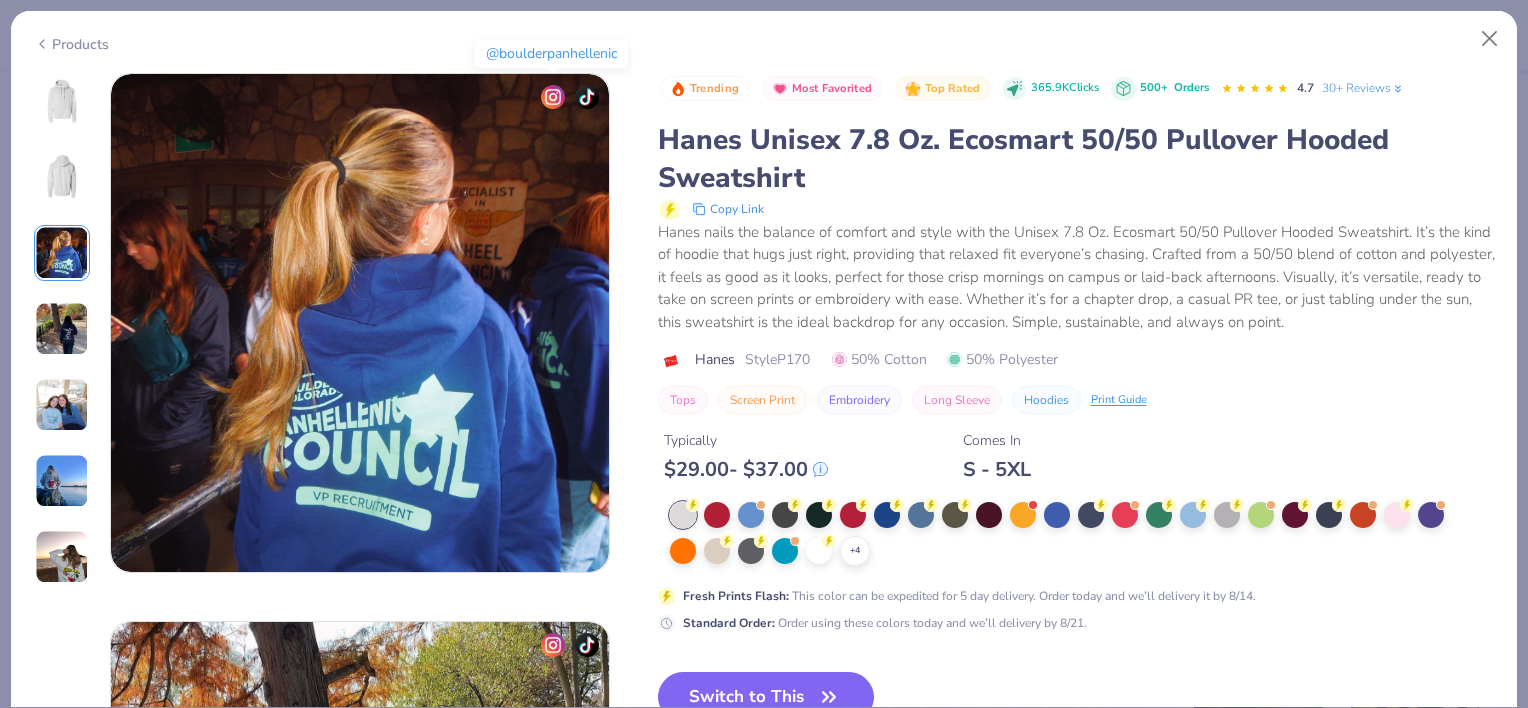 click at bounding box center (553, 97) 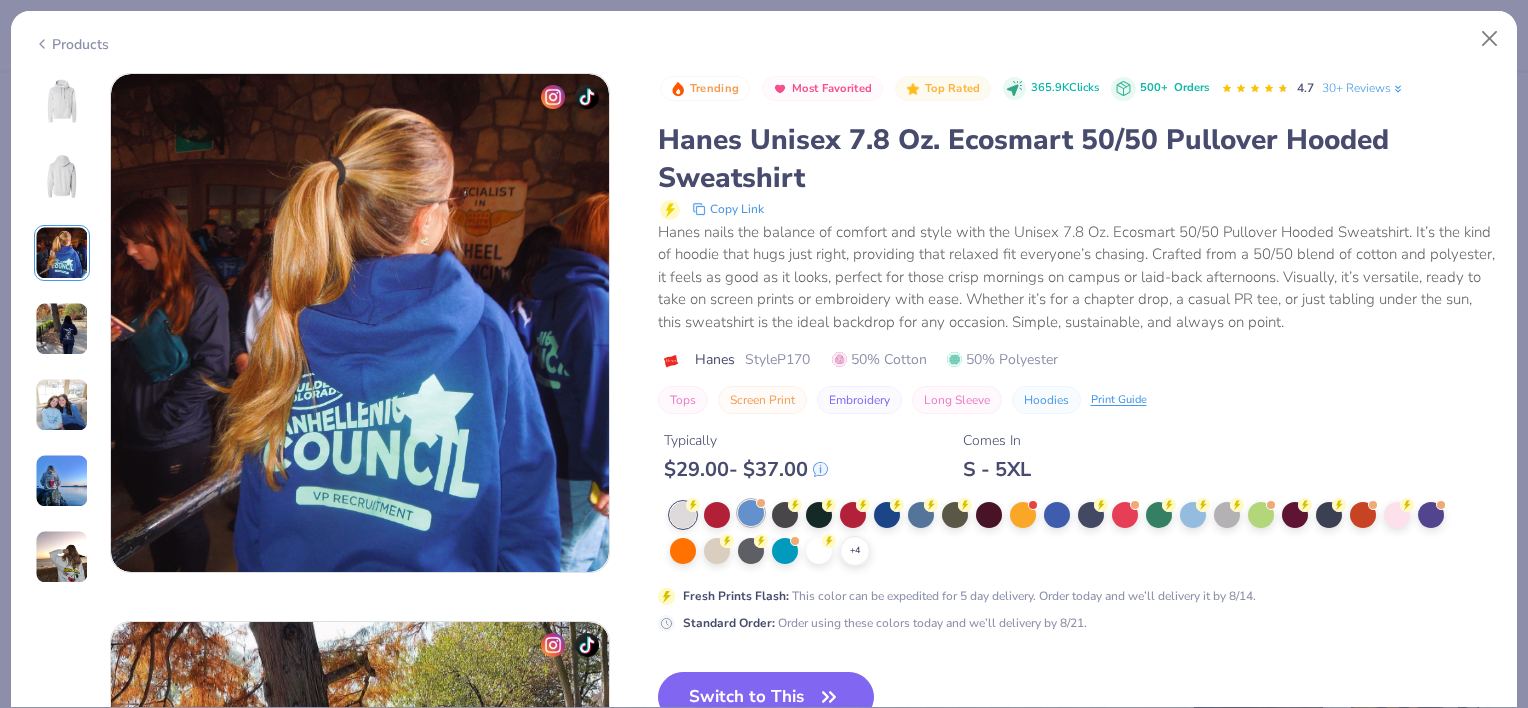 click at bounding box center (751, 513) 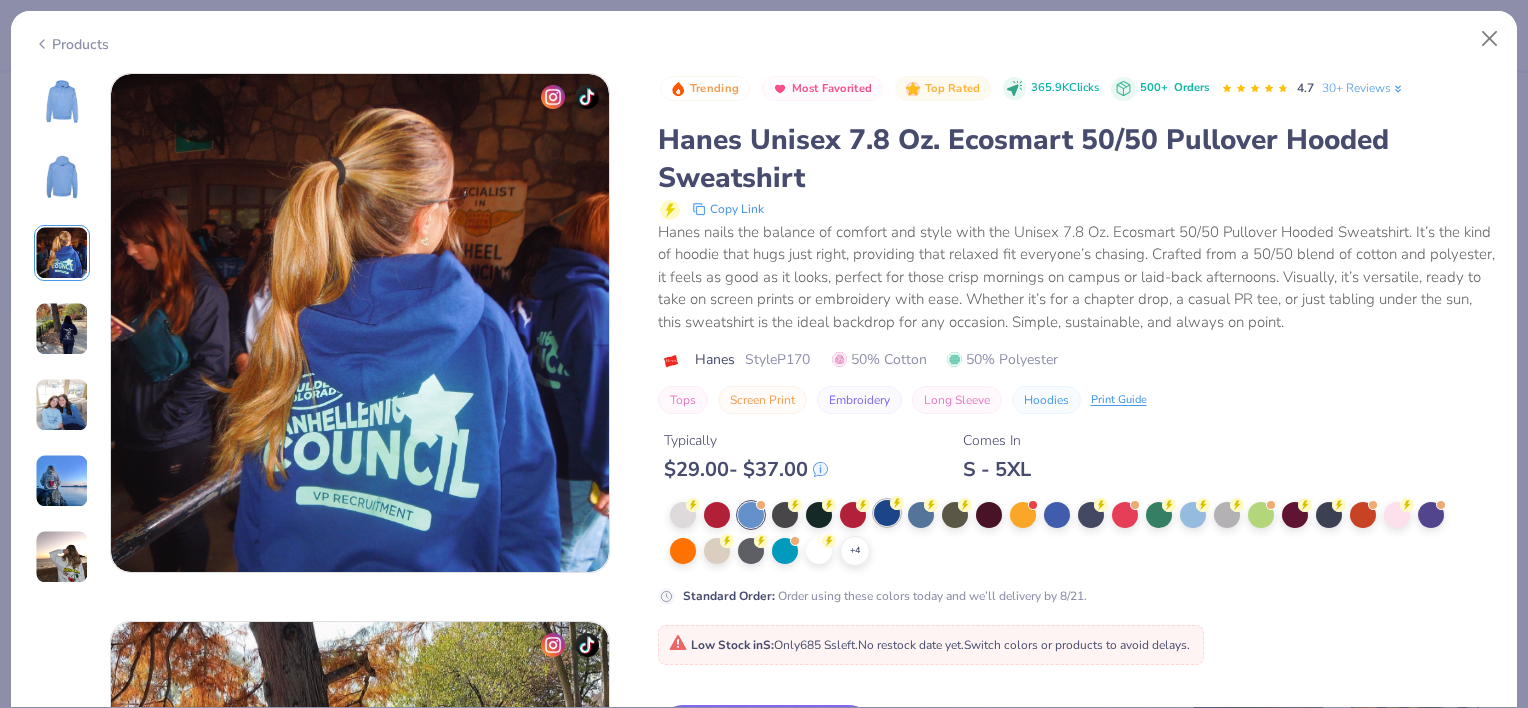 click at bounding box center (887, 513) 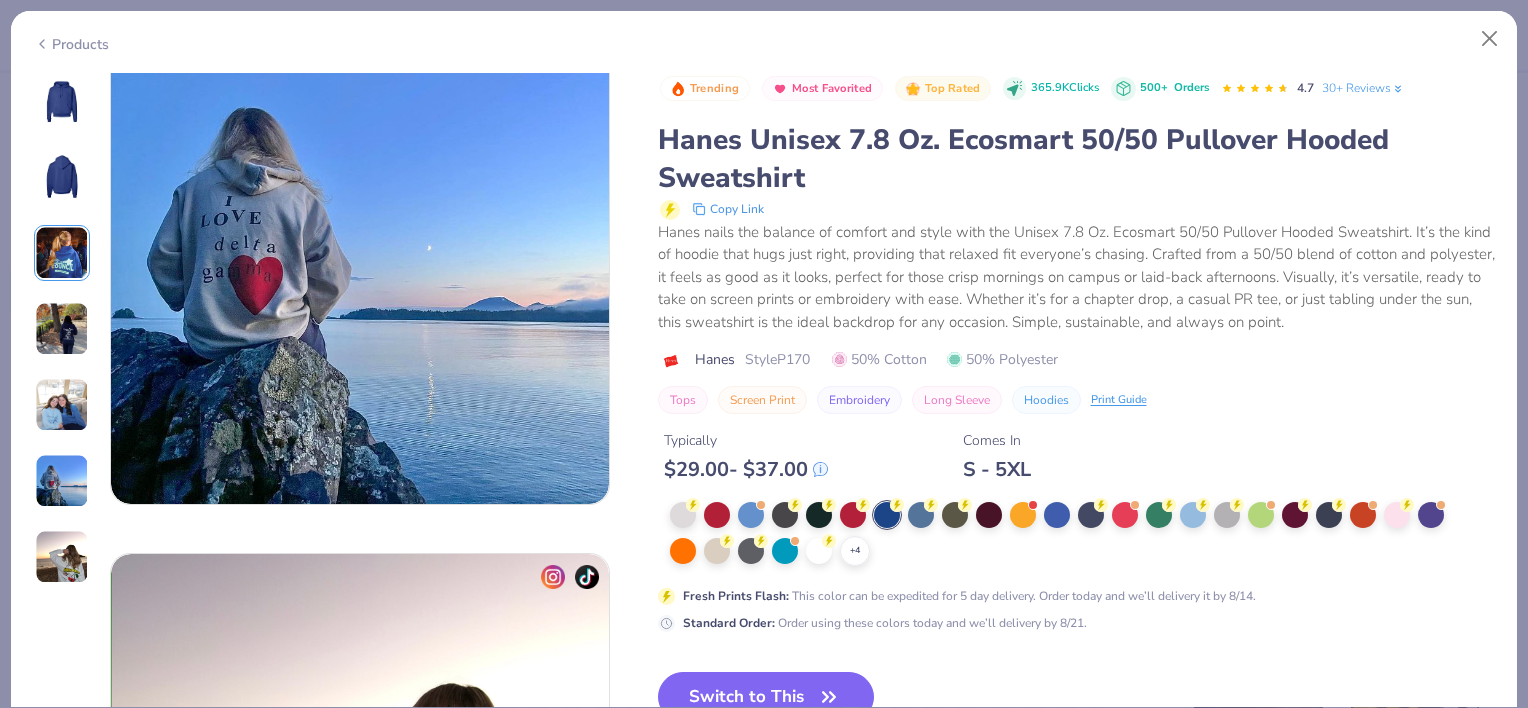 scroll, scrollTop: 2805, scrollLeft: 0, axis: vertical 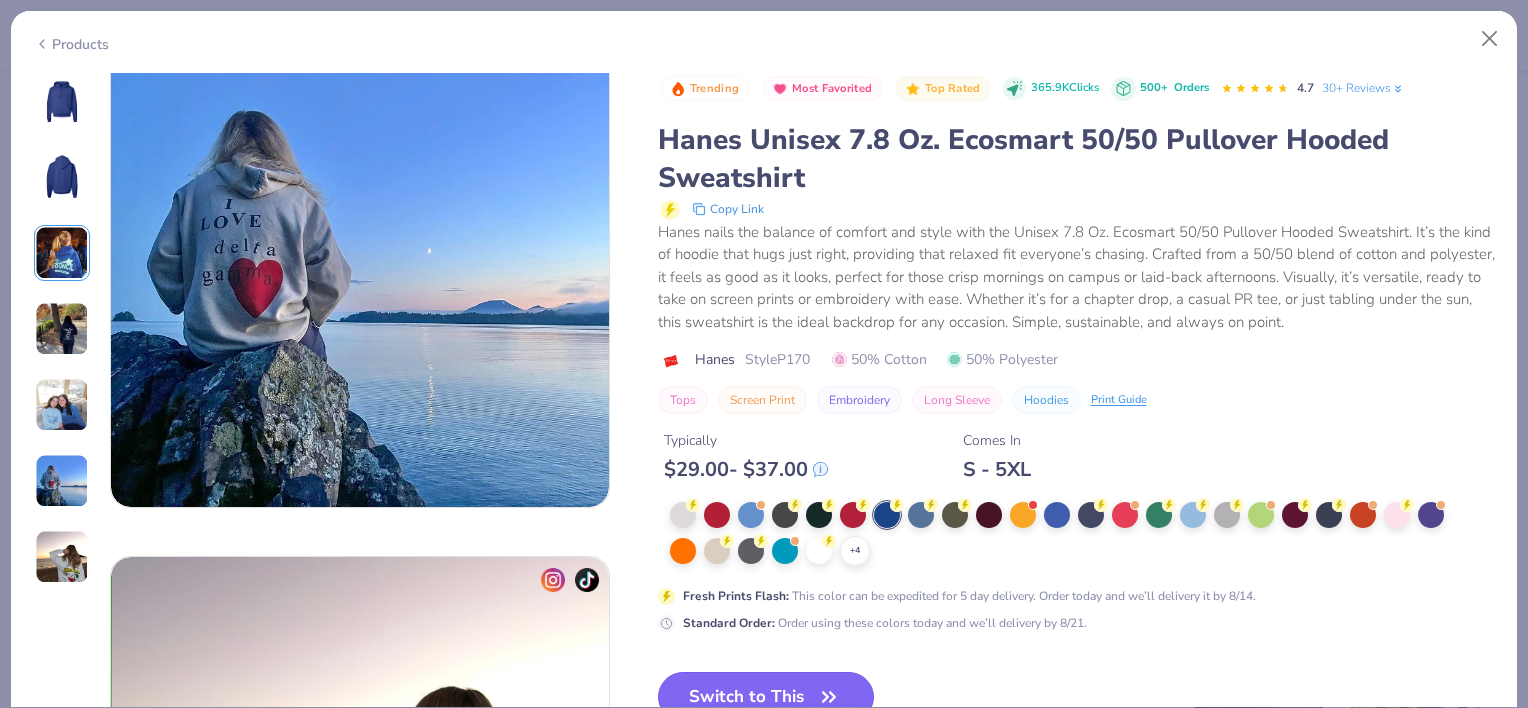 click on "Switch to This" at bounding box center (766, 697) 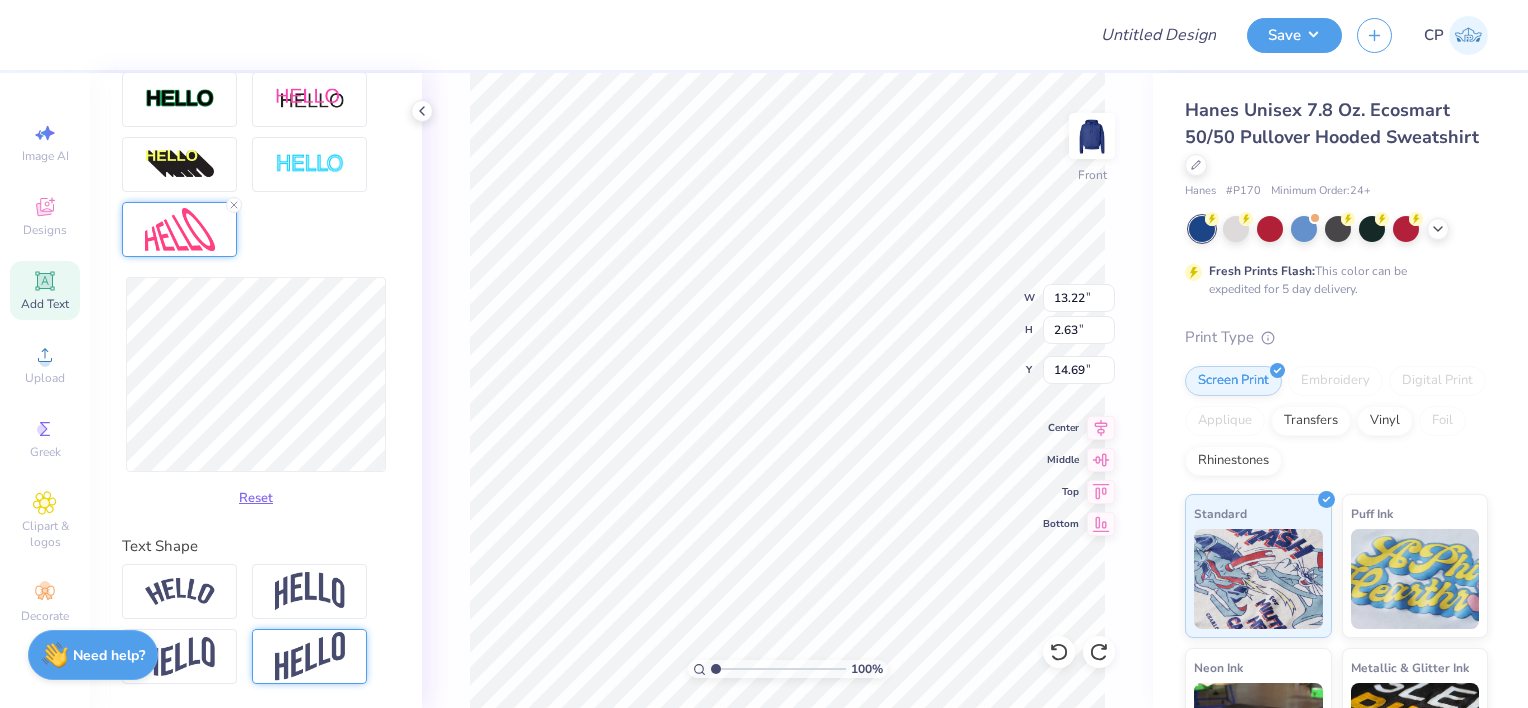 type on "11.70" 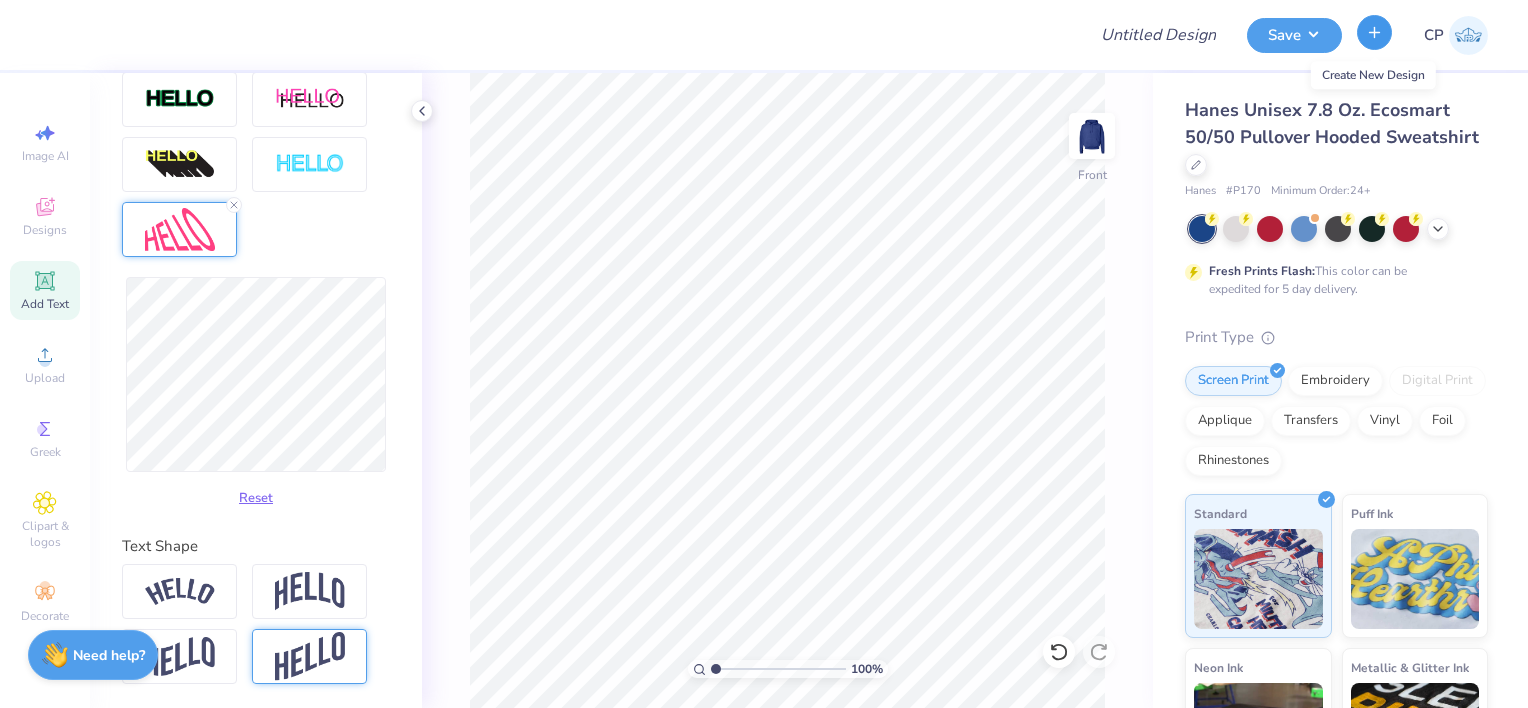 click at bounding box center [1374, 32] 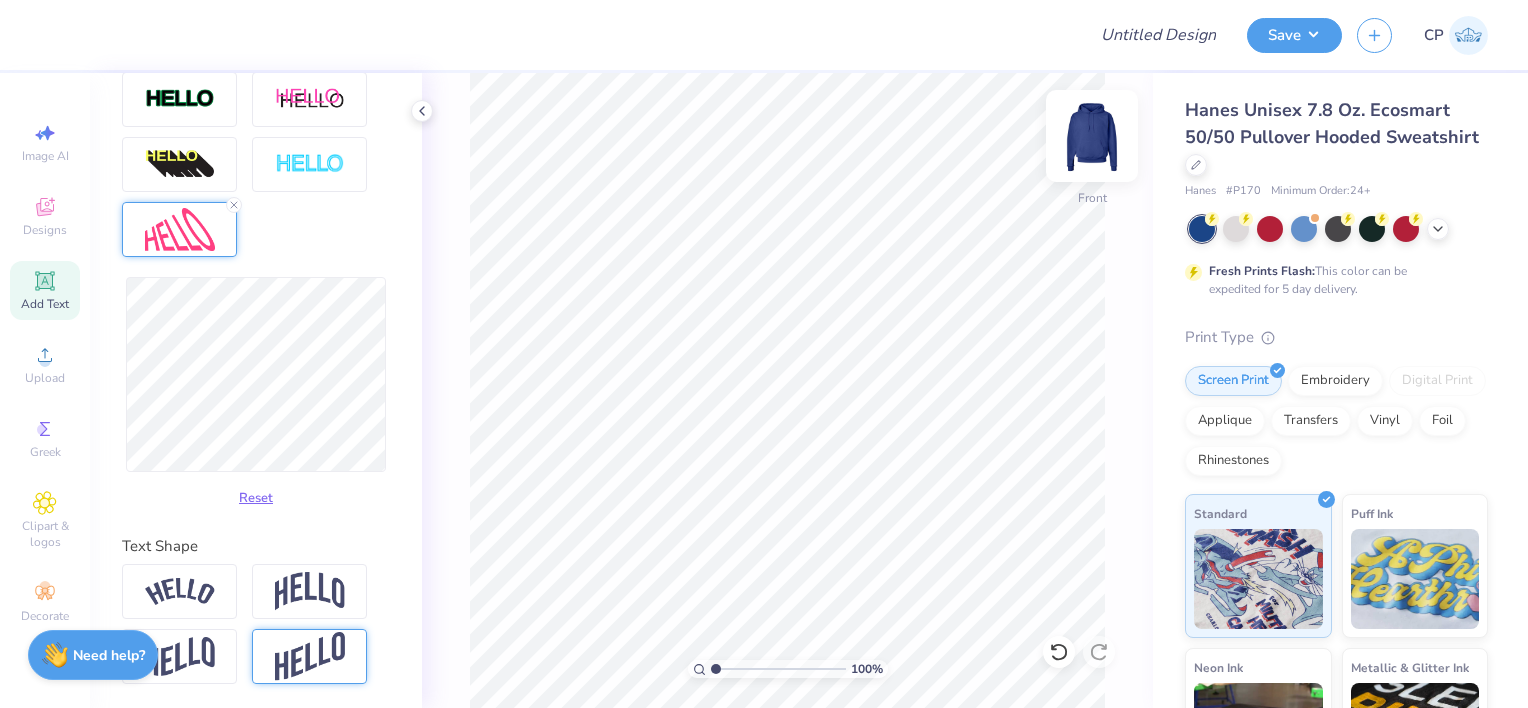 click at bounding box center (1092, 136) 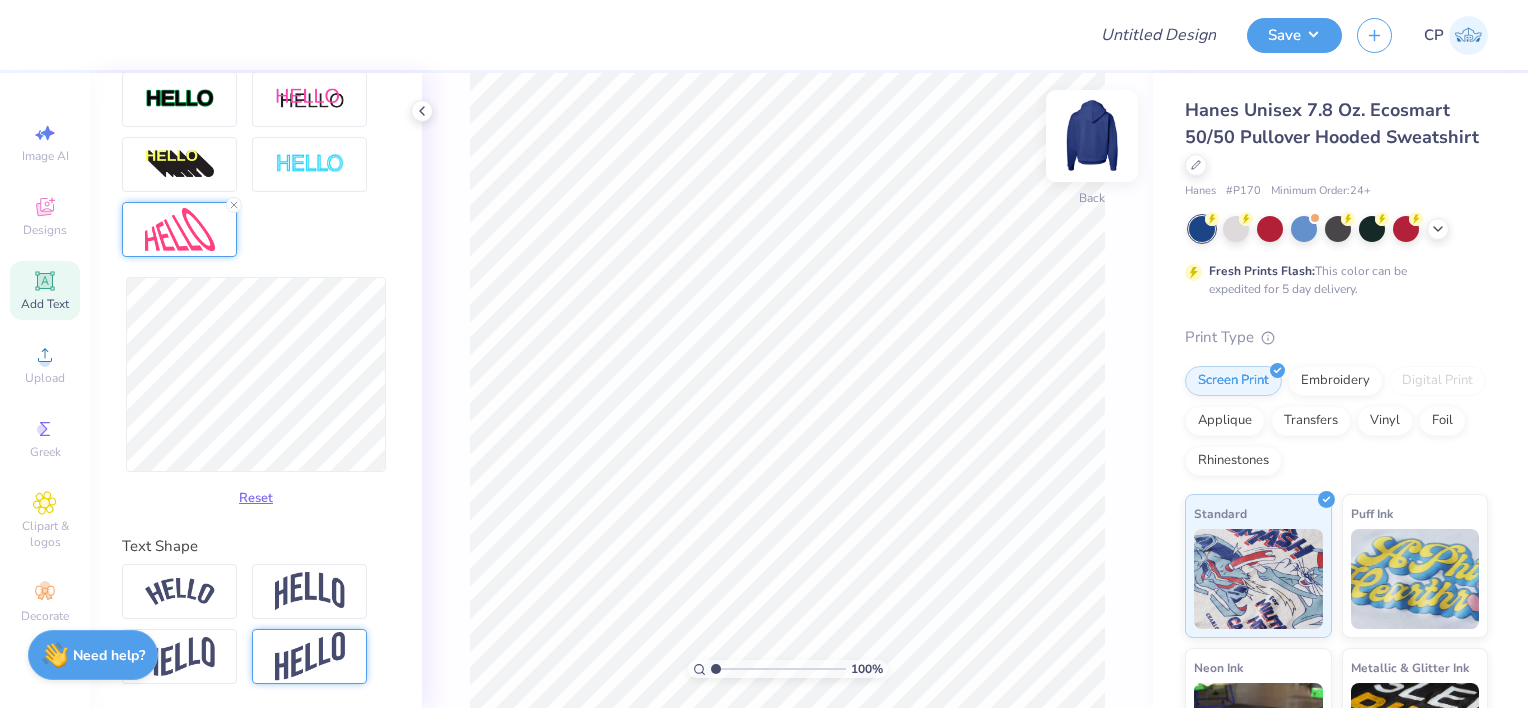click at bounding box center [1092, 136] 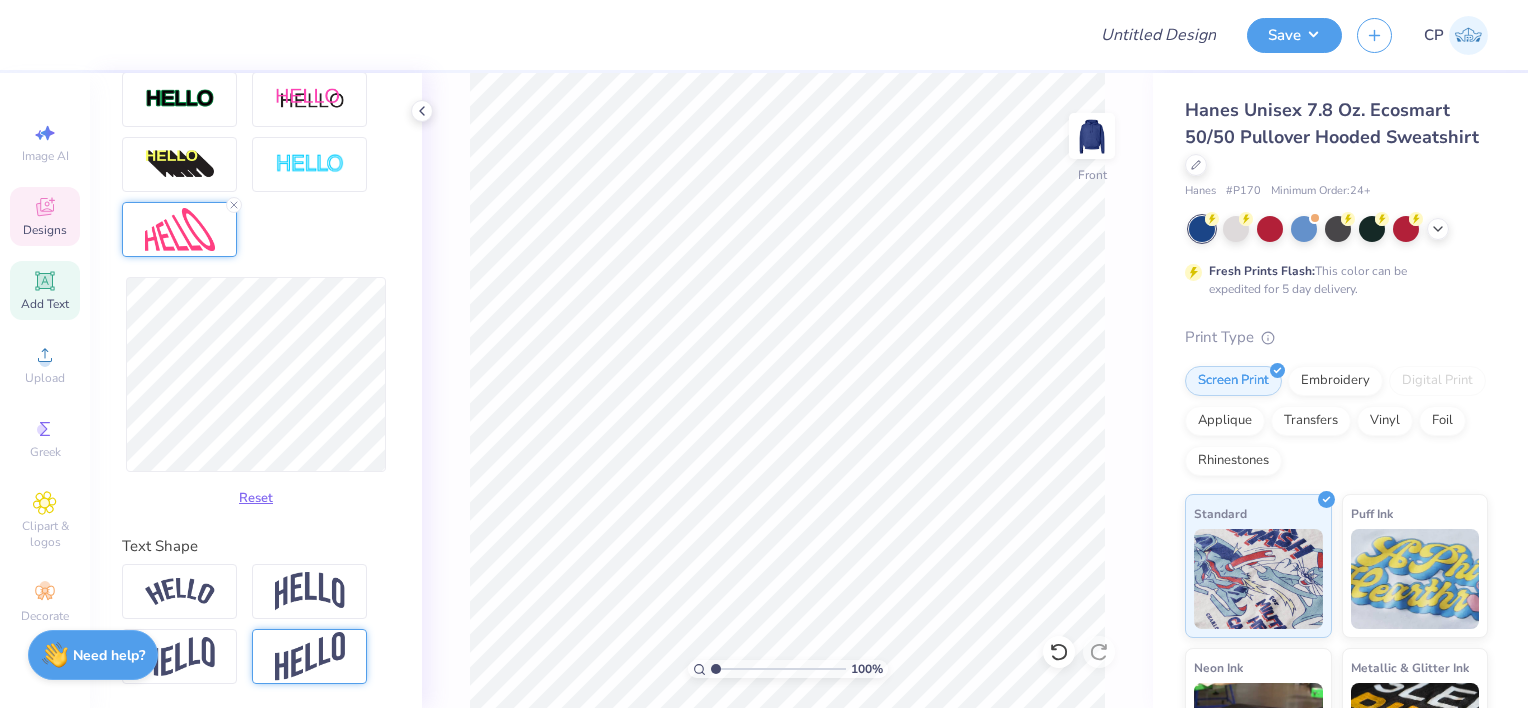 click 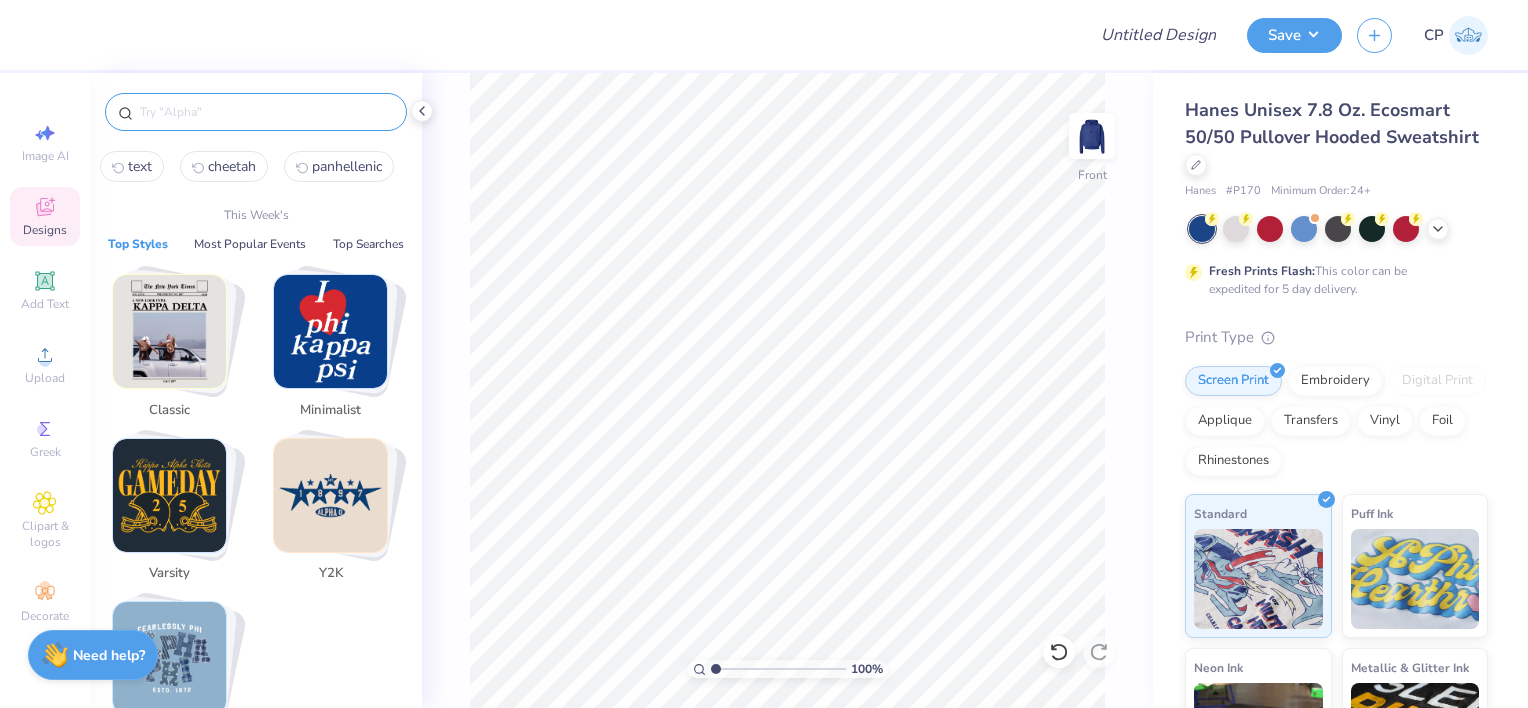 click at bounding box center (266, 112) 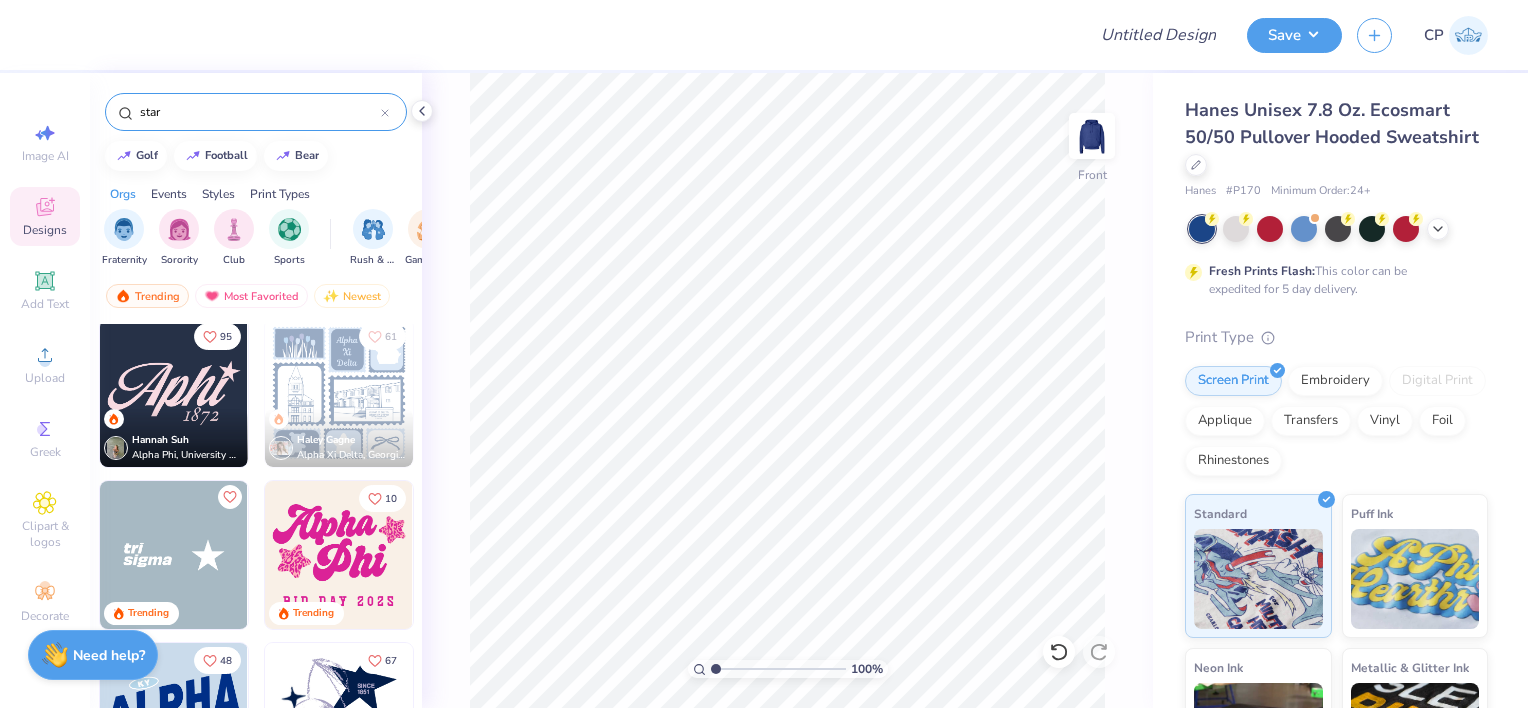 scroll, scrollTop: 406, scrollLeft: 0, axis: vertical 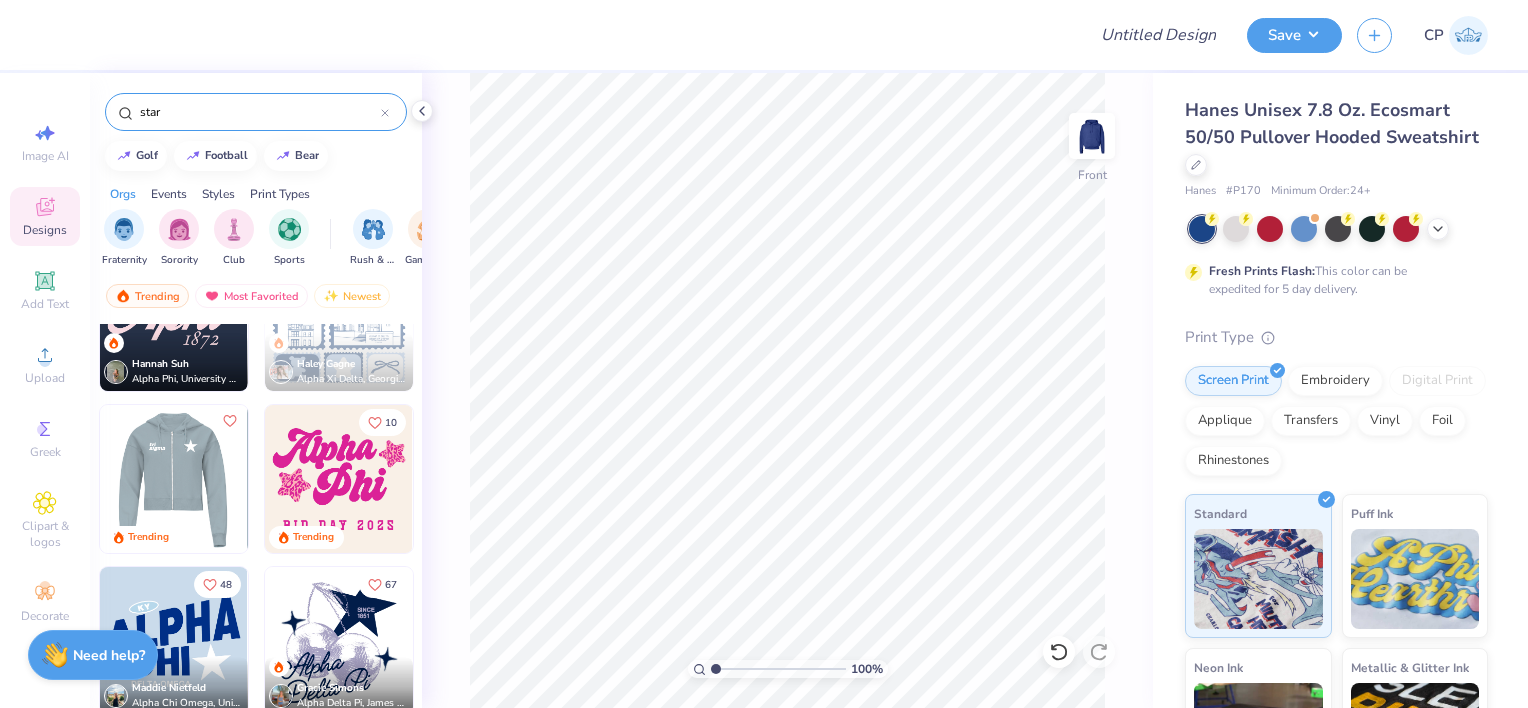 type on "star" 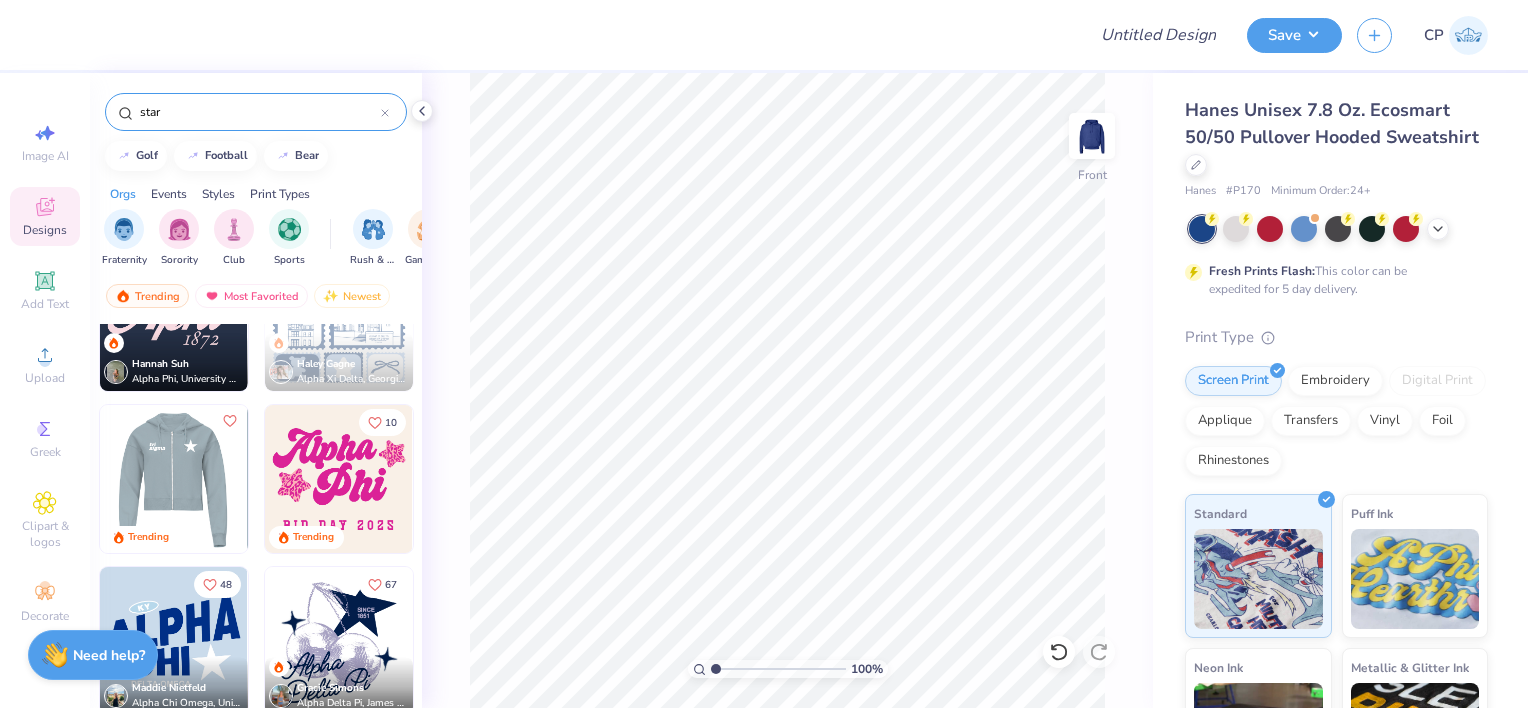 click at bounding box center [173, 479] 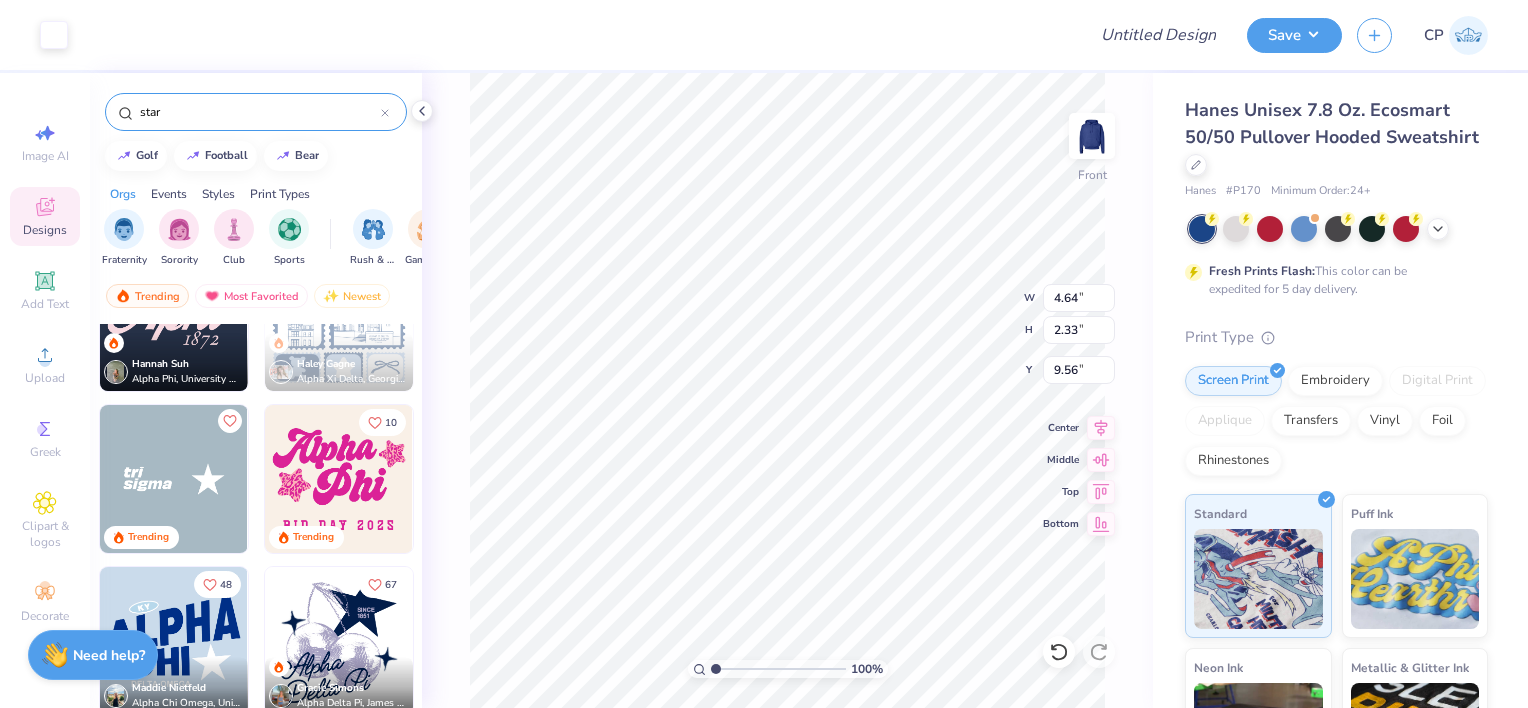 type on "9.56" 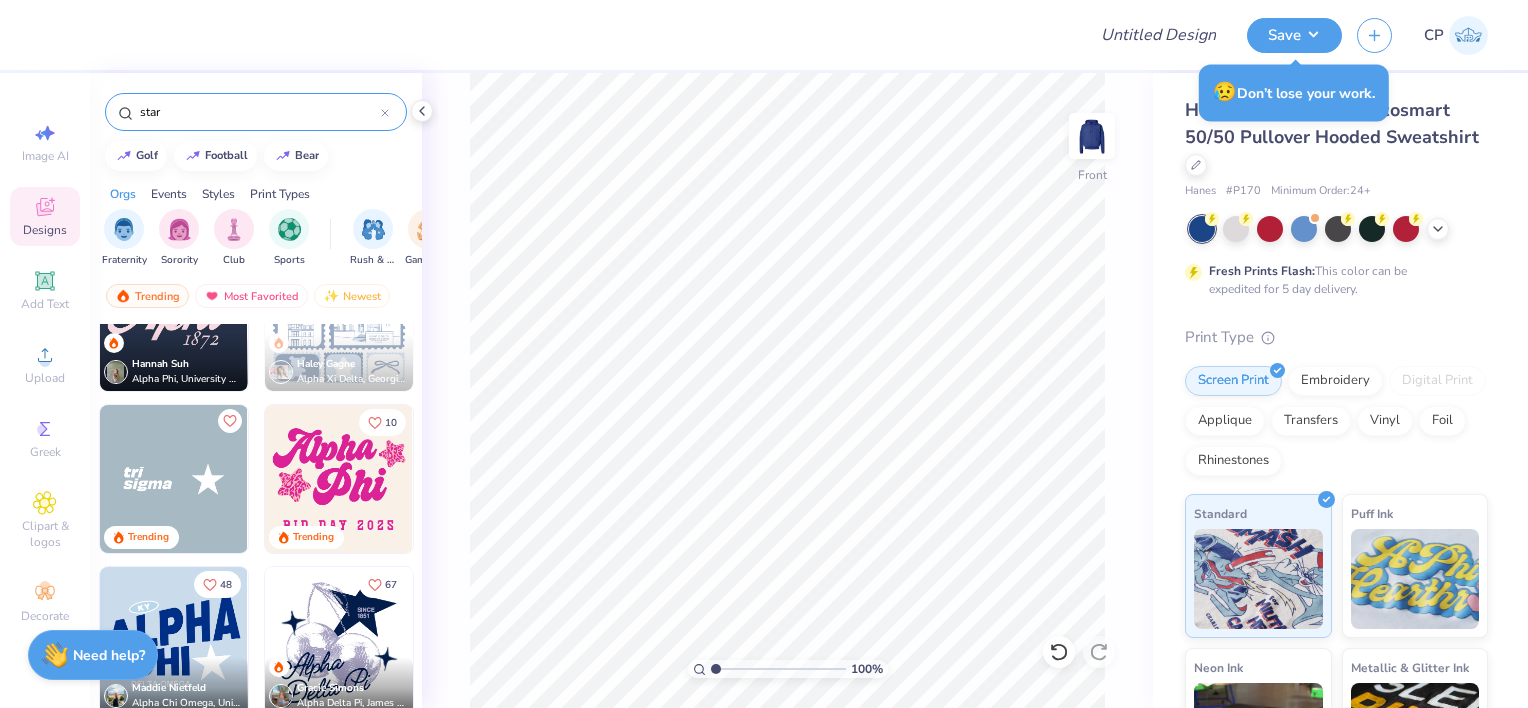 scroll, scrollTop: 522, scrollLeft: 0, axis: vertical 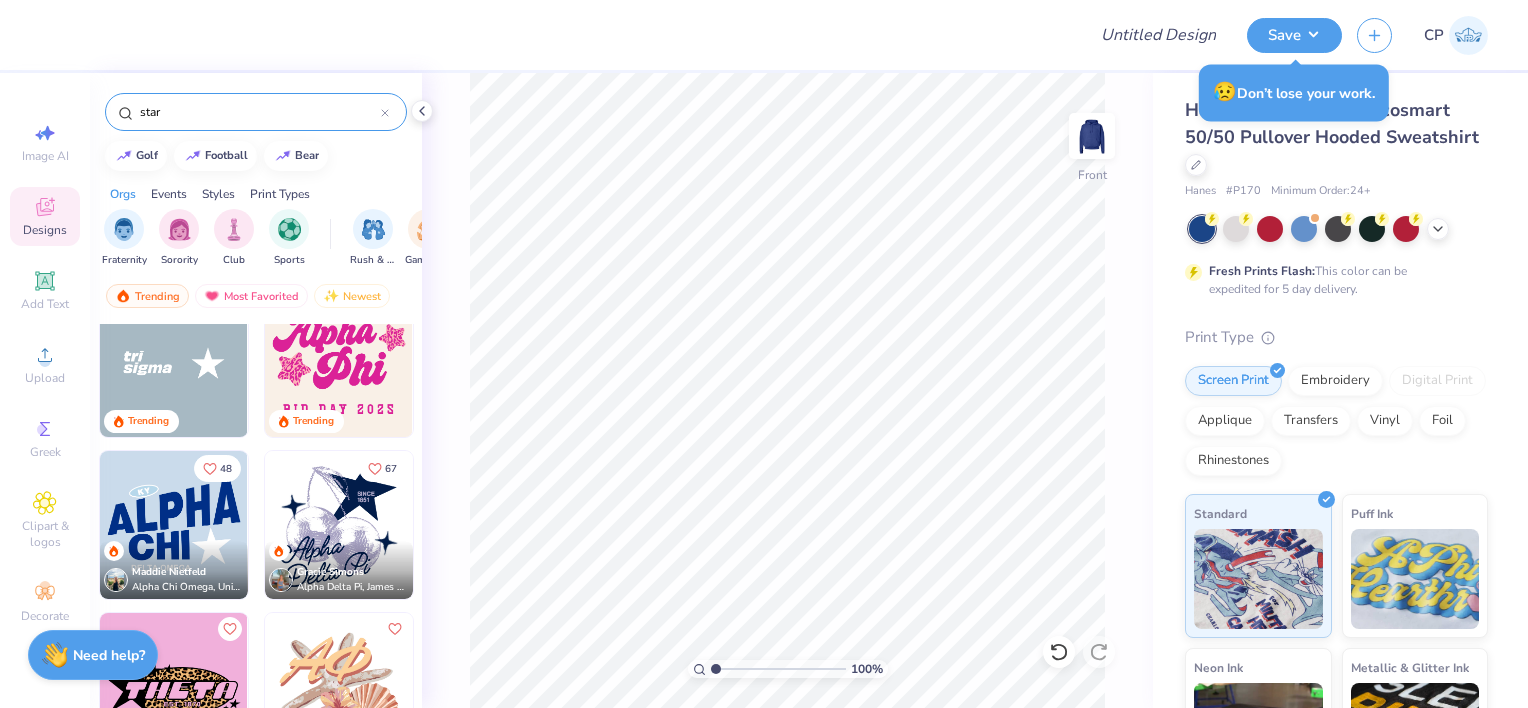 click at bounding box center (174, 525) 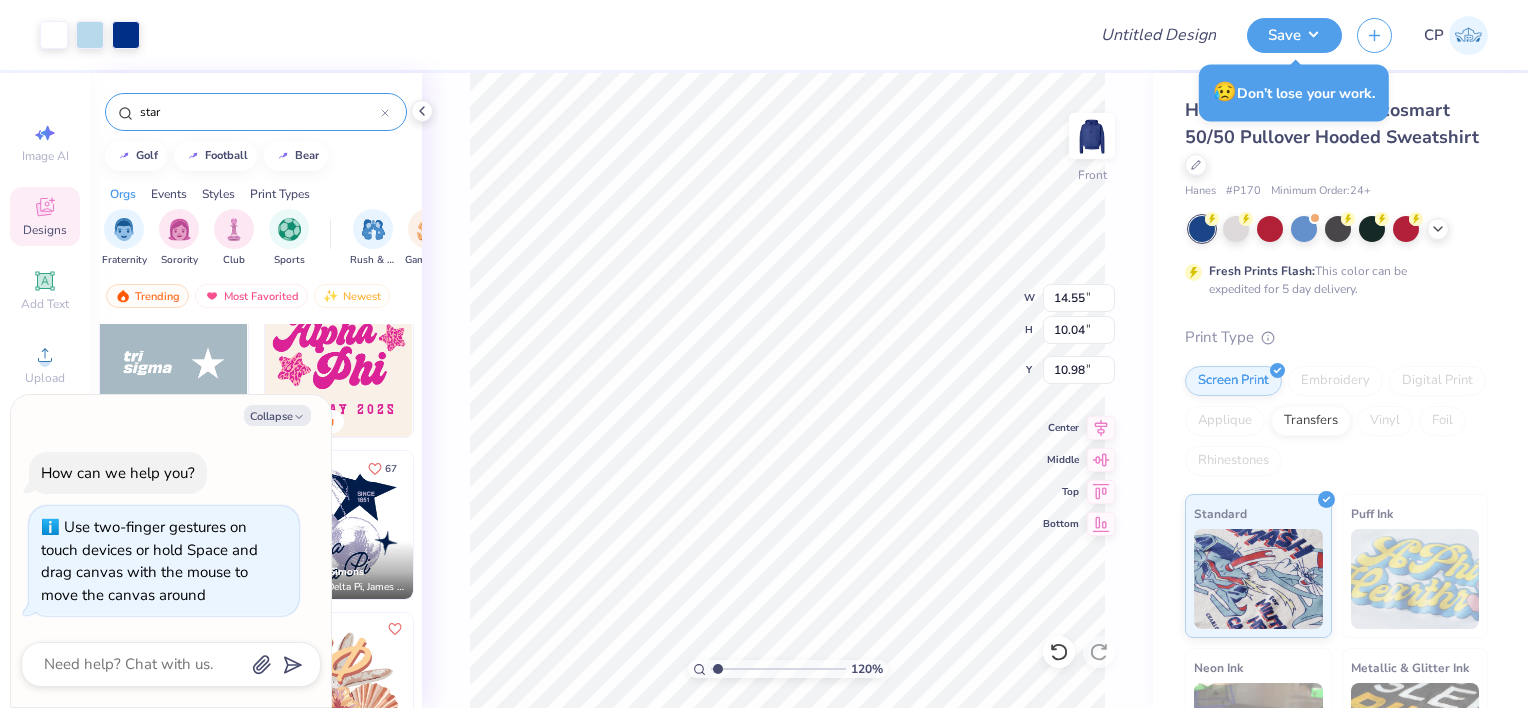type on "1.20053274497012" 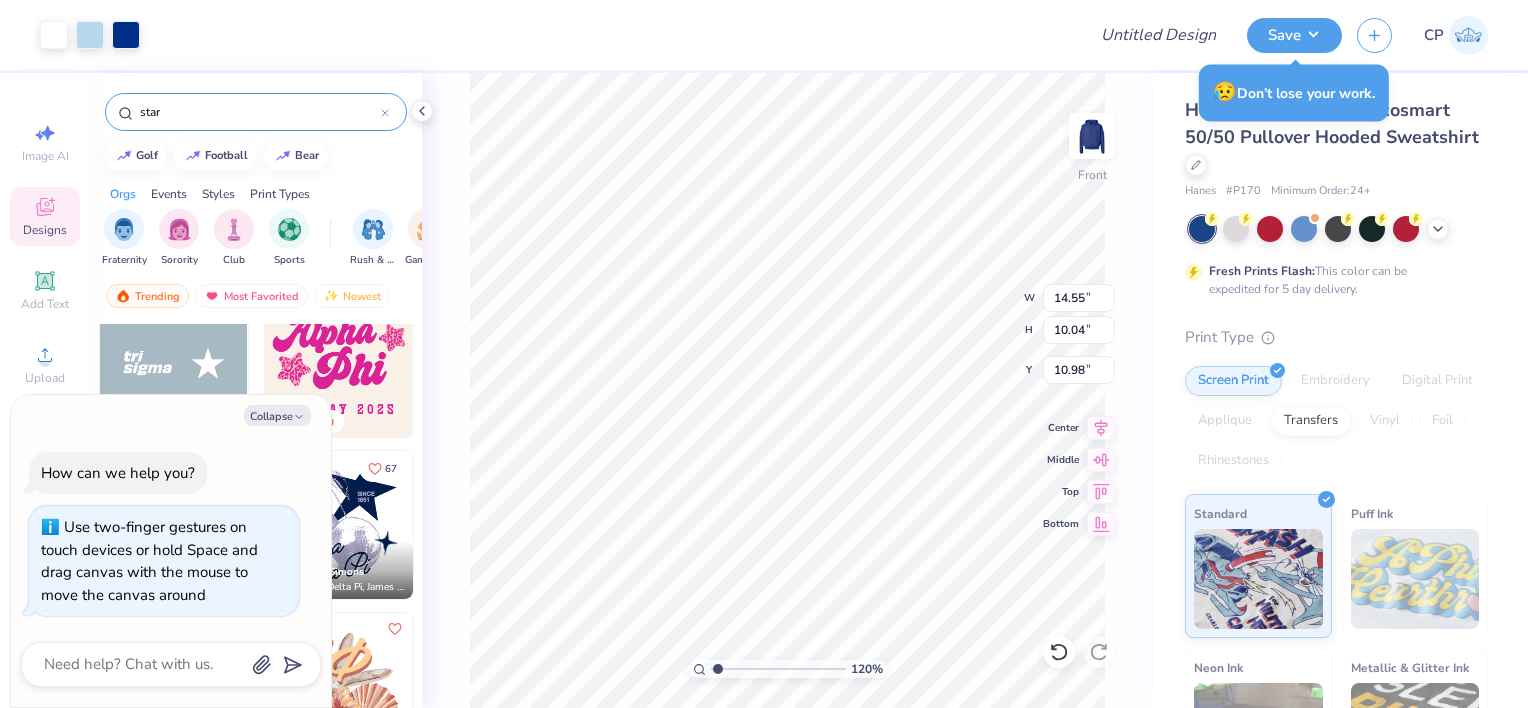 type on "x" 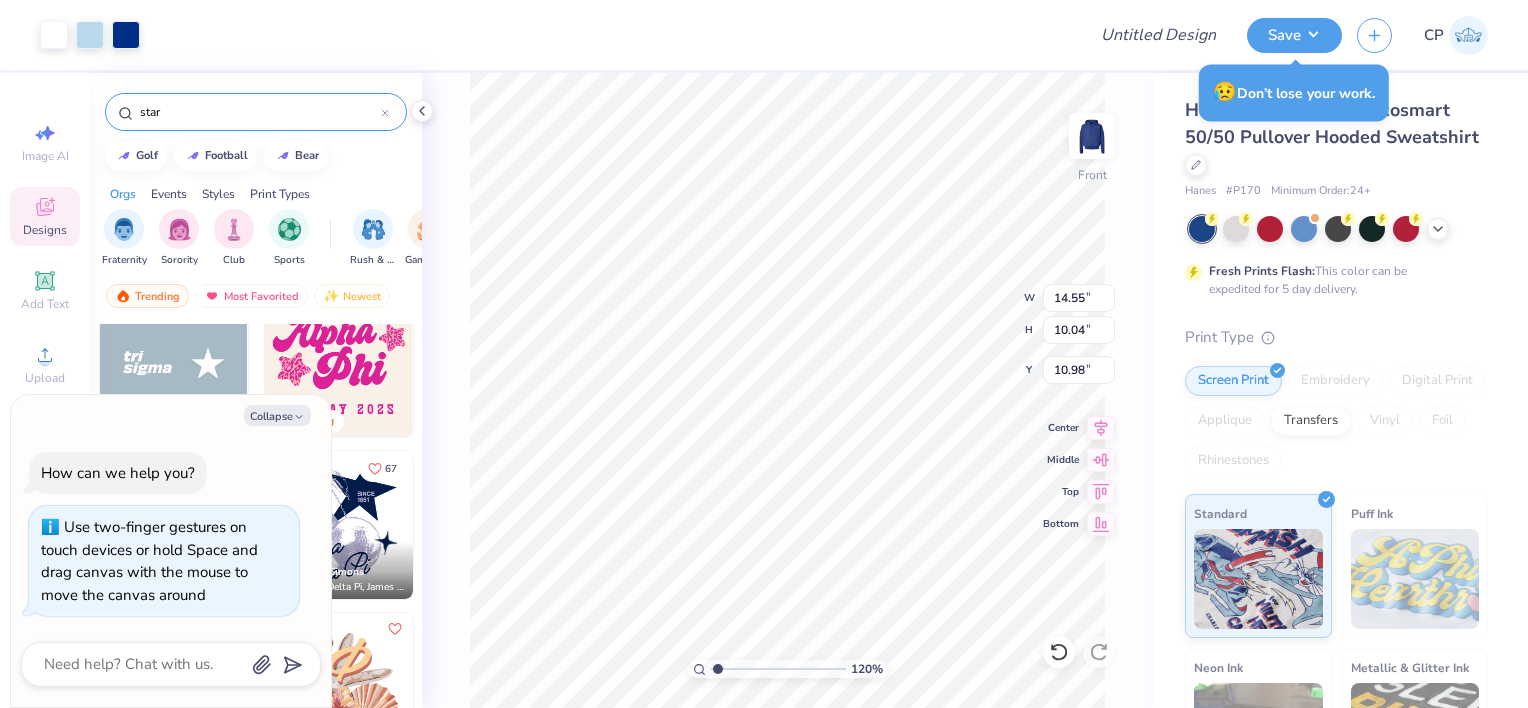 type on "1.20053274497012" 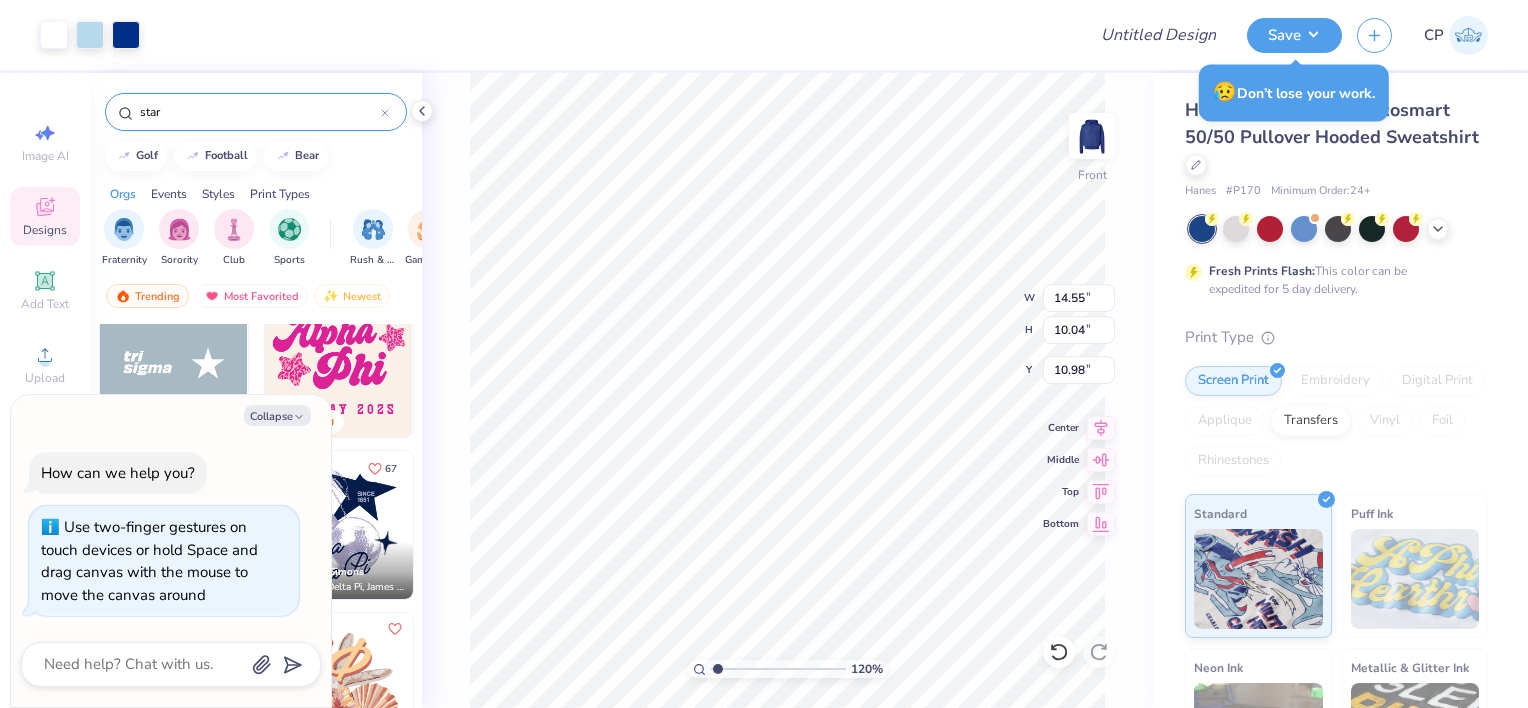type on "x" 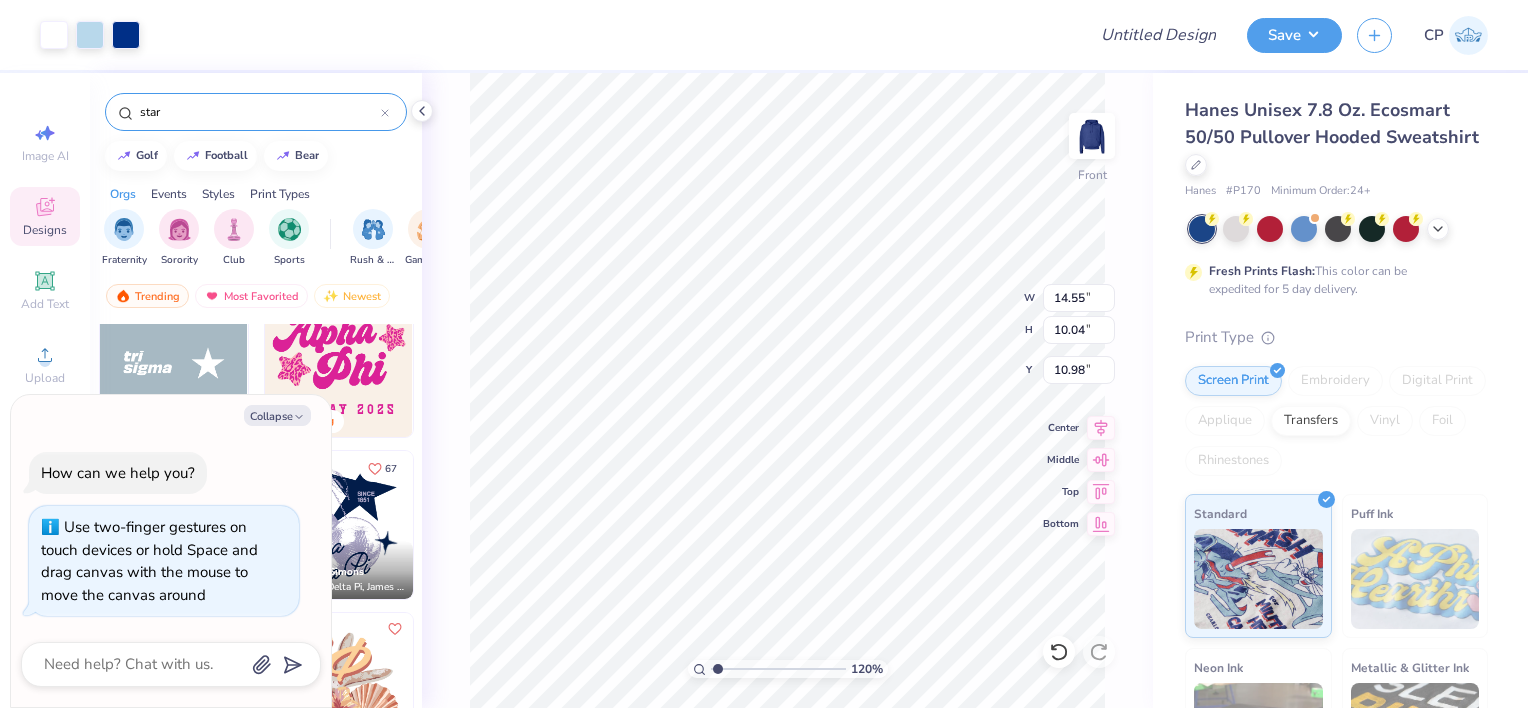 type on "1.20053274497012" 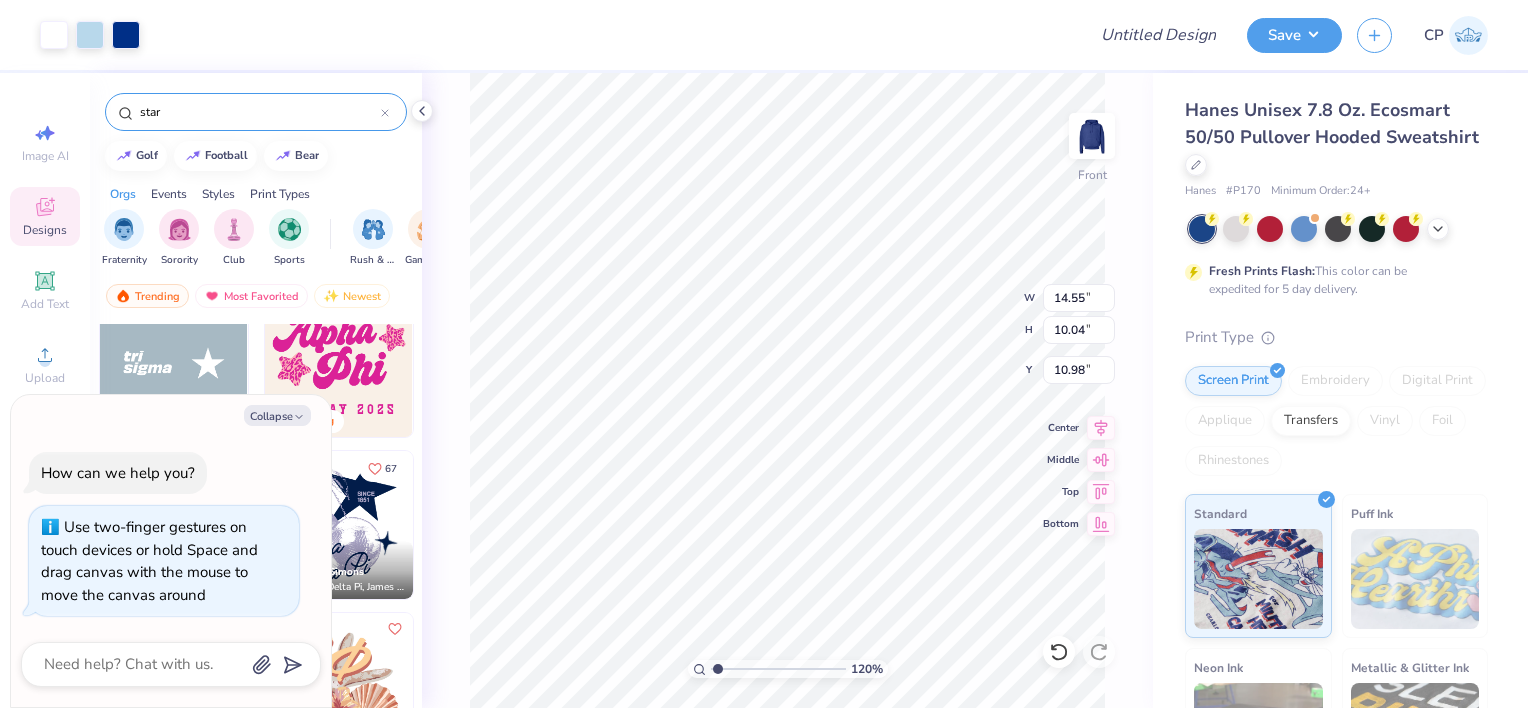 type on "x" 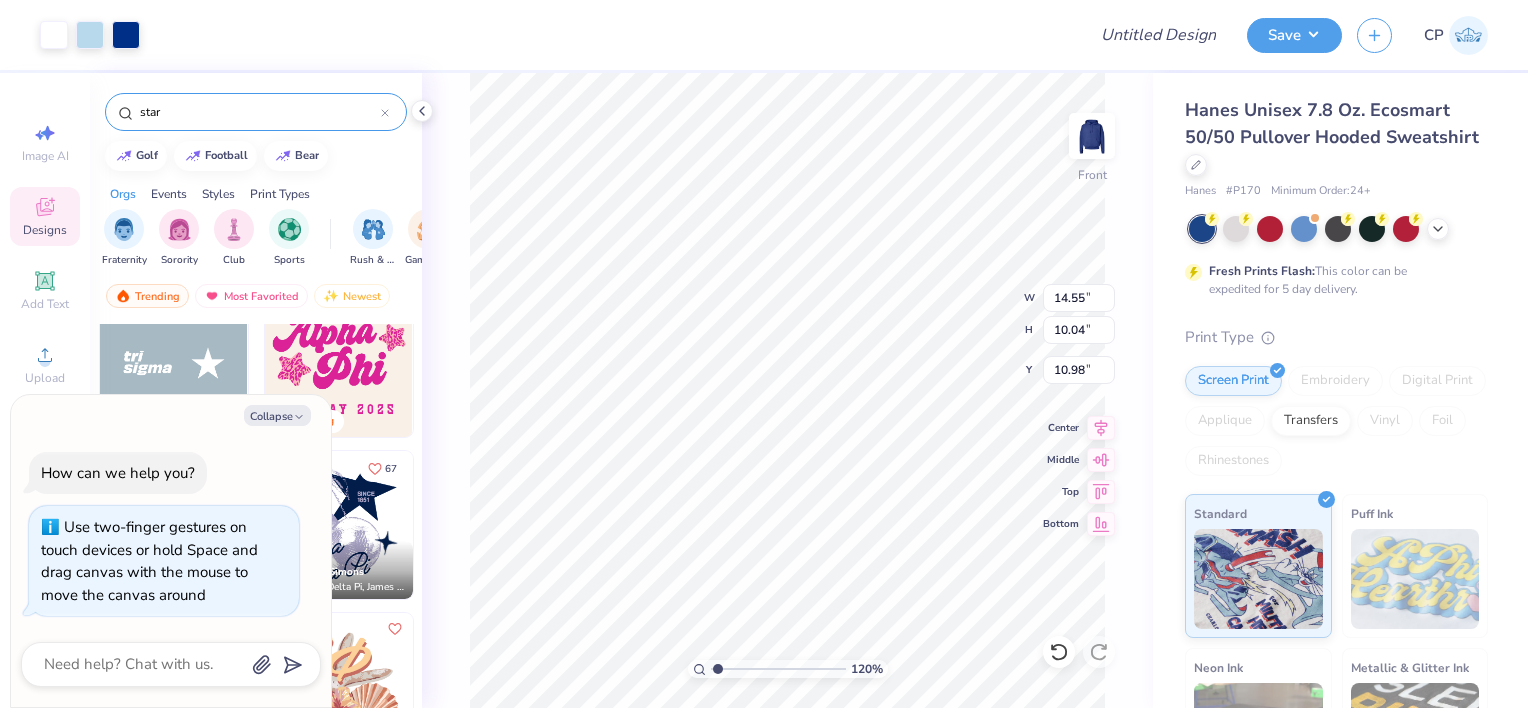type on "1.20053274497012" 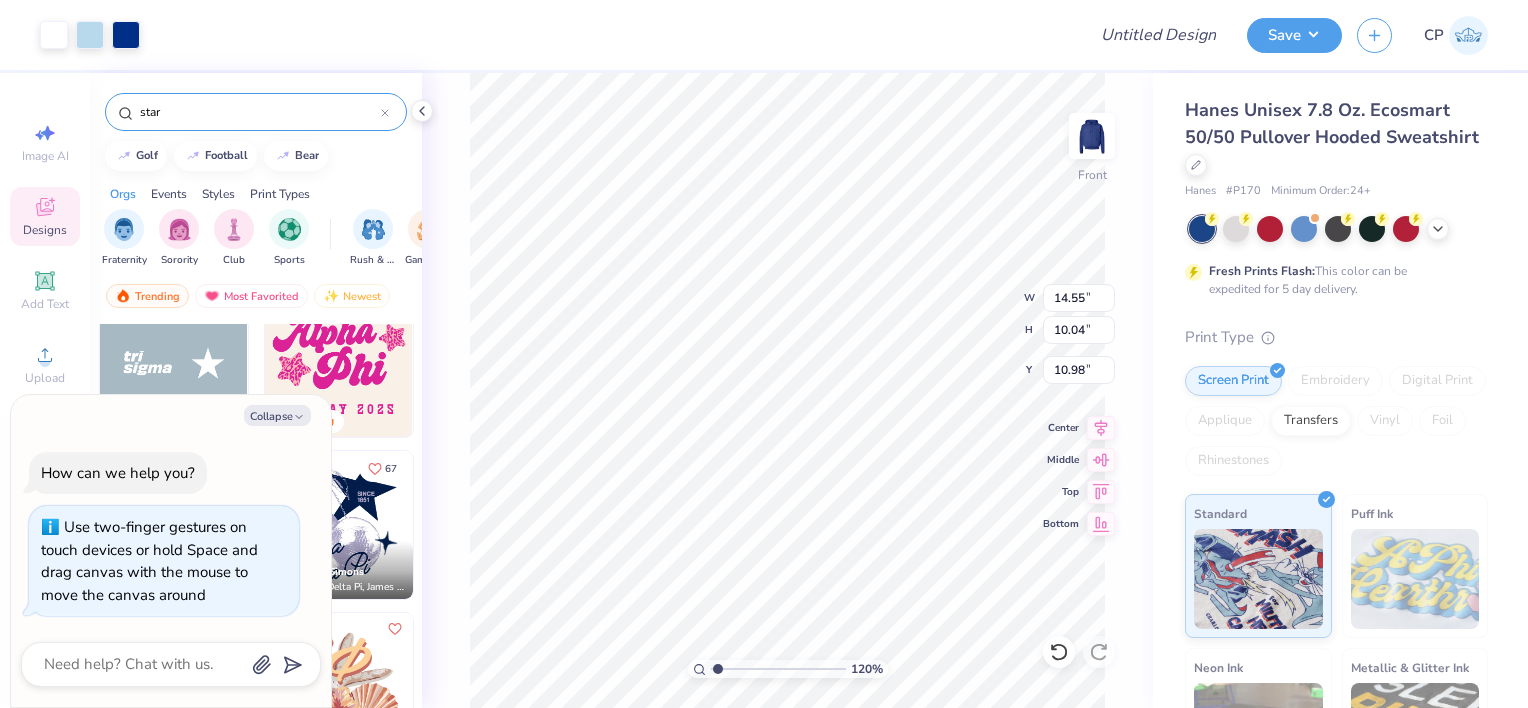 type on "x" 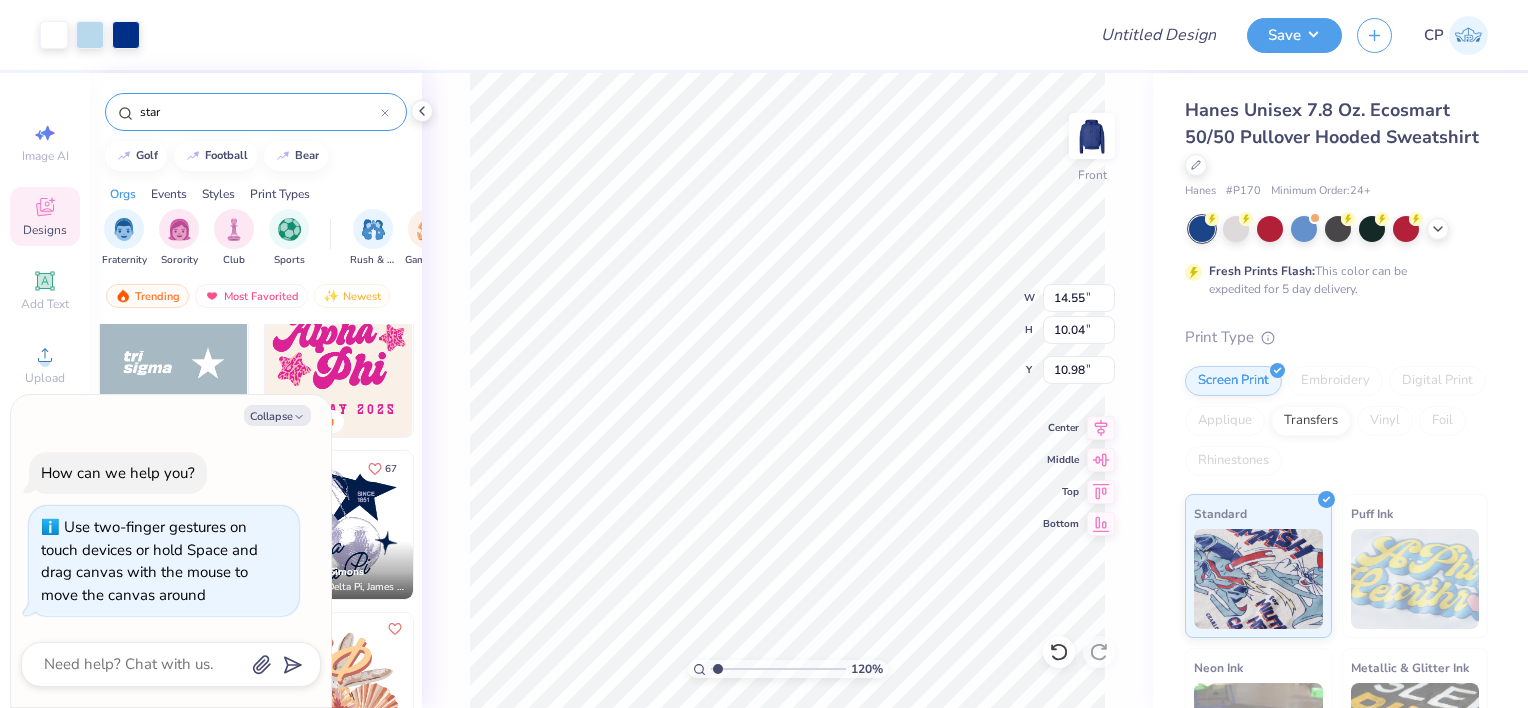 type on "1.20053274497012" 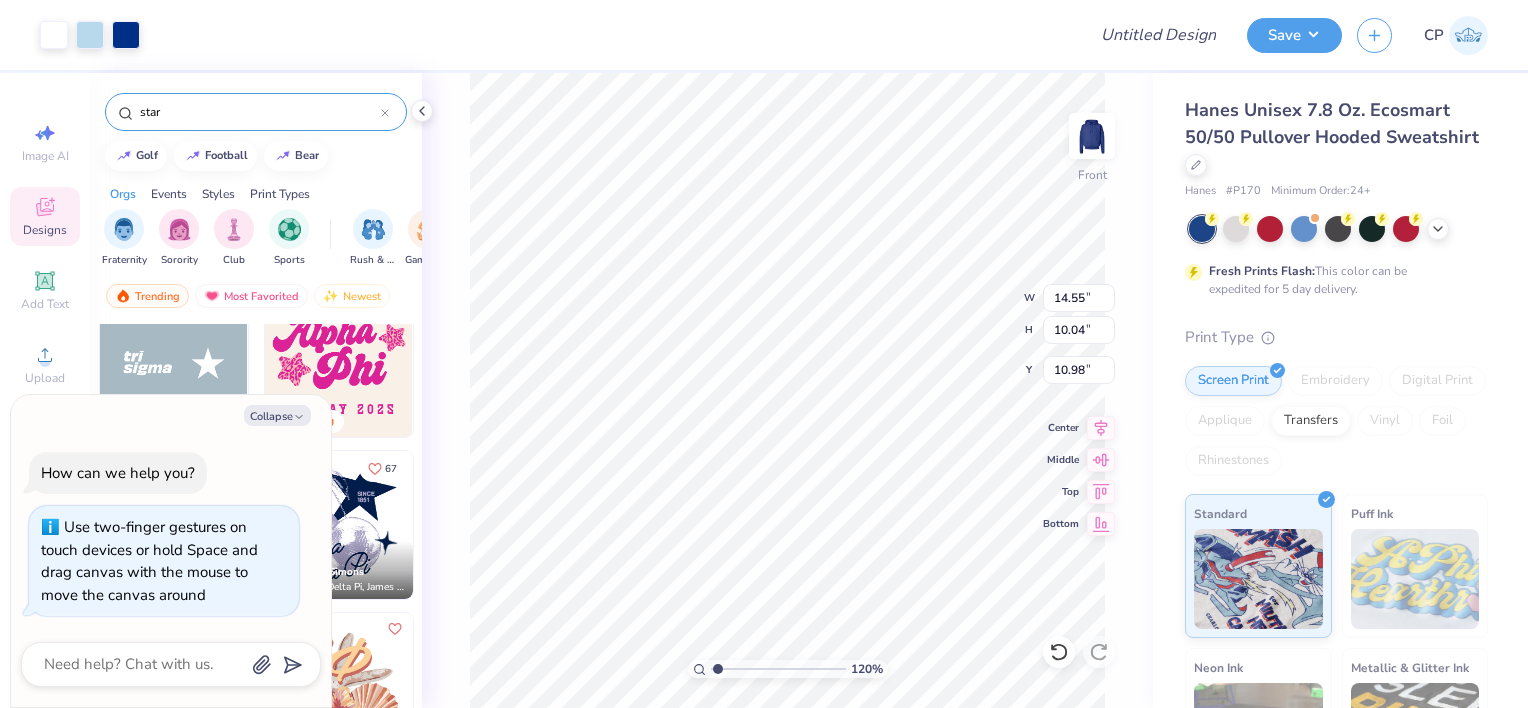 type on "x" 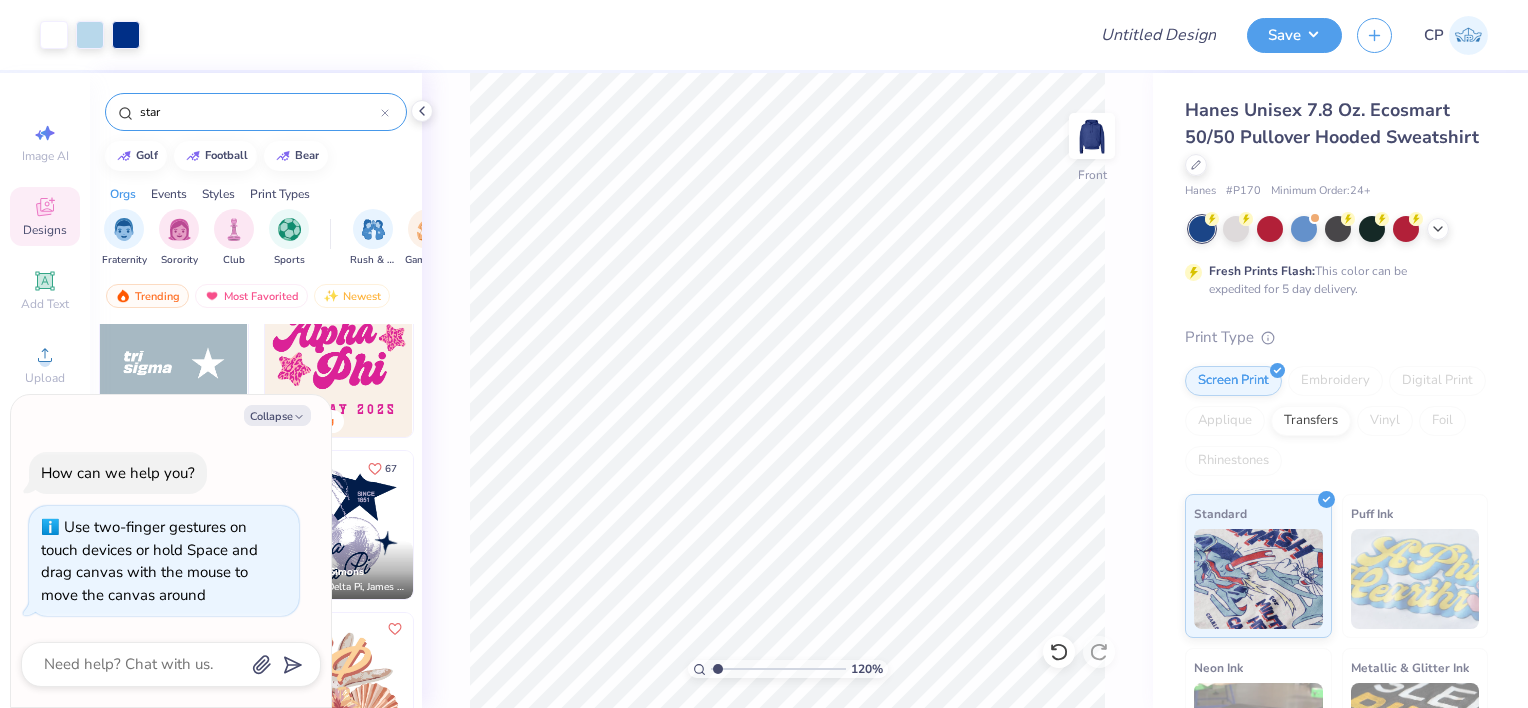 type on "1.20053274497012" 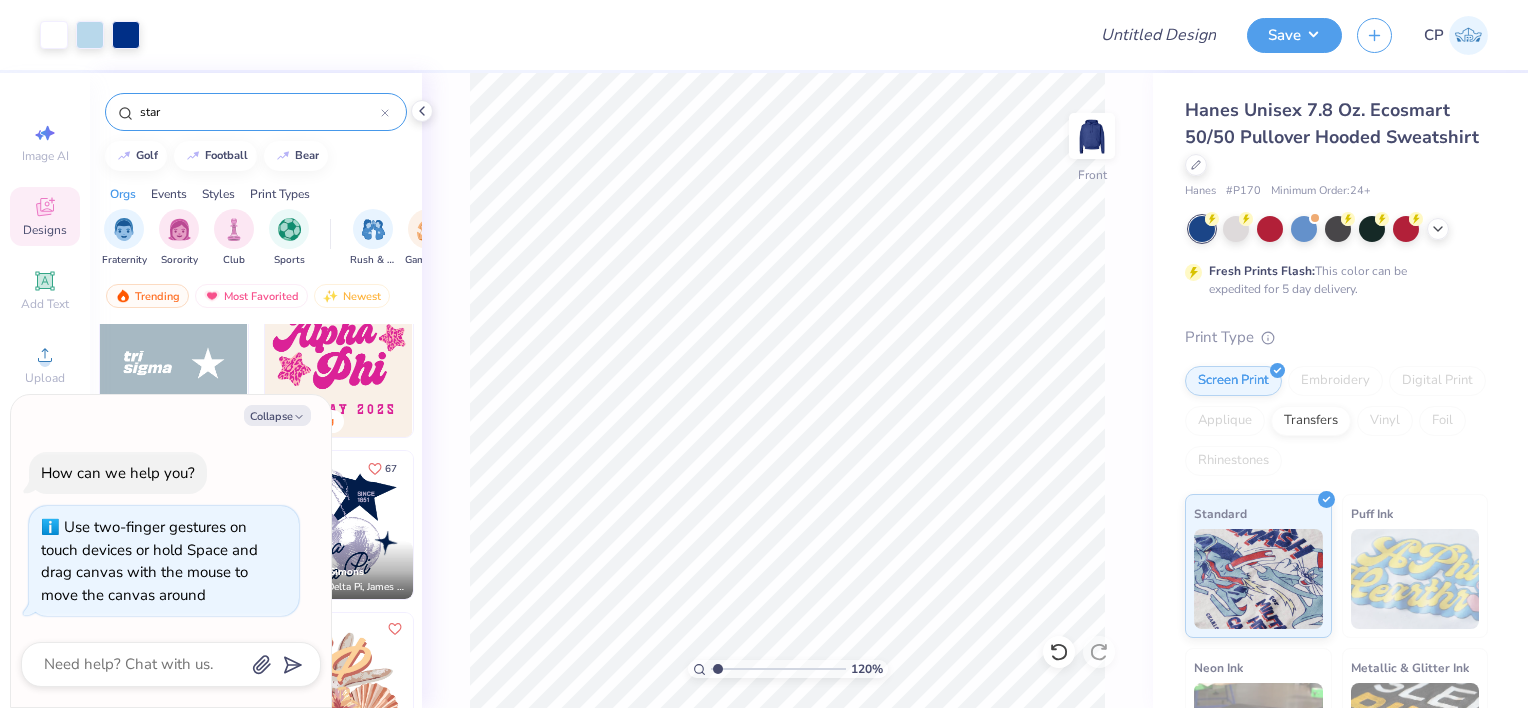 type on "x" 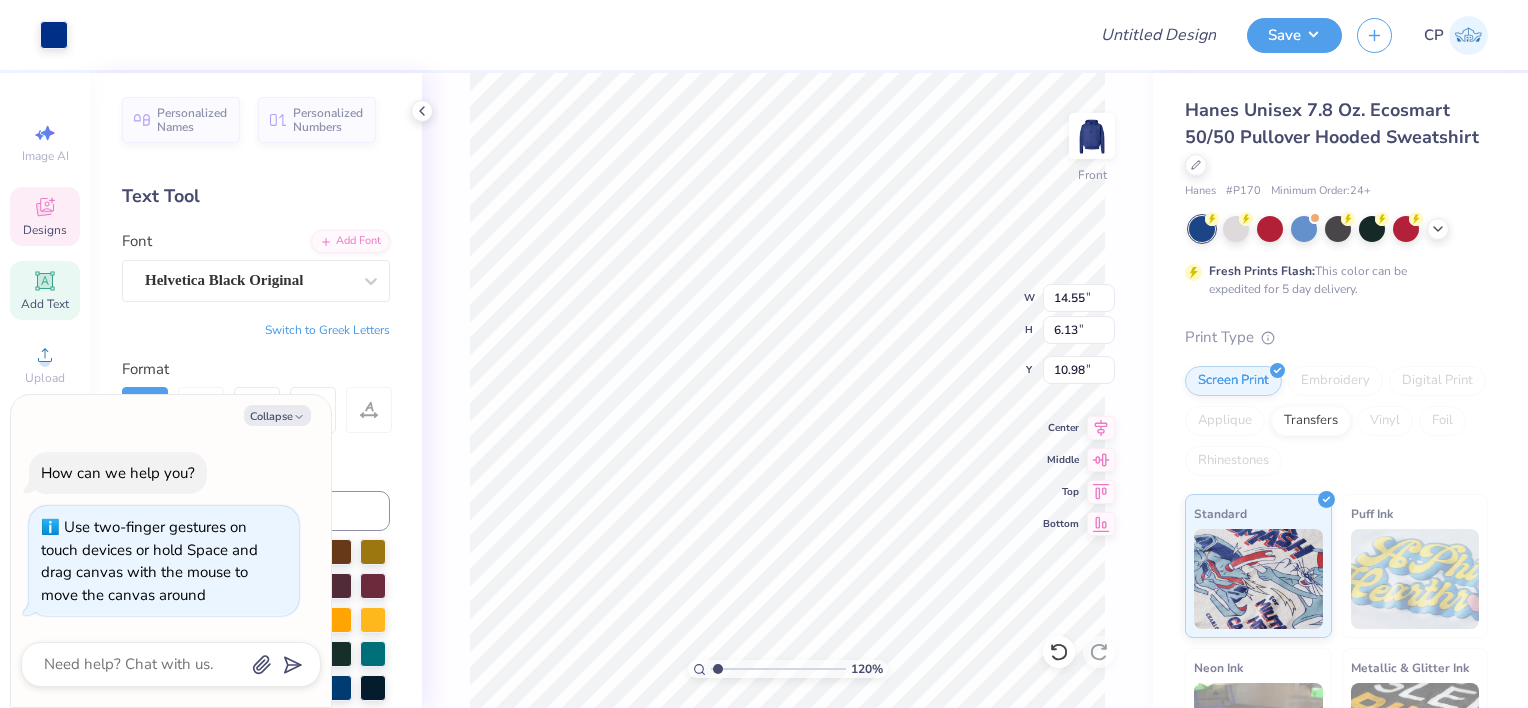 type on "1.20053274497012" 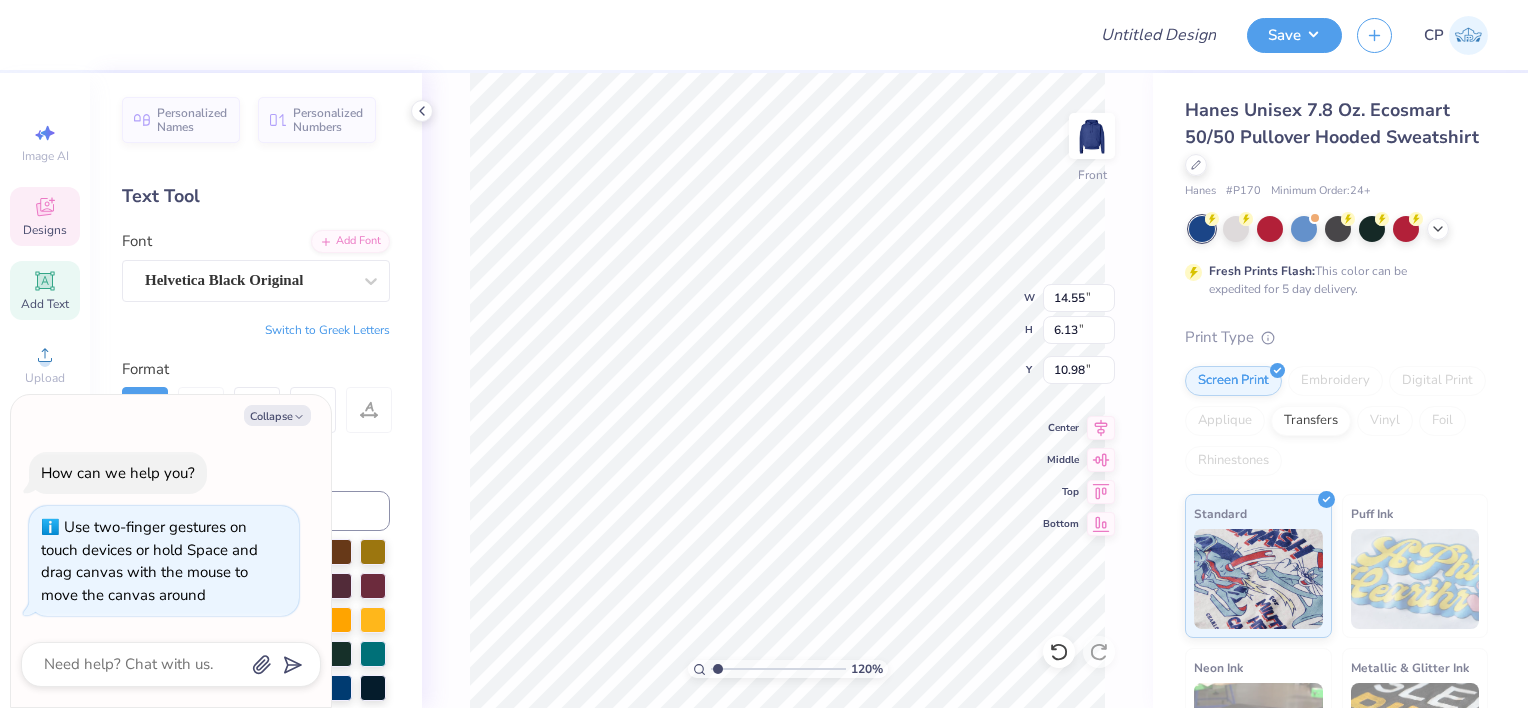 type on "1.20053274497012" 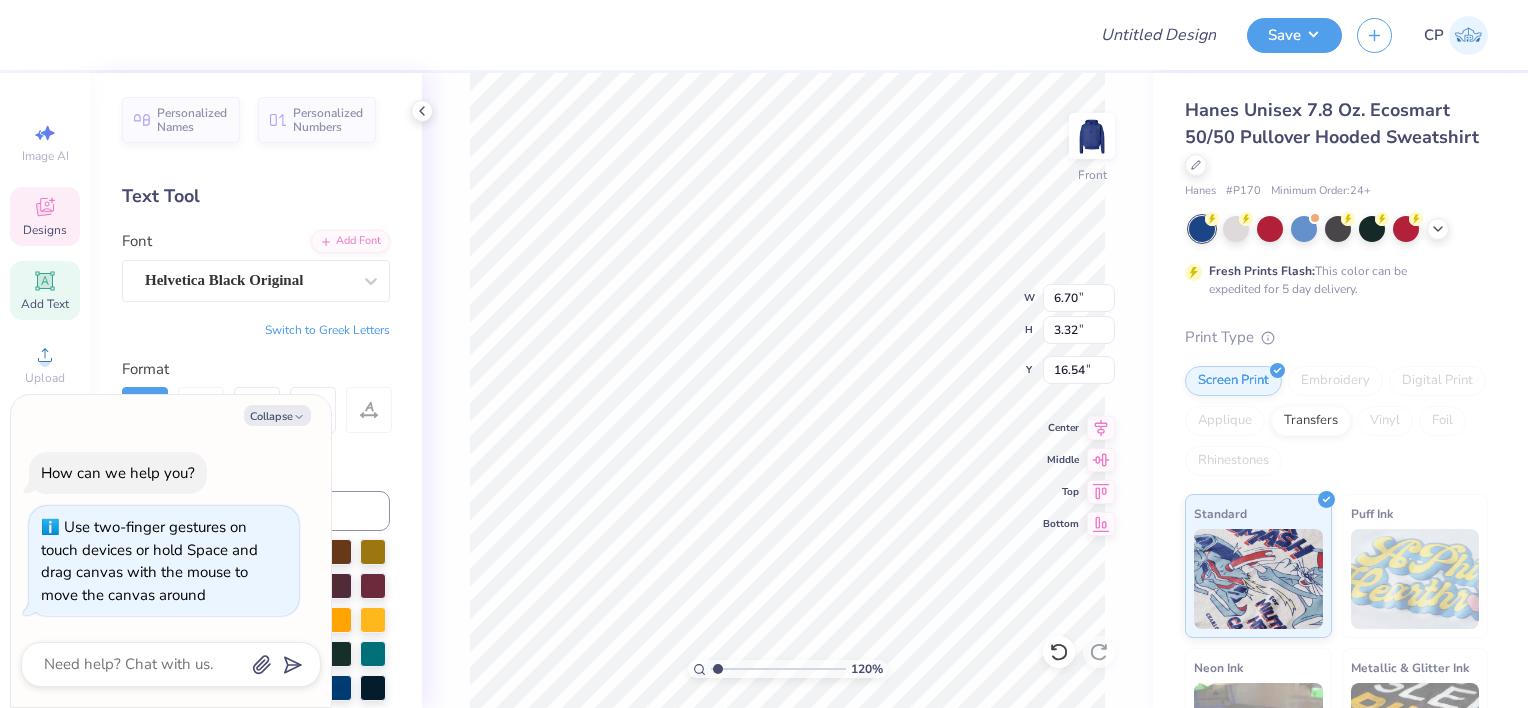 scroll, scrollTop: 16, scrollLeft: 2, axis: both 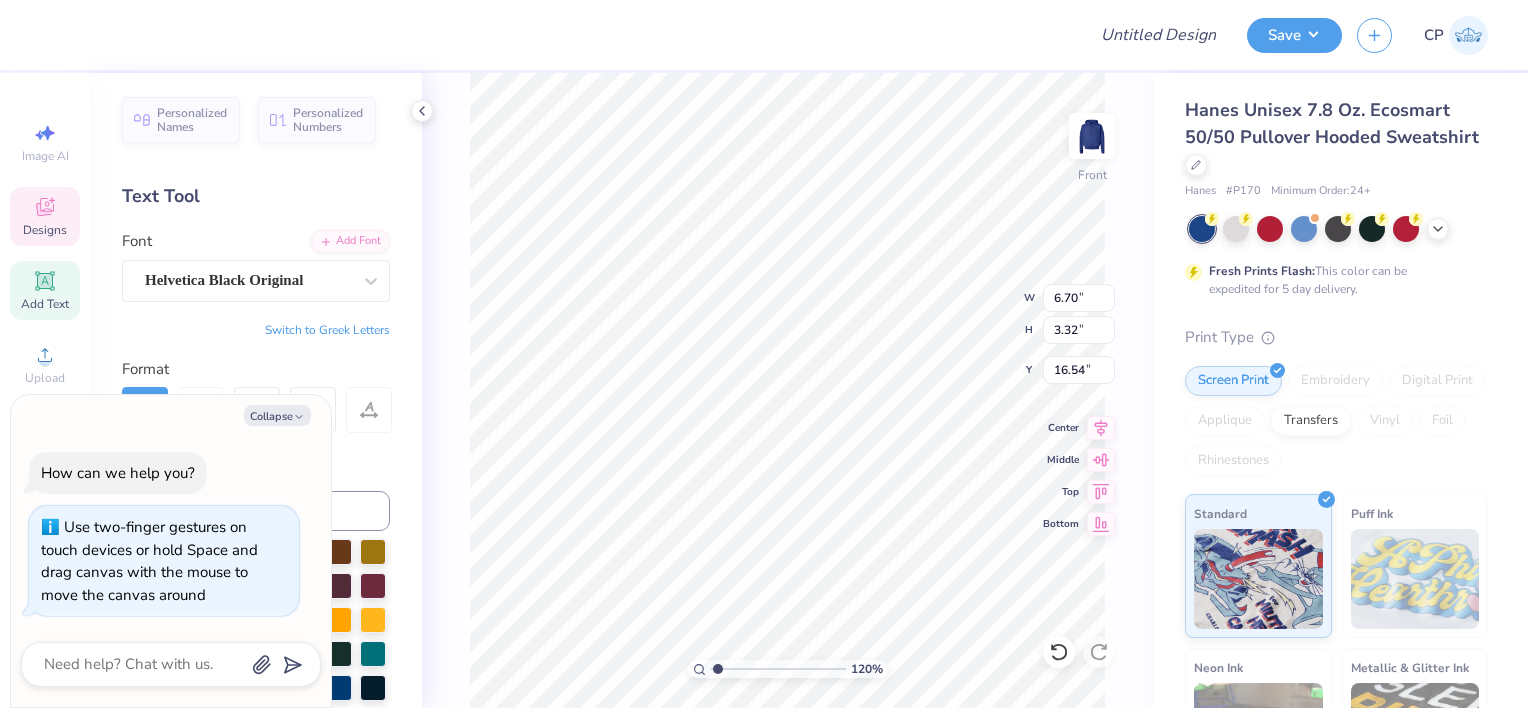 type on "1.20053274497012" 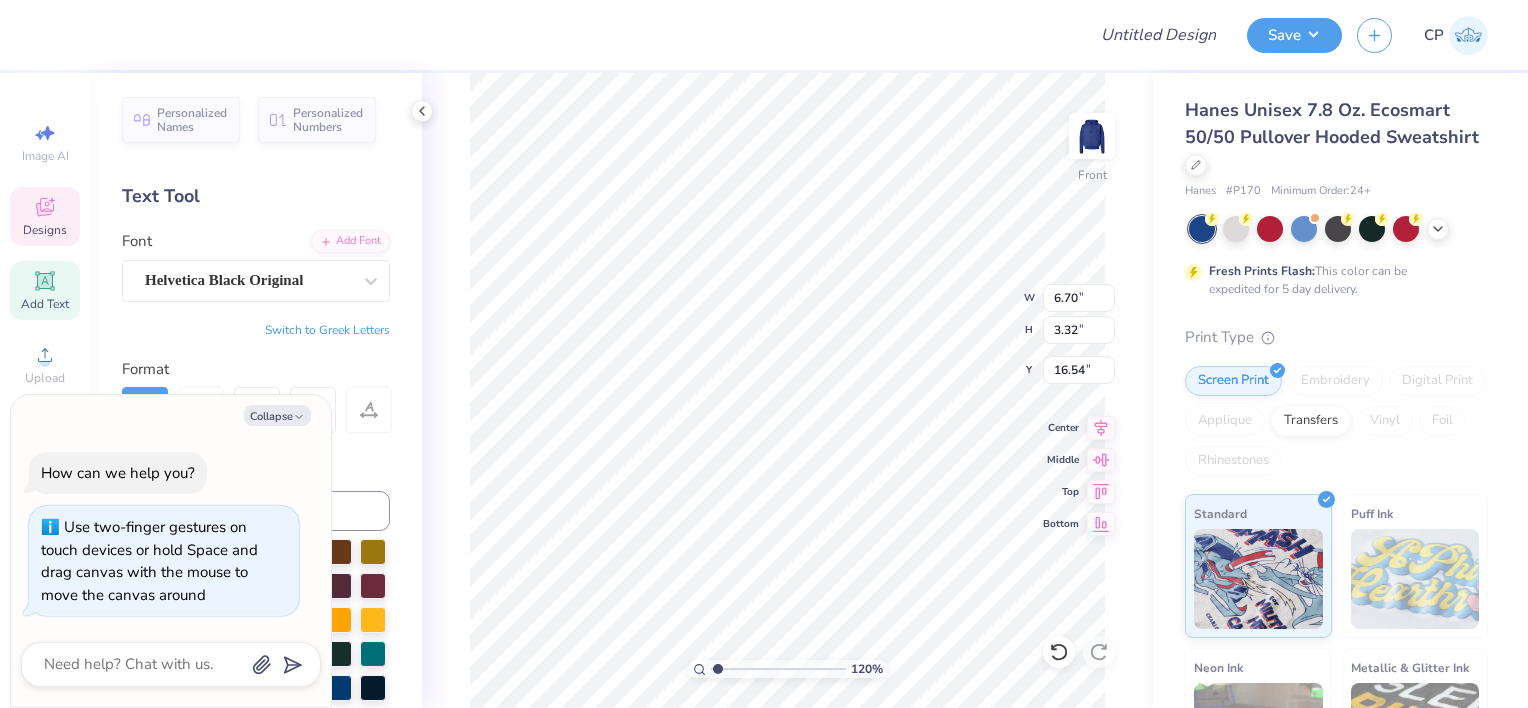 type on "1.20053274497012" 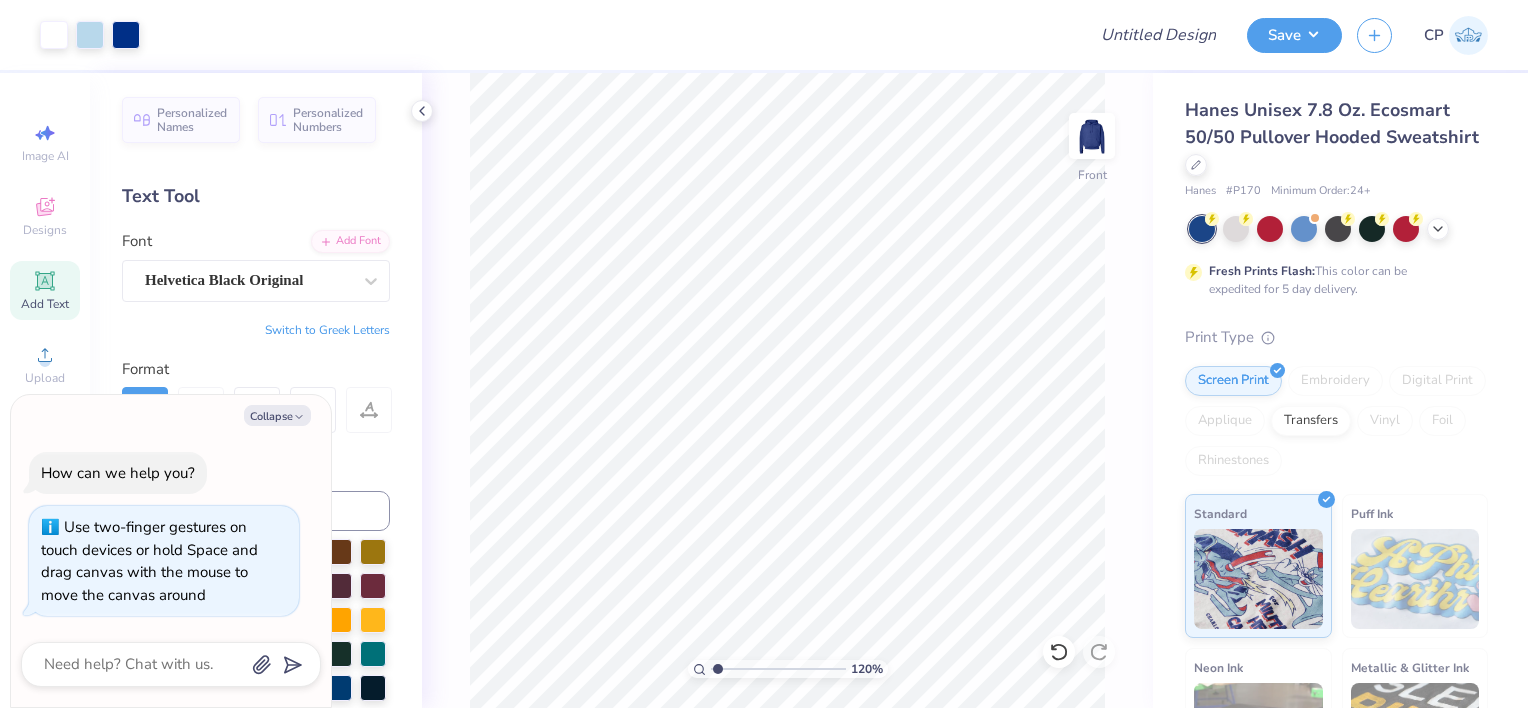 type on "1.20053274497012" 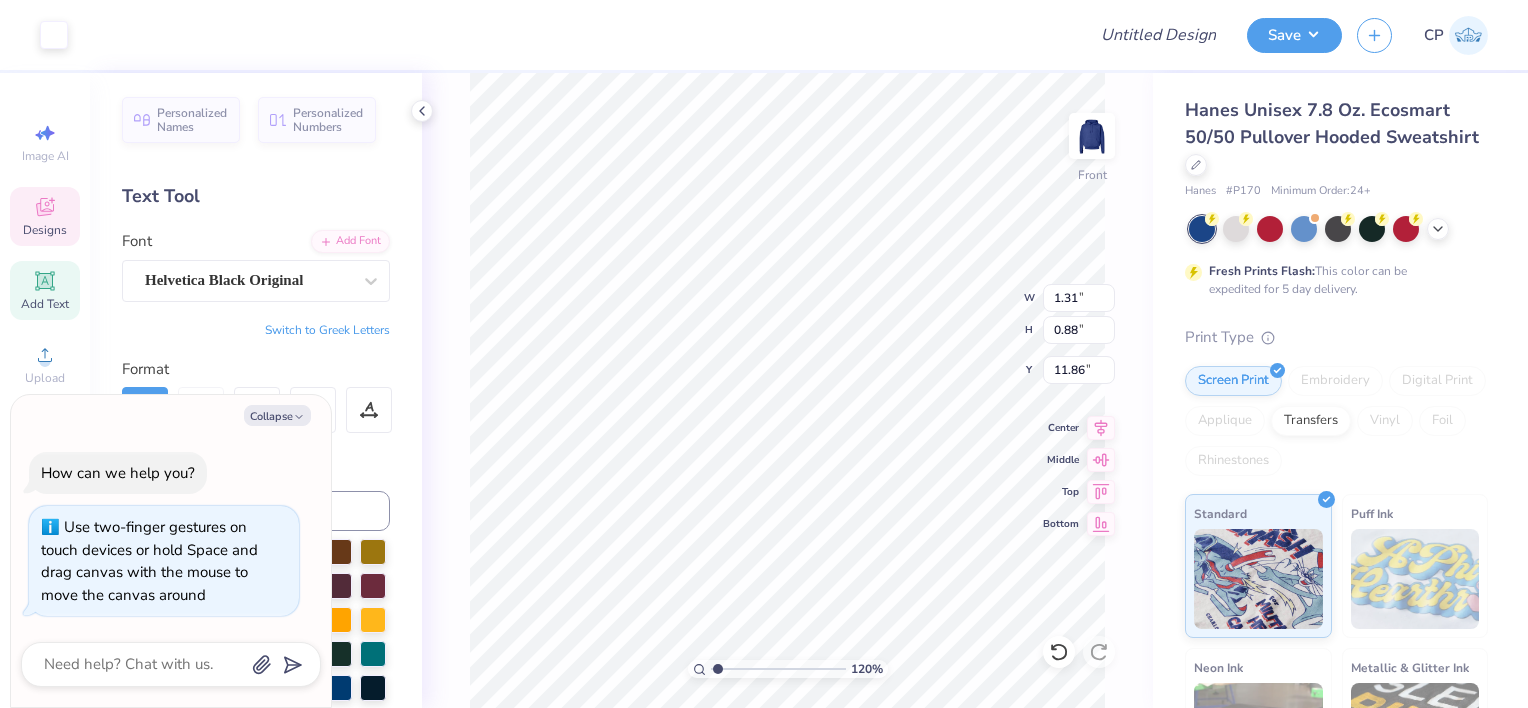 type on "1.20053274497012" 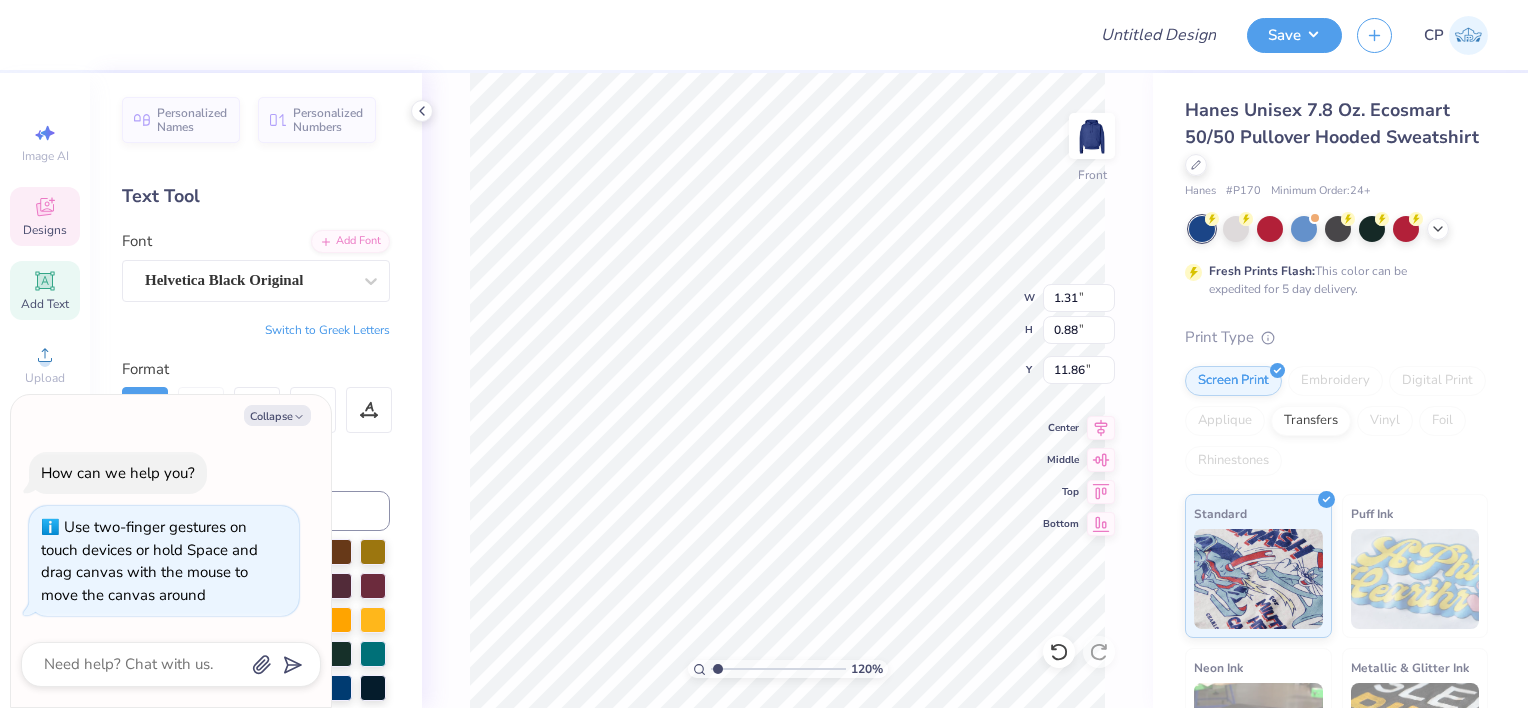 scroll, scrollTop: 16, scrollLeft: 2, axis: both 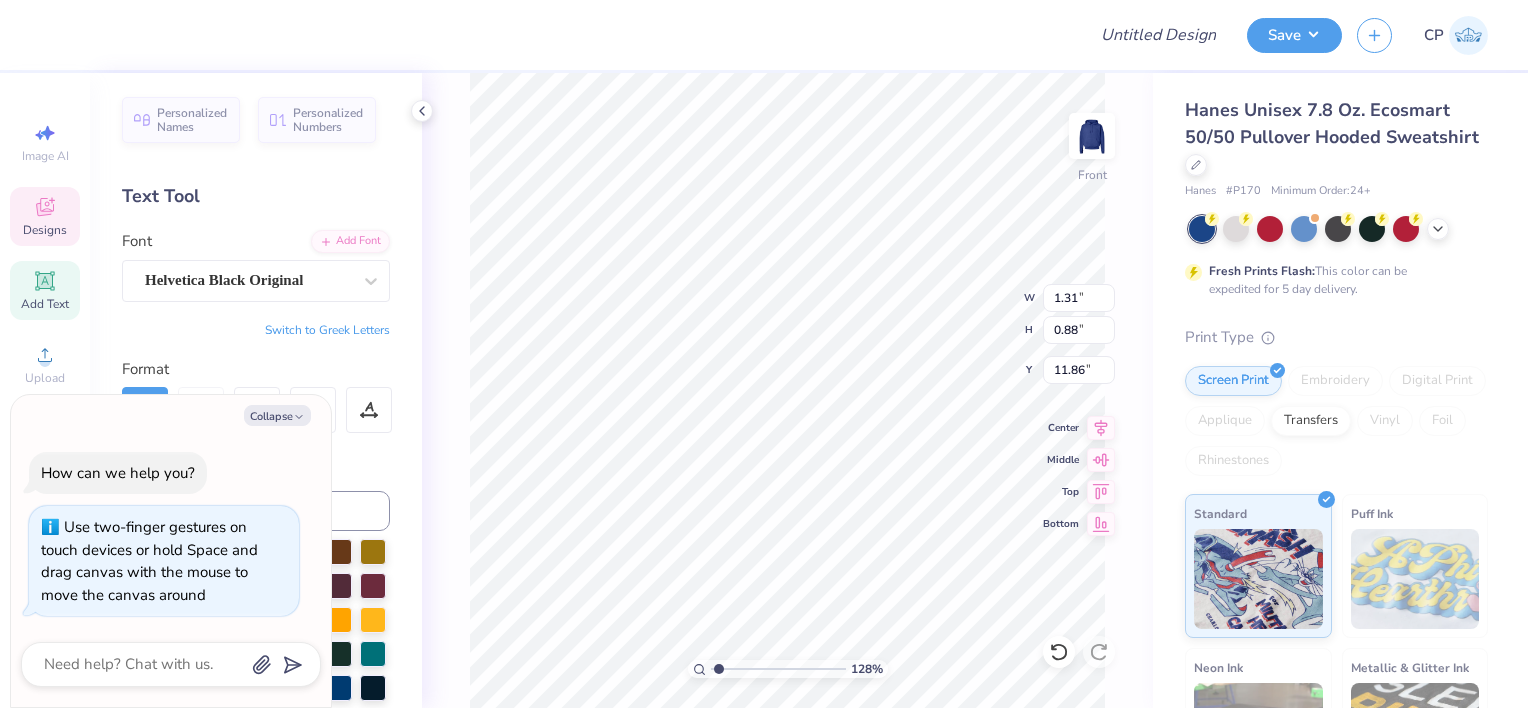 type on "1.28185144930821" 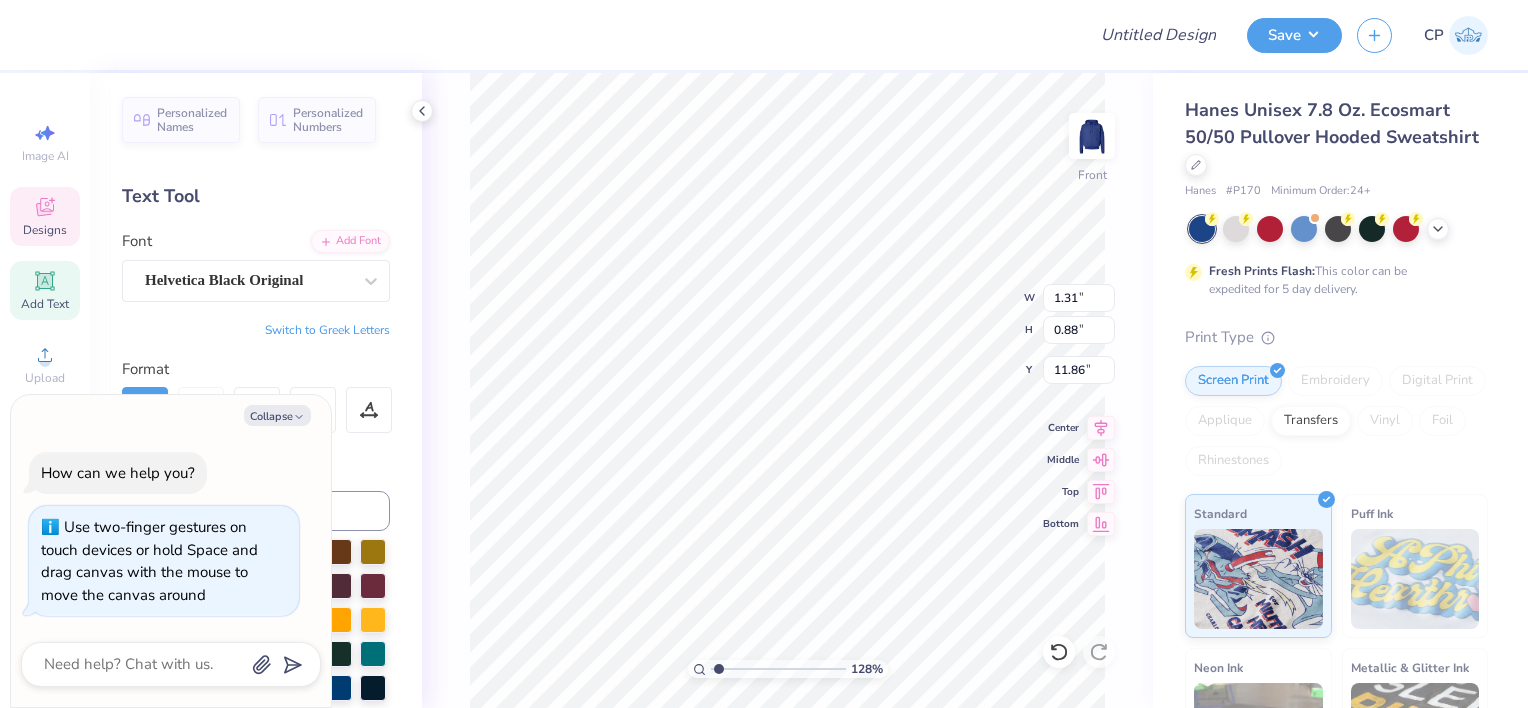 scroll, scrollTop: 16, scrollLeft: 4, axis: both 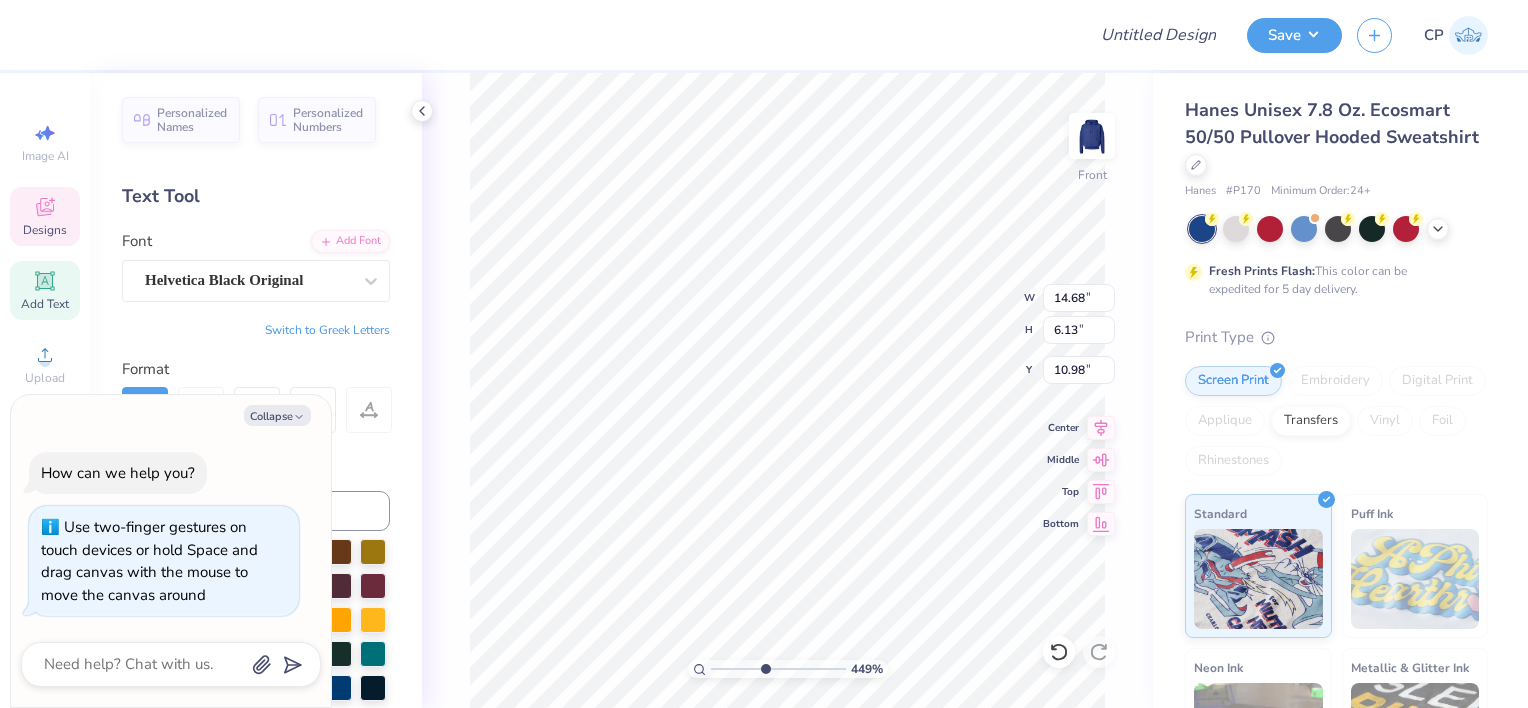 drag, startPoint x: 728, startPoint y: 667, endPoint x: 764, endPoint y: 669, distance: 36.05551 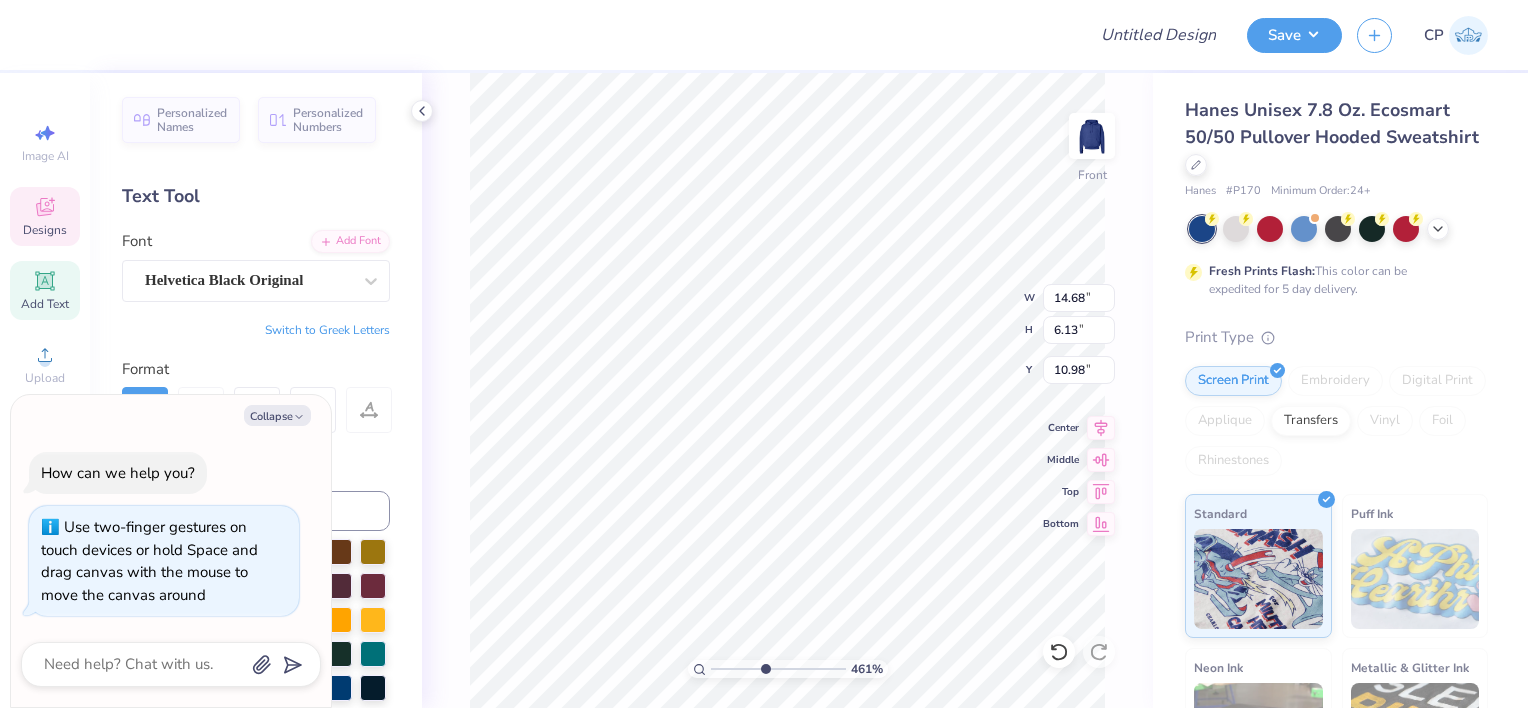 scroll, scrollTop: 16, scrollLeft: 4, axis: both 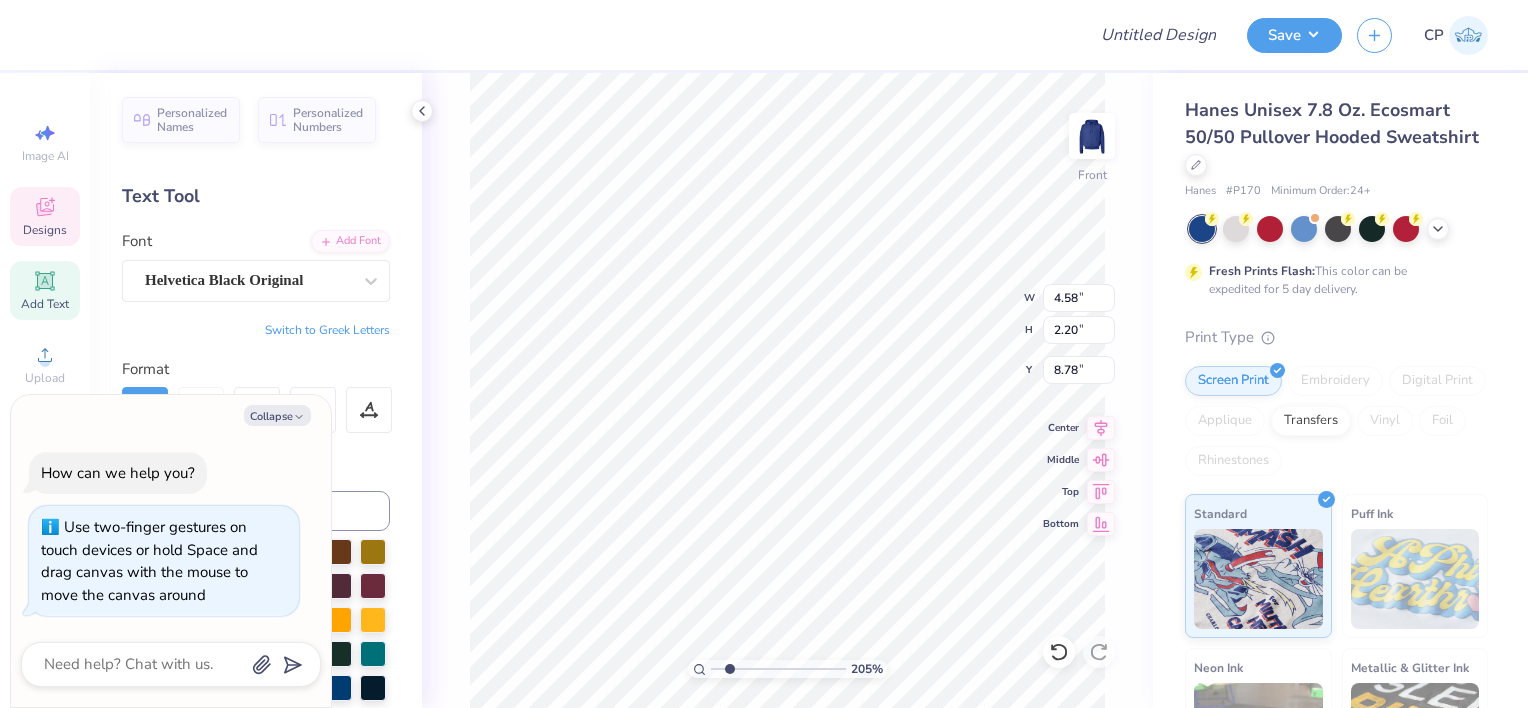 click on "Collapse" at bounding box center (171, 415) 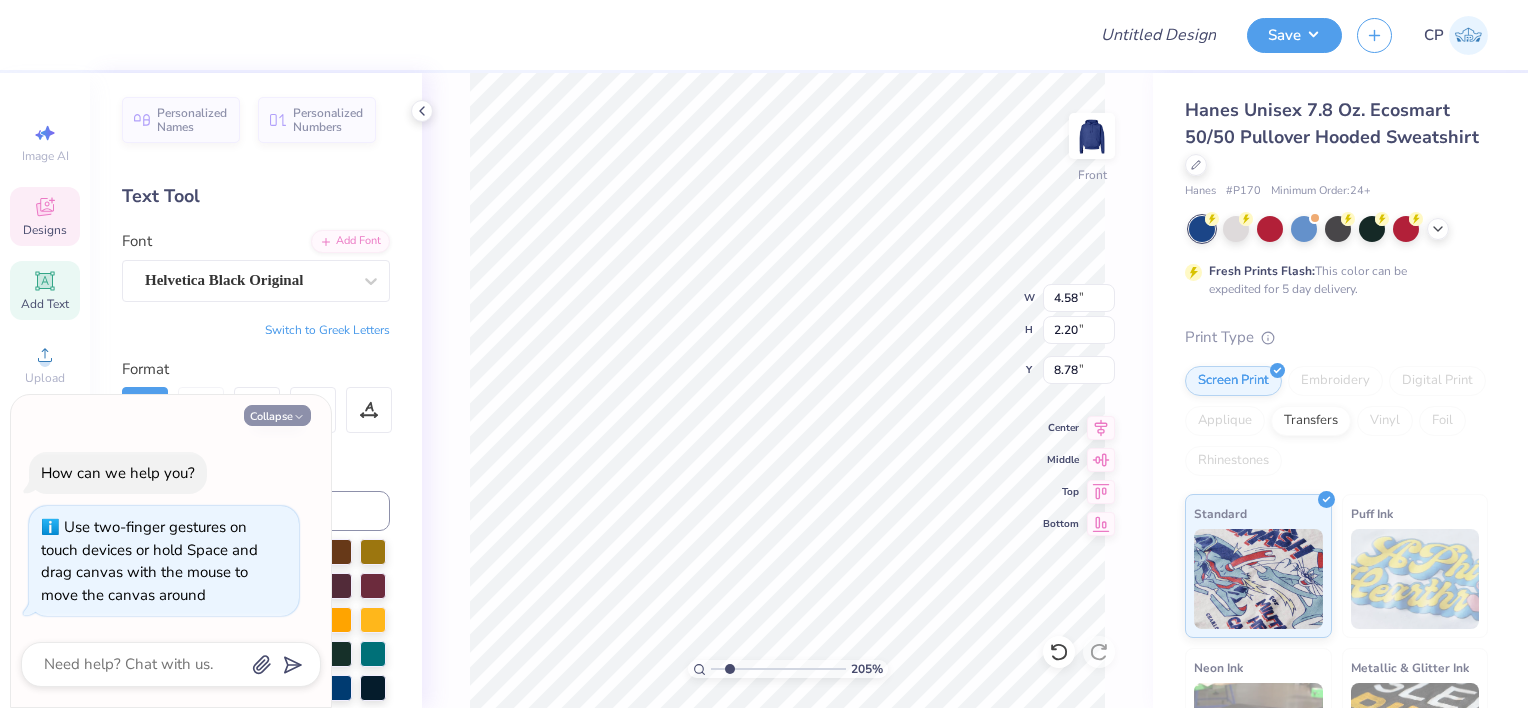 click on "Collapse" at bounding box center [277, 415] 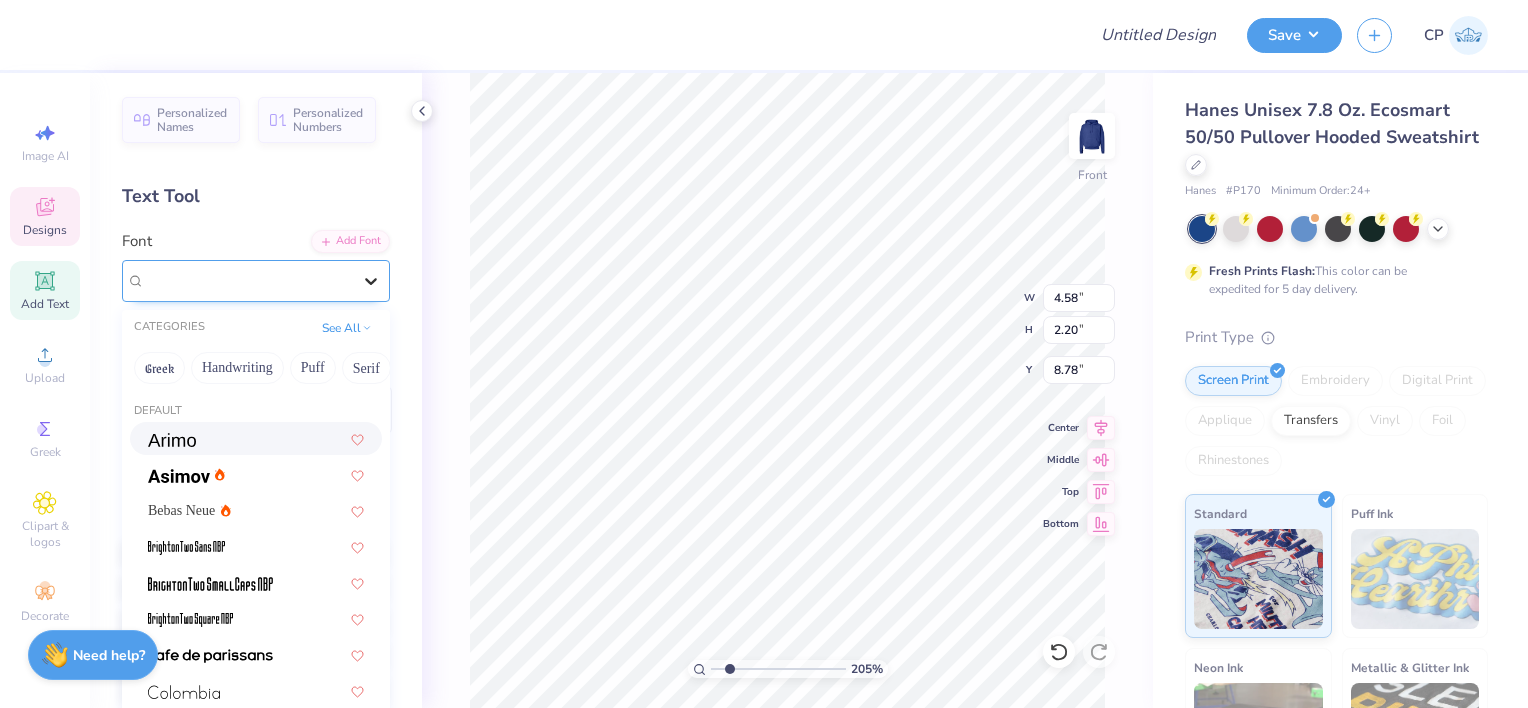click 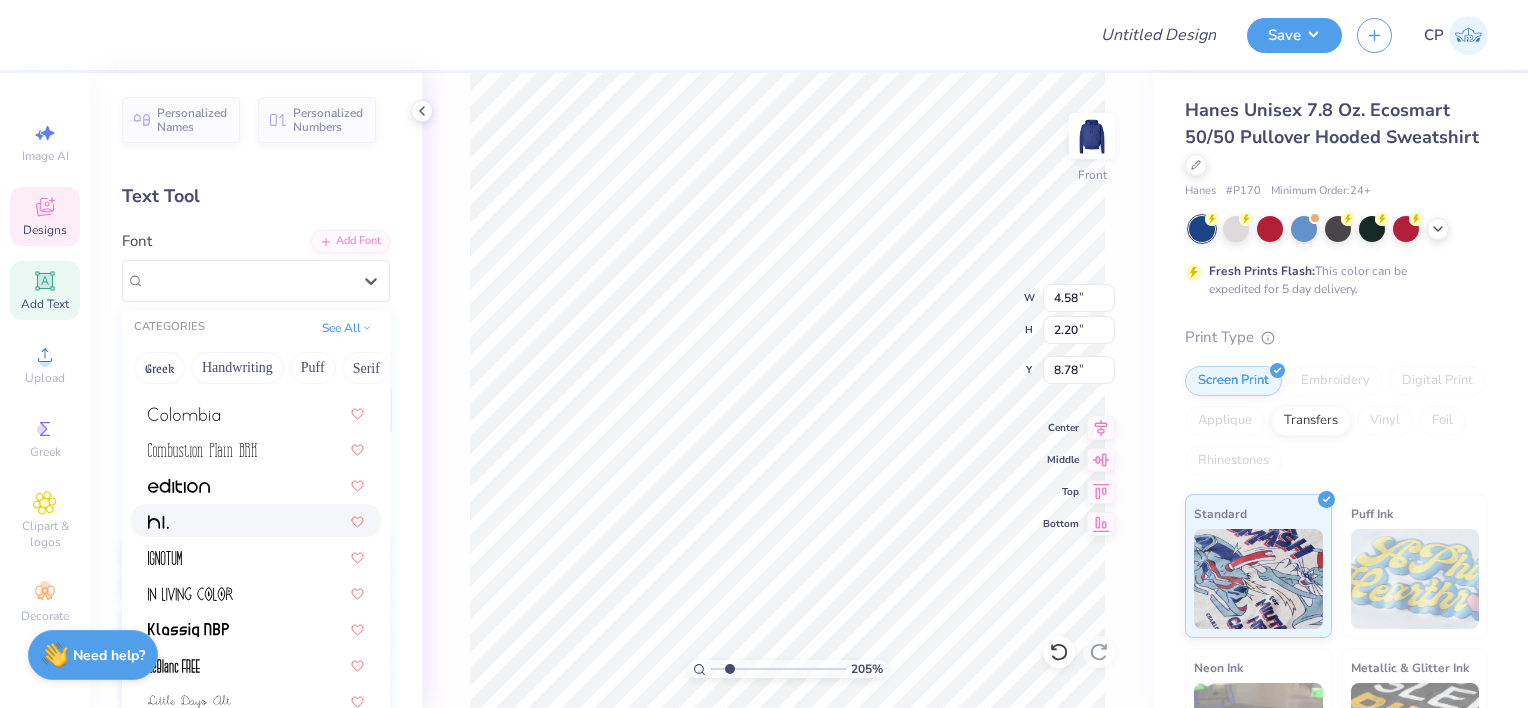 scroll, scrollTop: 381, scrollLeft: 0, axis: vertical 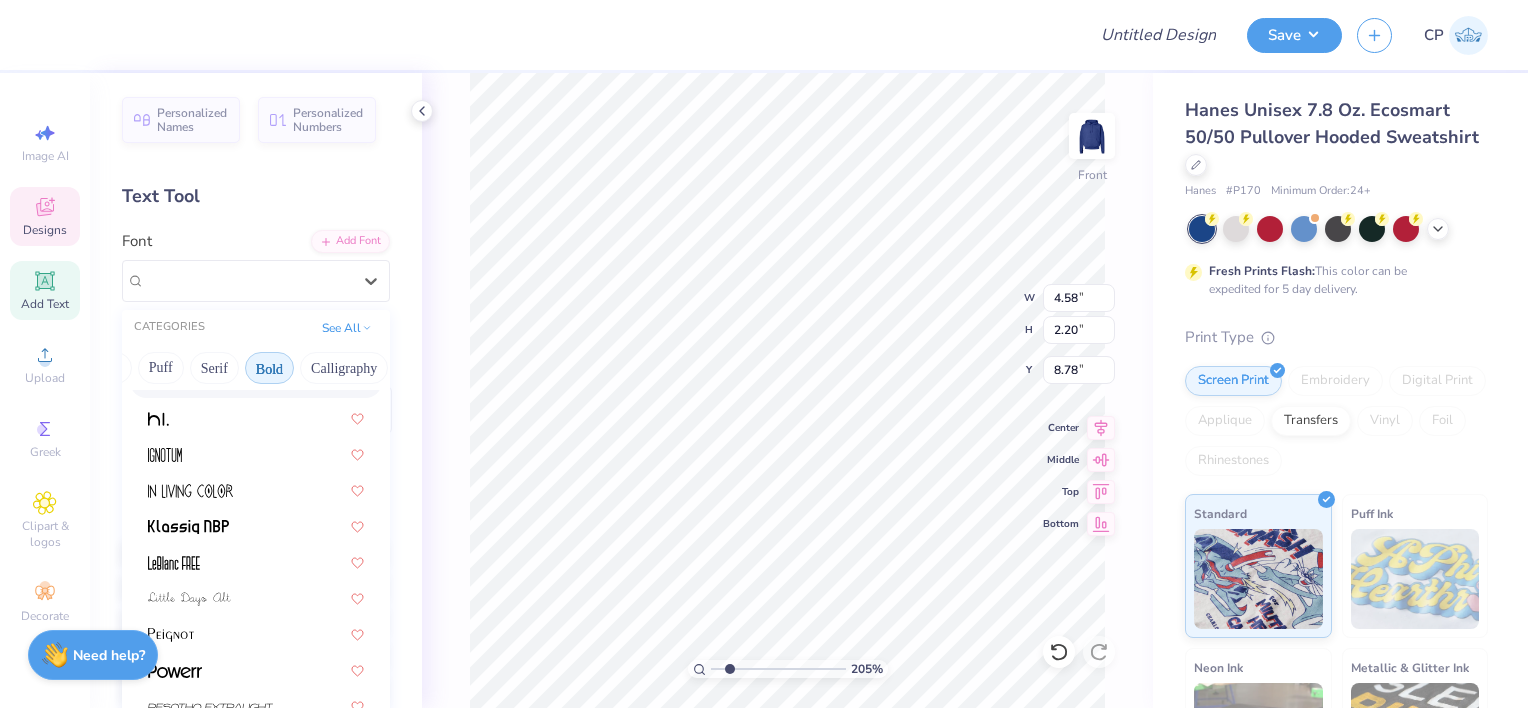 click on "Bold" at bounding box center [269, 368] 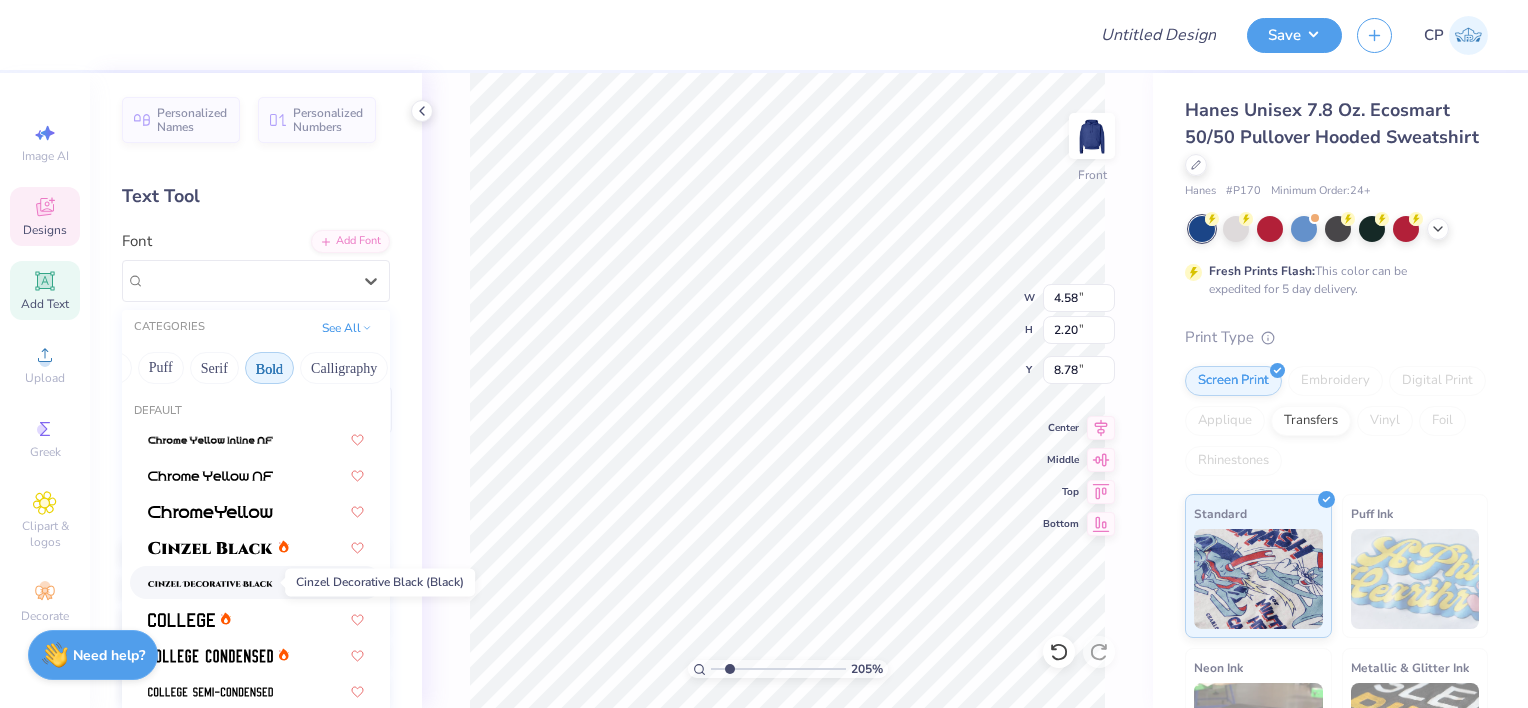 click at bounding box center [210, 584] 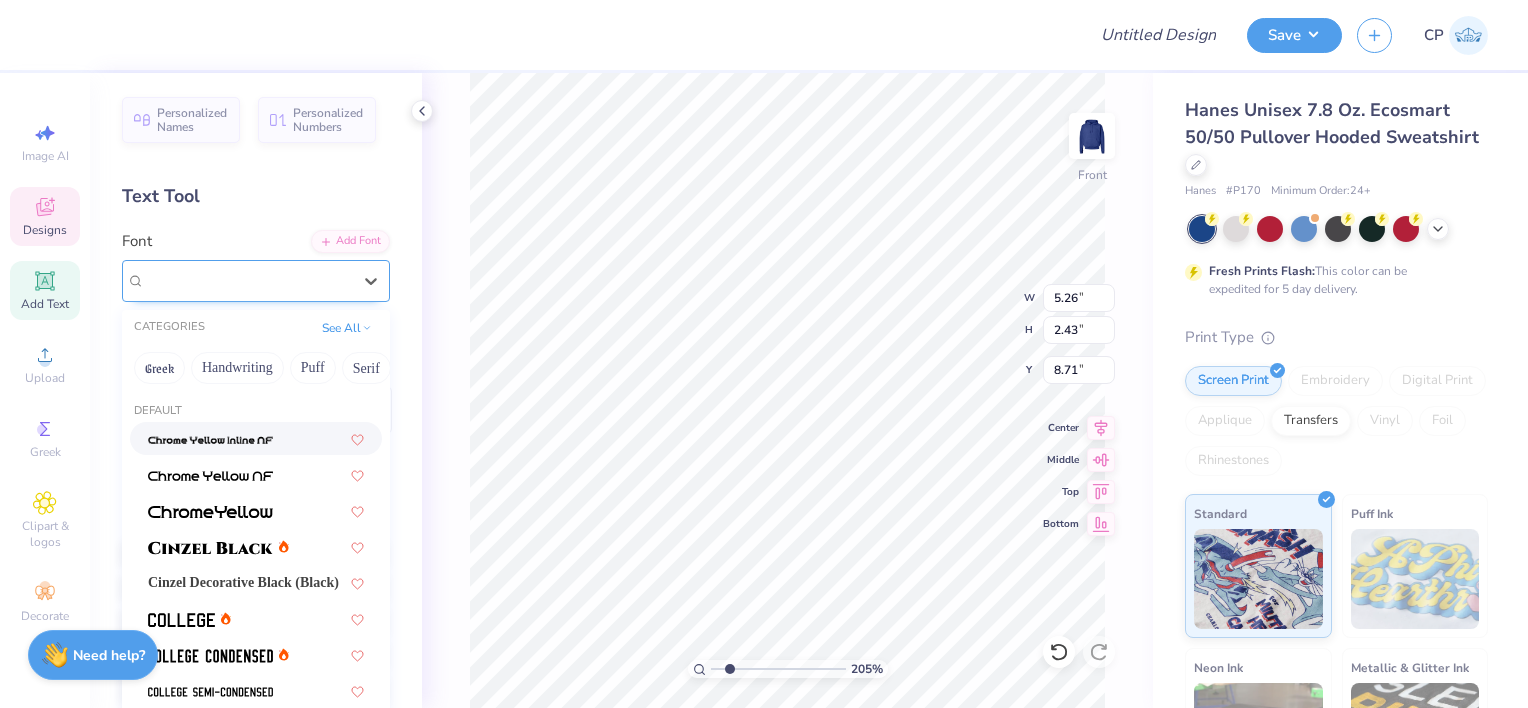 click on "Cinzel Decorative" at bounding box center (248, 280) 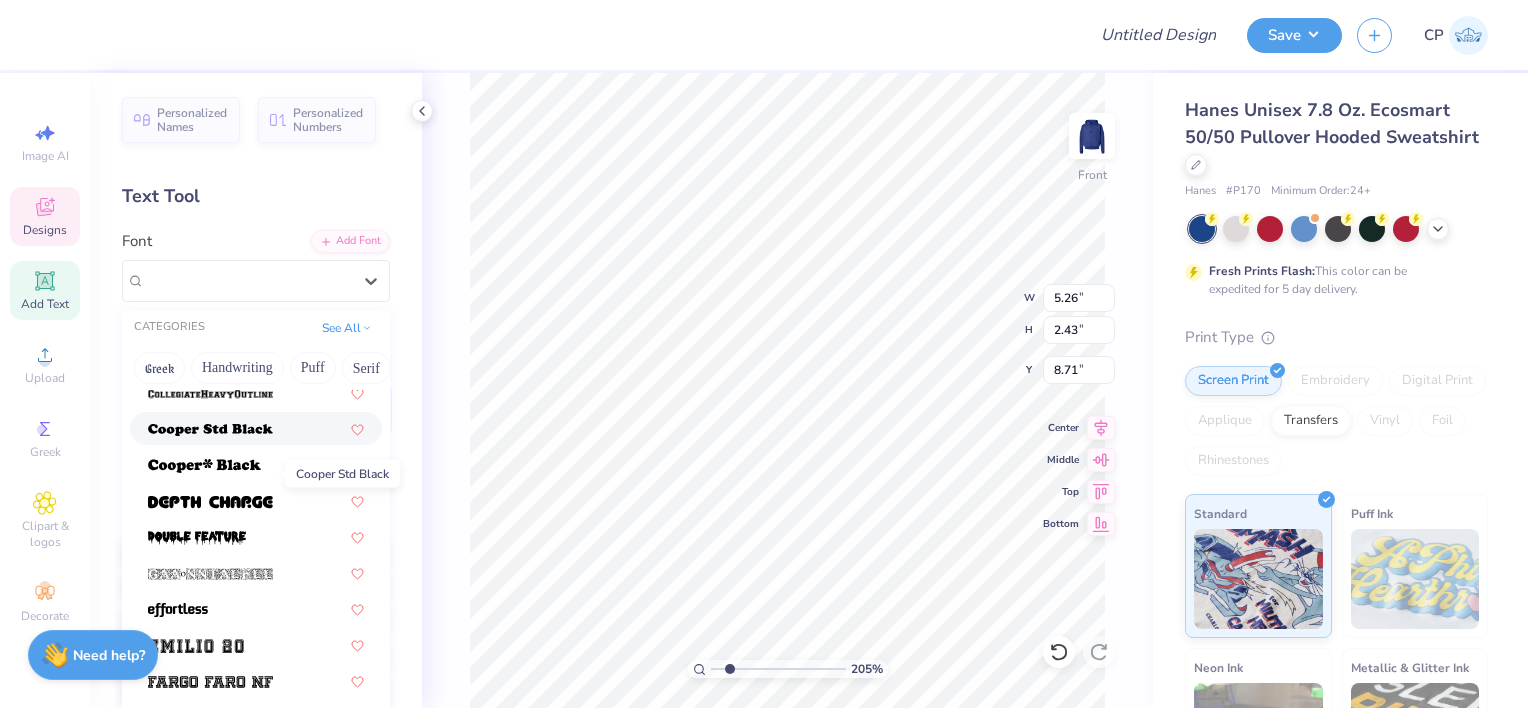 scroll, scrollTop: 275, scrollLeft: 0, axis: vertical 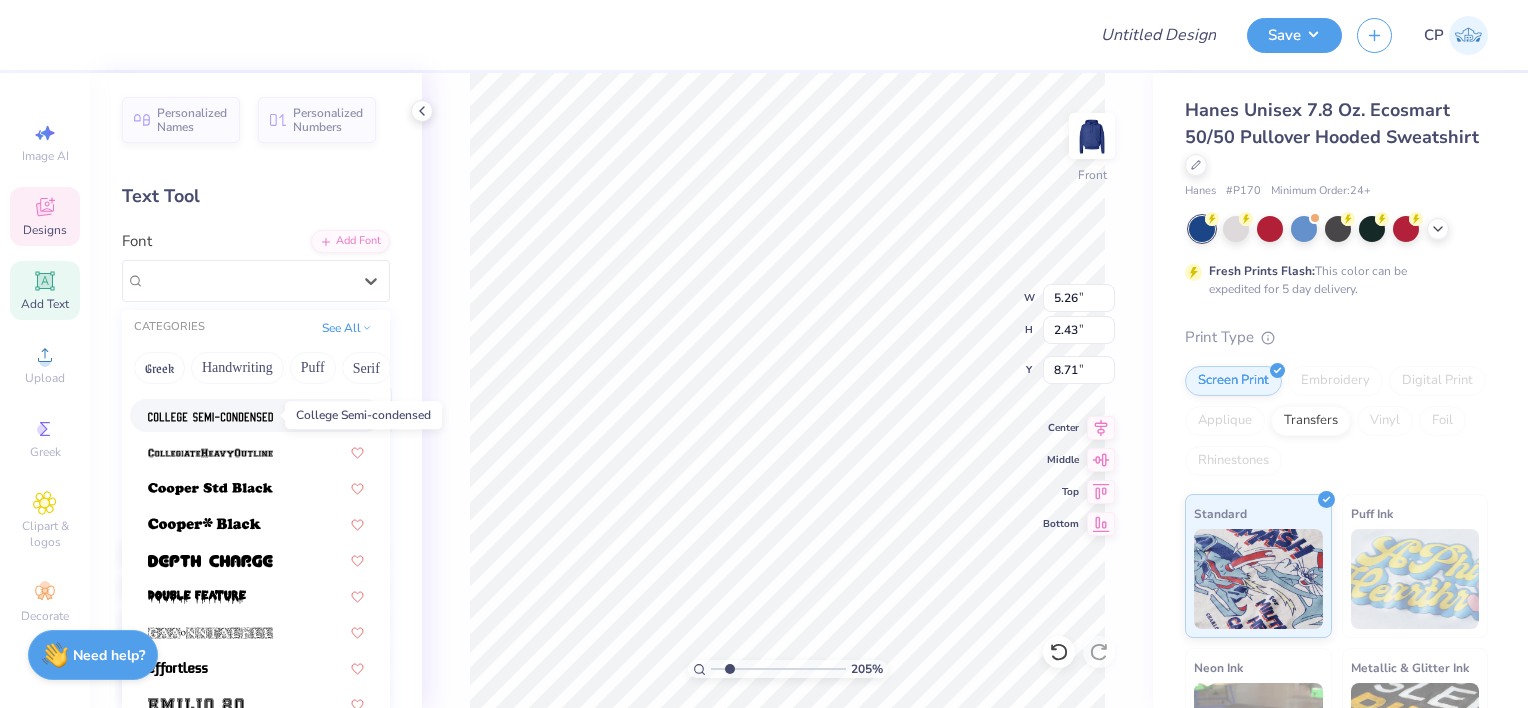 click at bounding box center (210, 417) 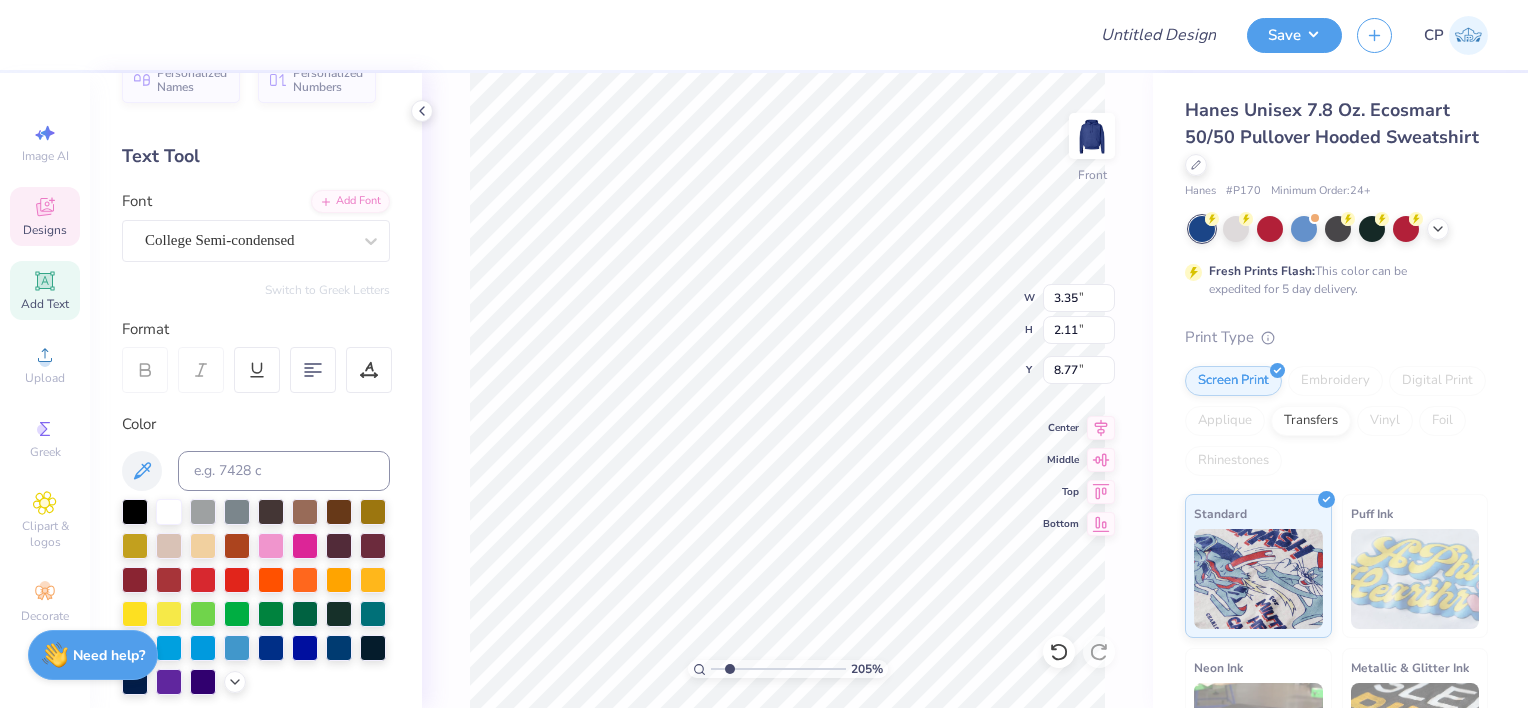 scroll, scrollTop: 39, scrollLeft: 0, axis: vertical 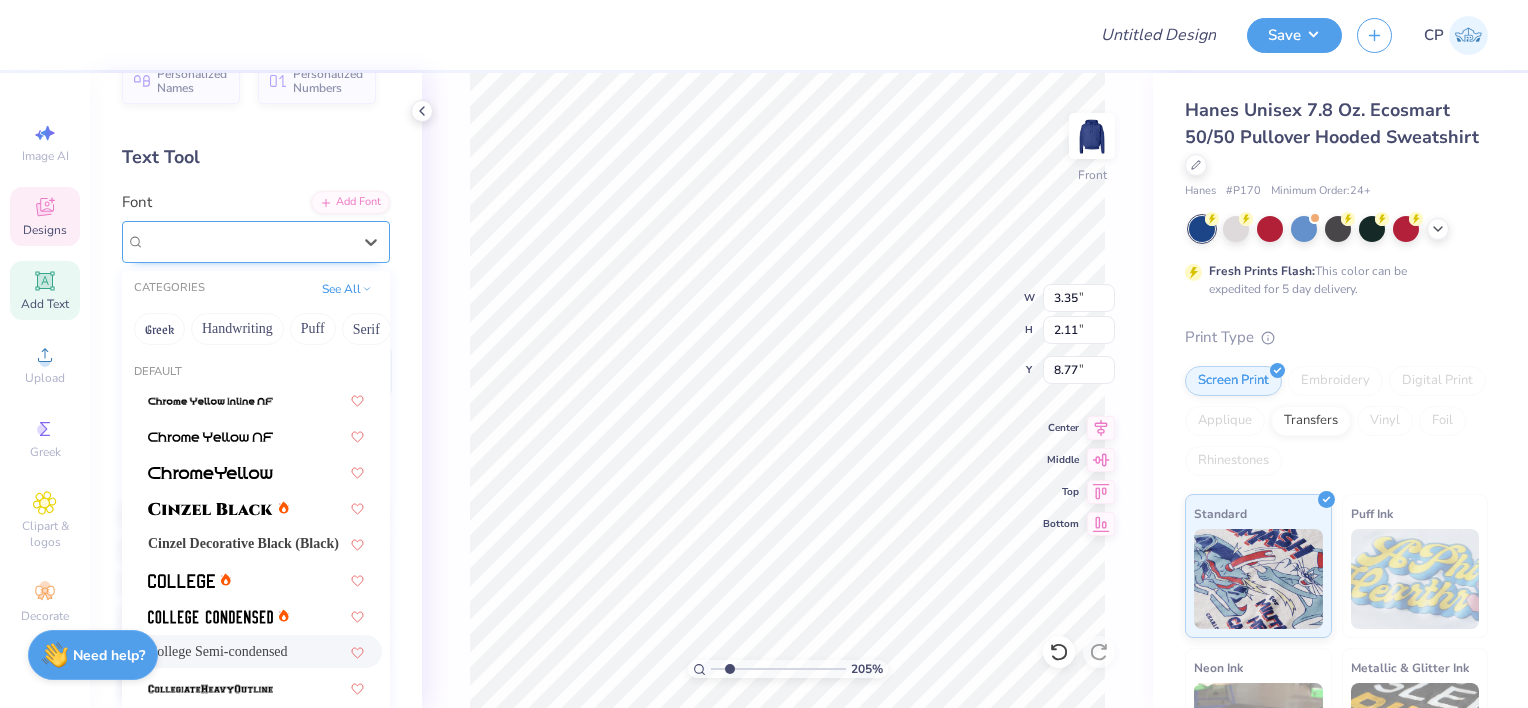 click on "College Semi-condensed" at bounding box center (248, 241) 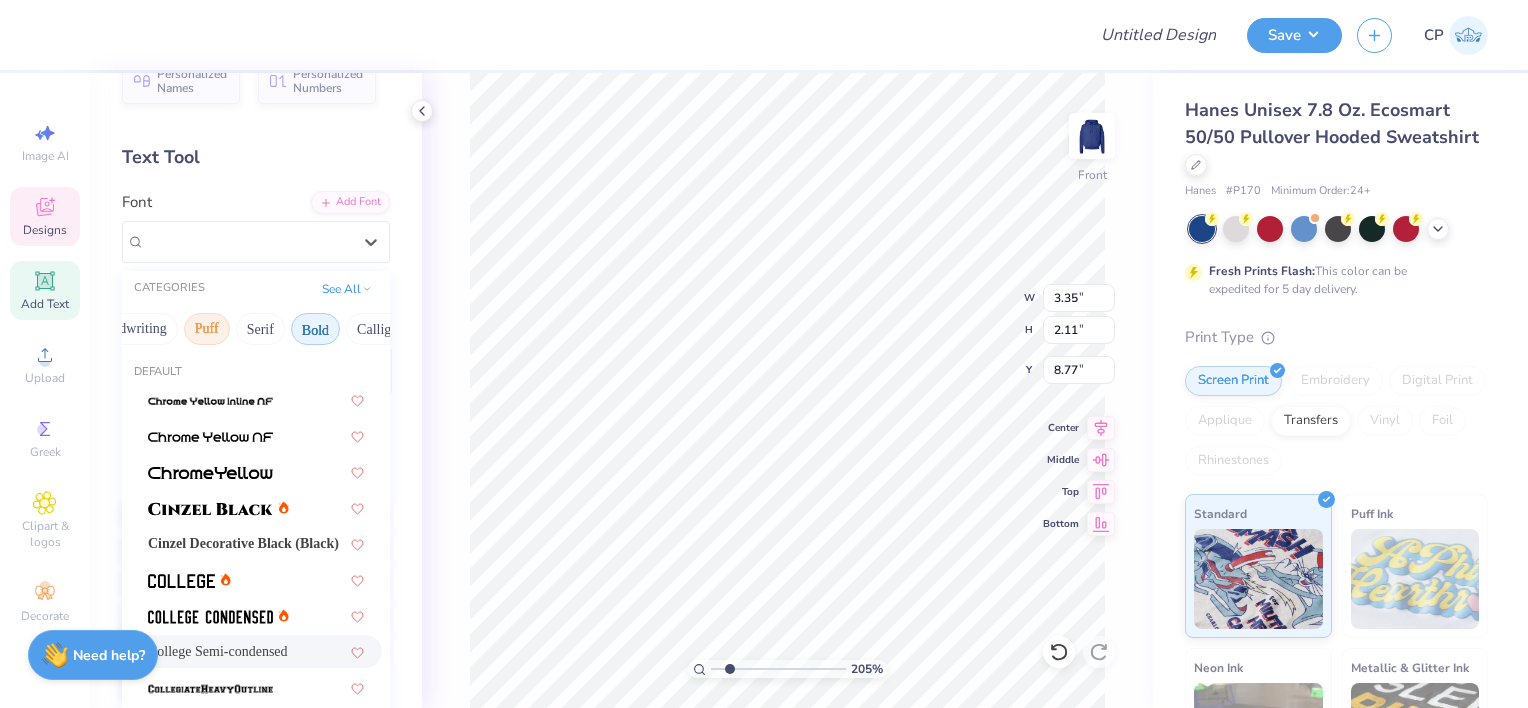 scroll, scrollTop: 0, scrollLeft: 107, axis: horizontal 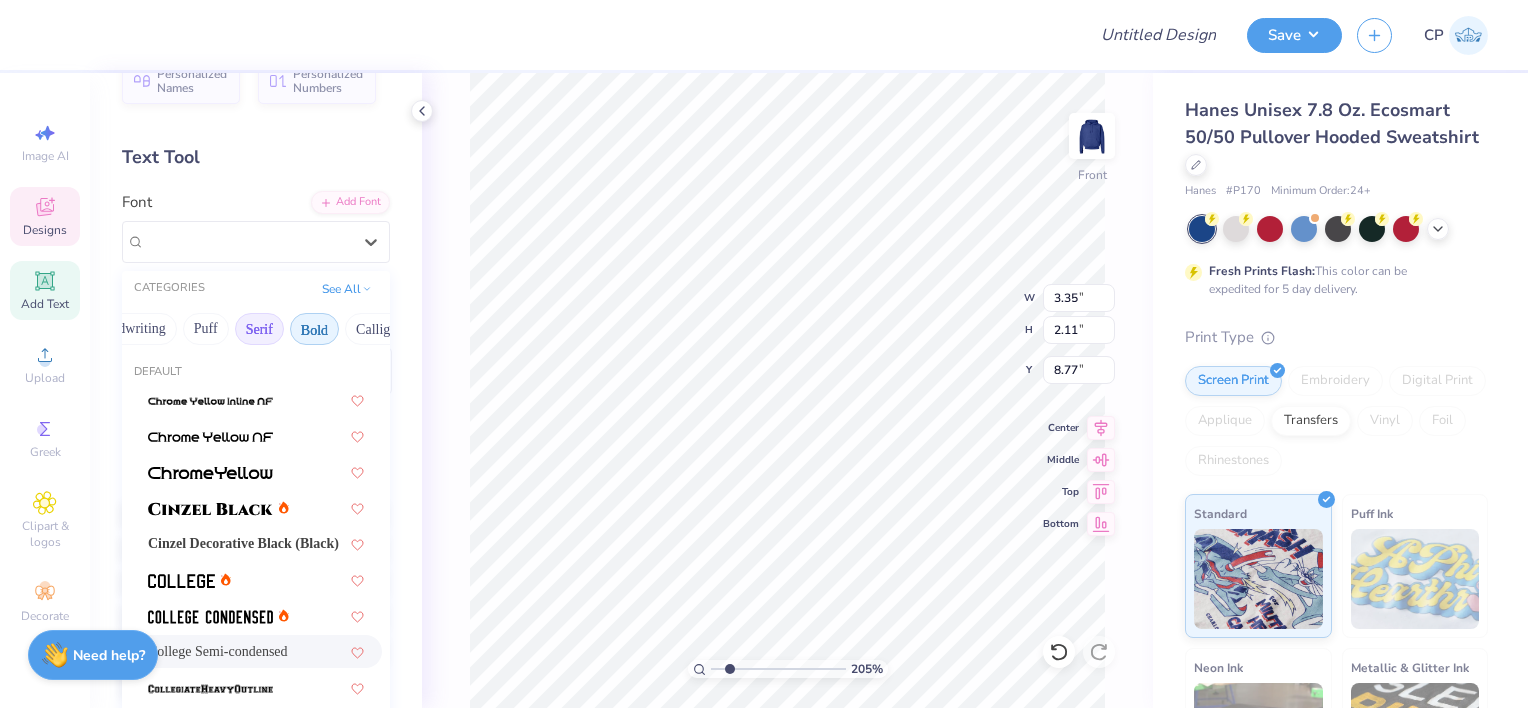 click on "Serif" at bounding box center [259, 329] 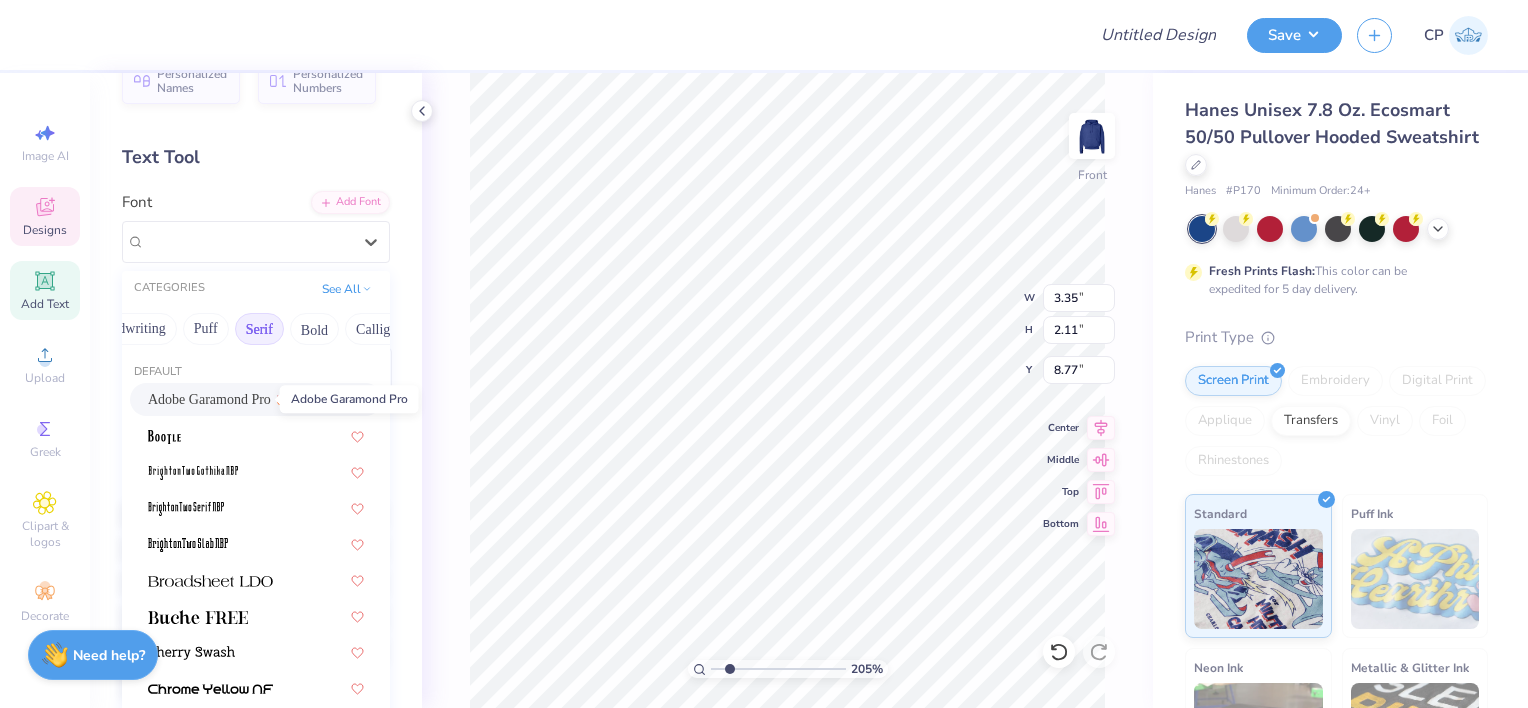 click on "Adobe Garamond Pro" at bounding box center [209, 399] 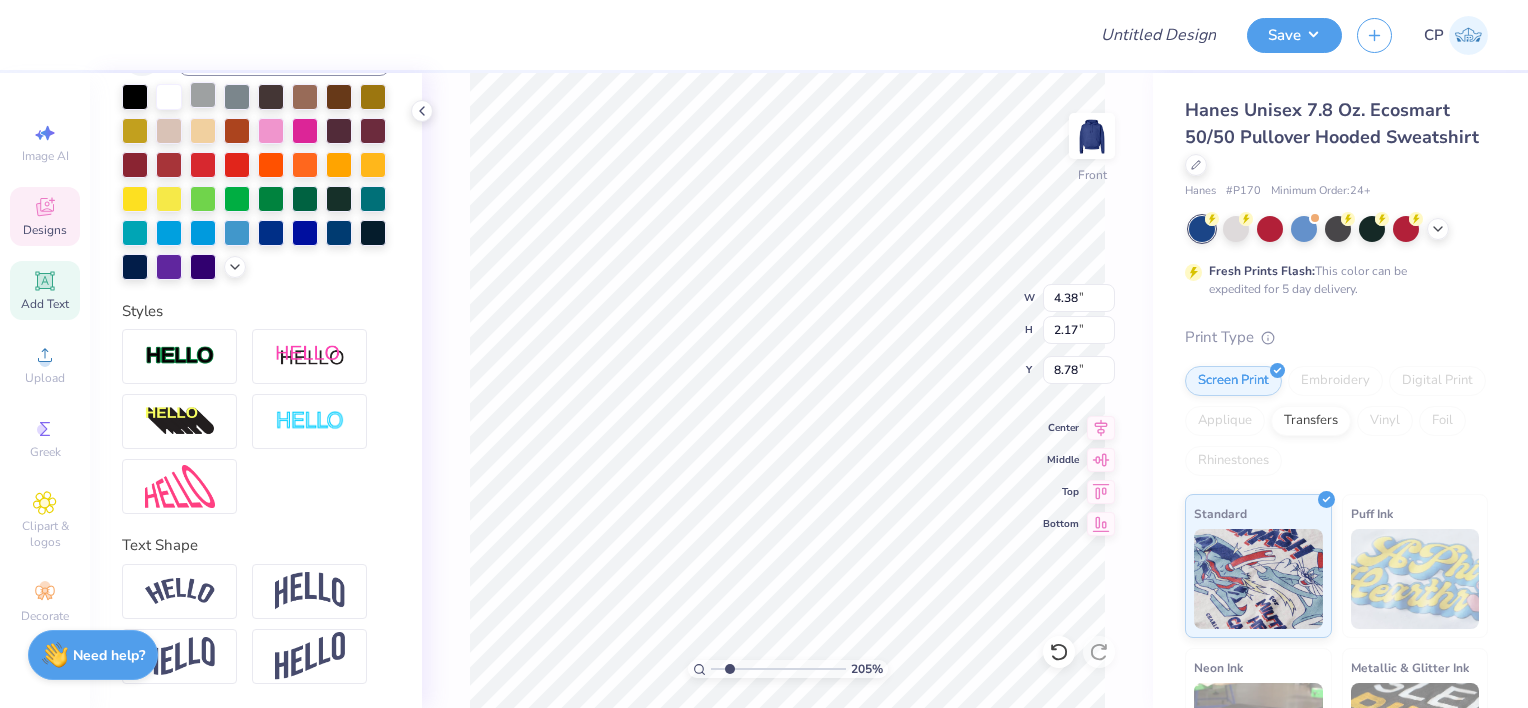 scroll, scrollTop: 0, scrollLeft: 0, axis: both 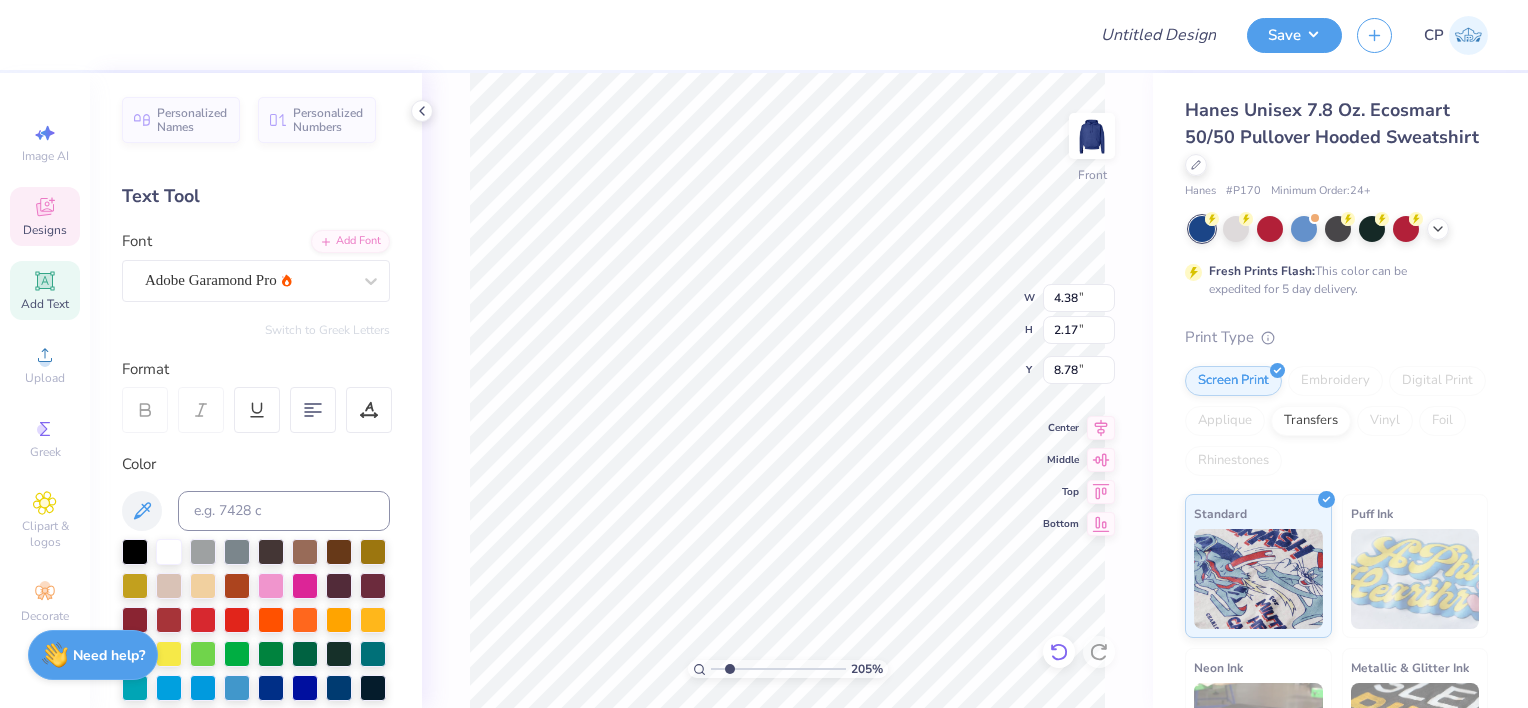 click 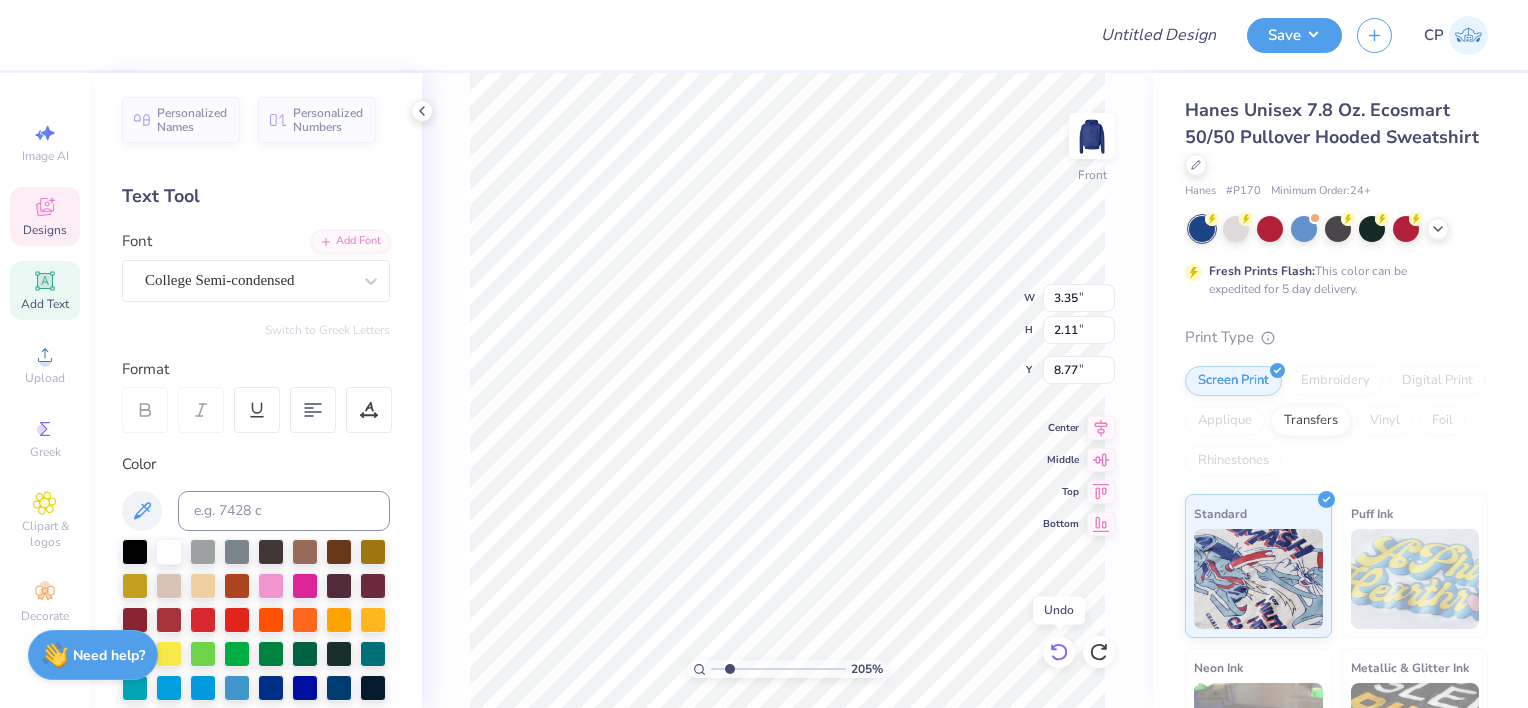 click 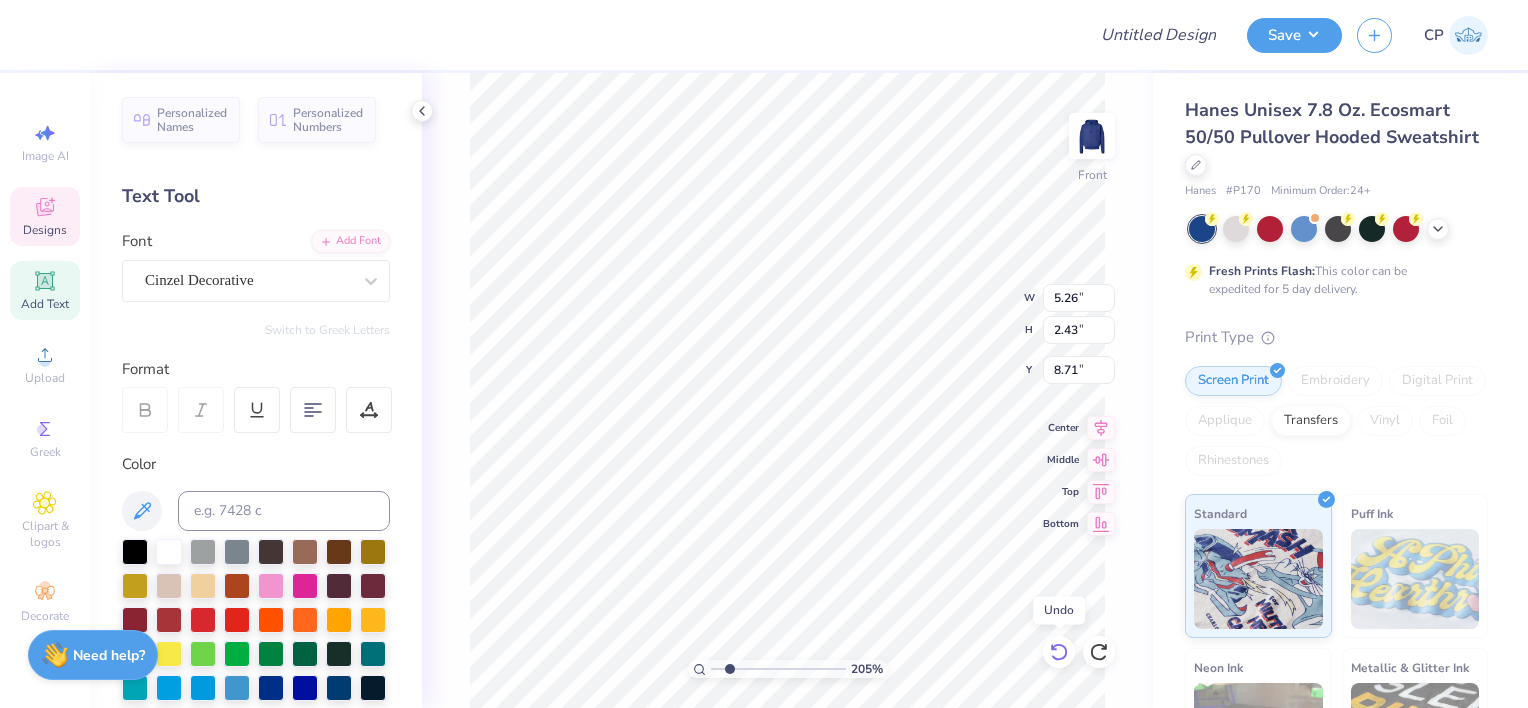 click 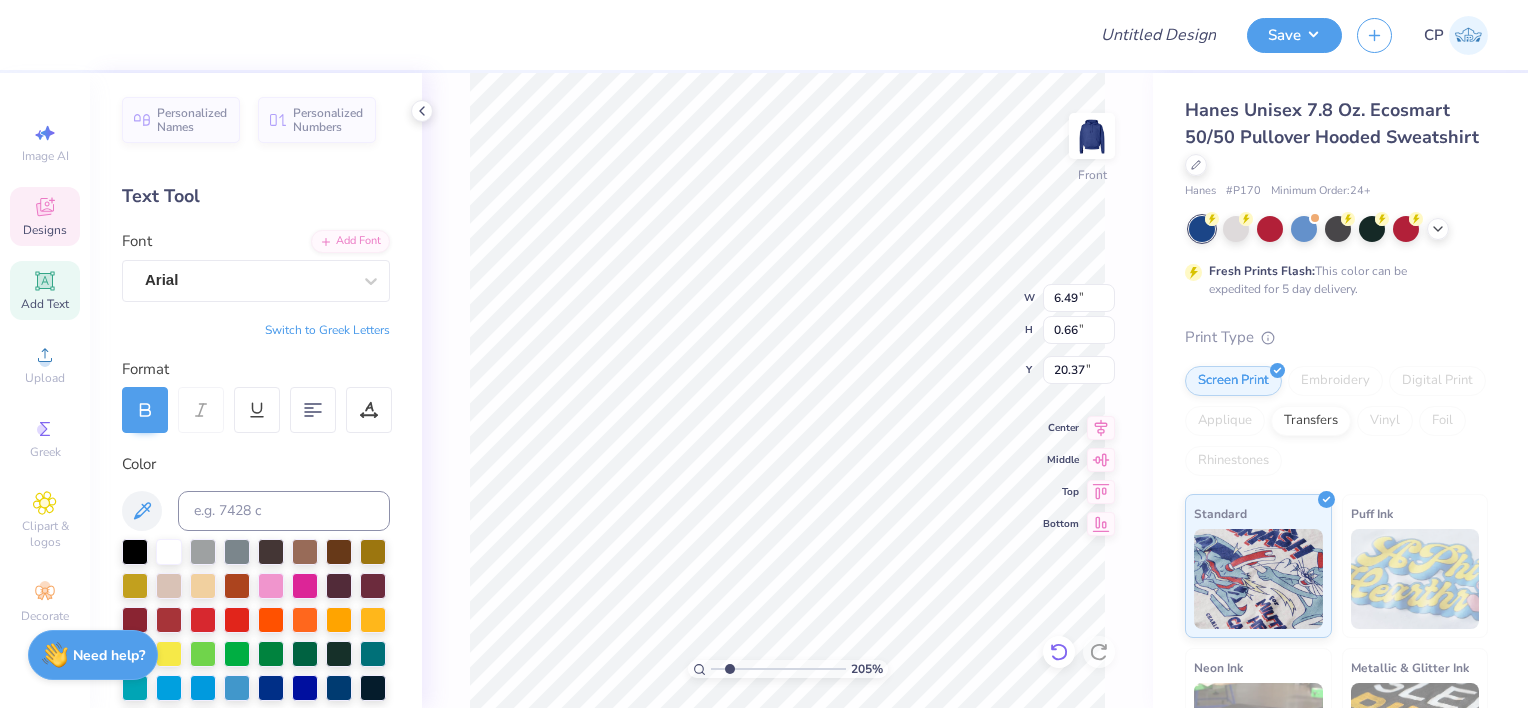 scroll, scrollTop: 16, scrollLeft: 8, axis: both 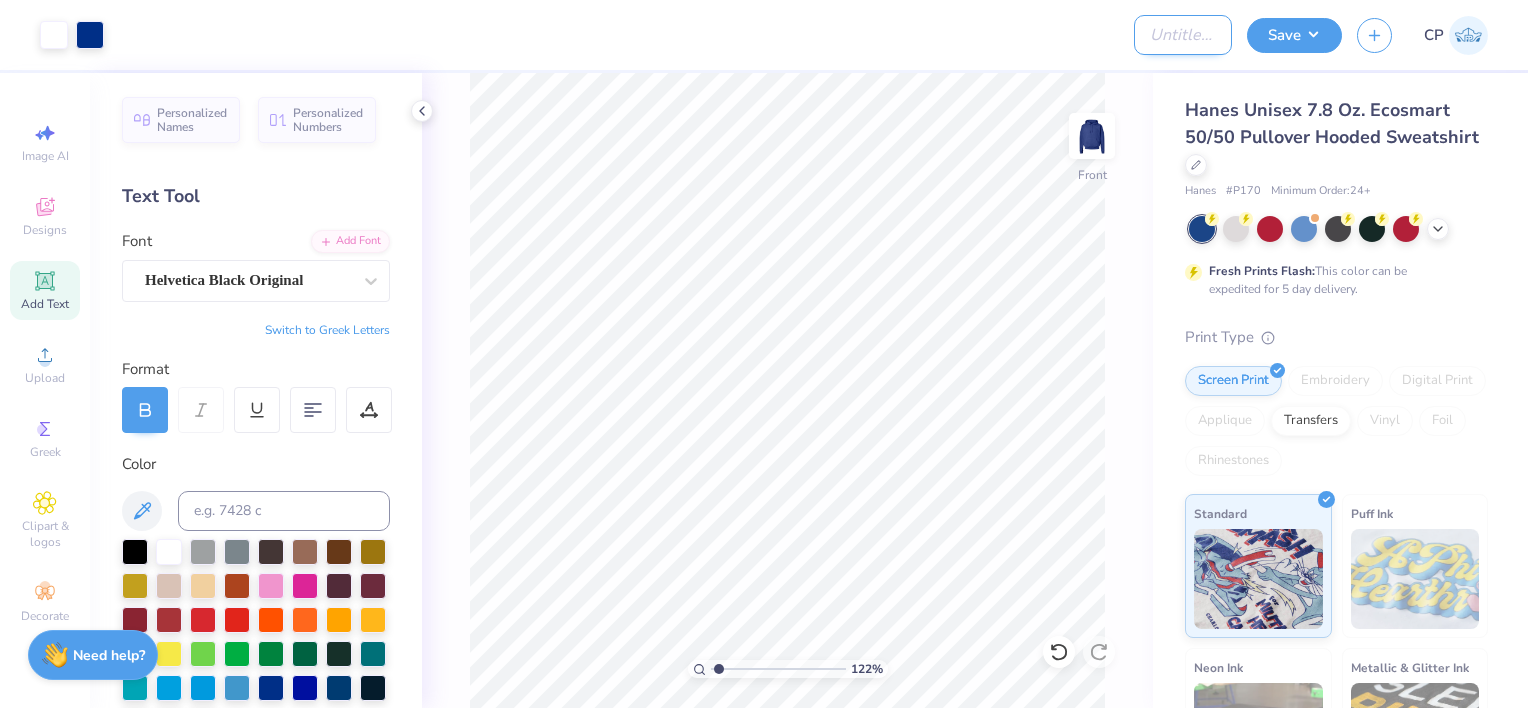 click on "Design Title" at bounding box center (1183, 35) 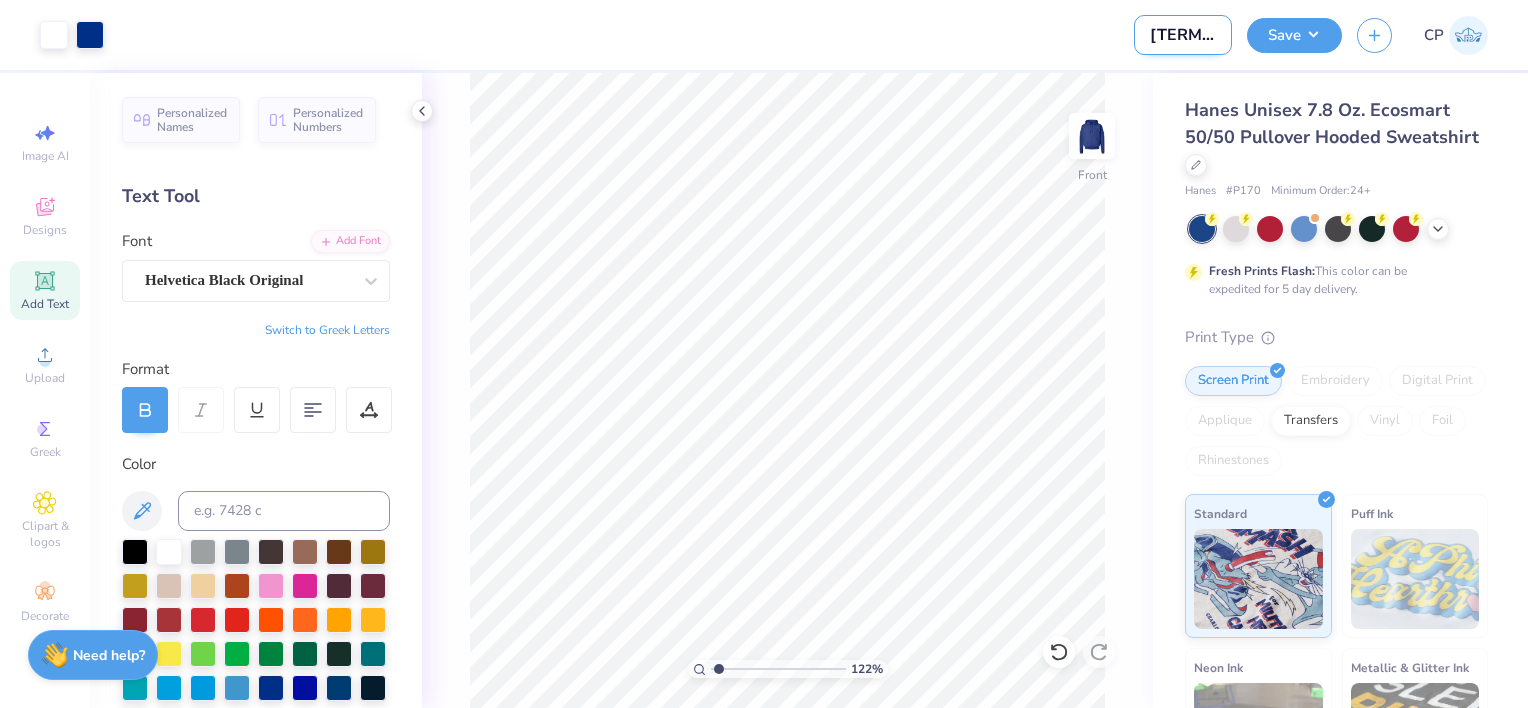 scroll, scrollTop: 0, scrollLeft: 17, axis: horizontal 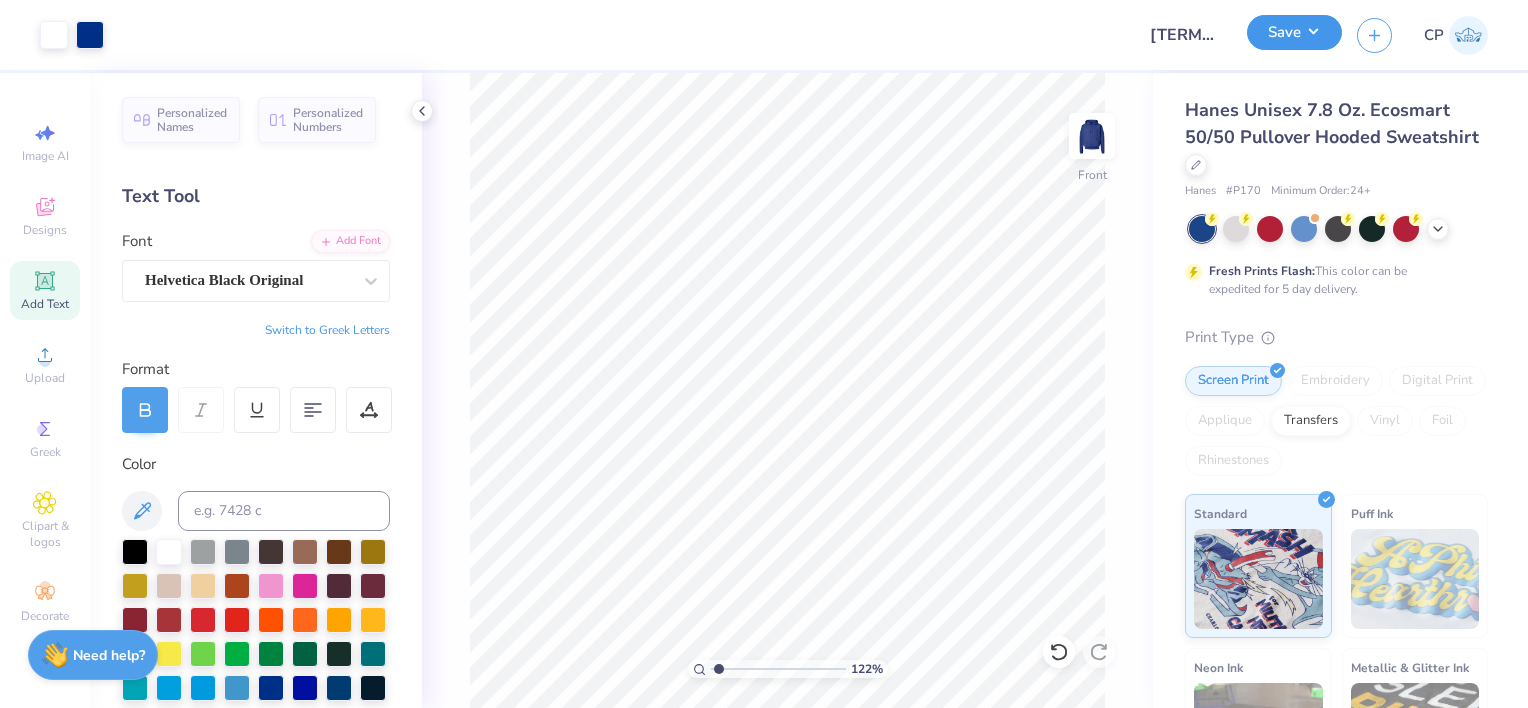 click on "Save" at bounding box center (1294, 32) 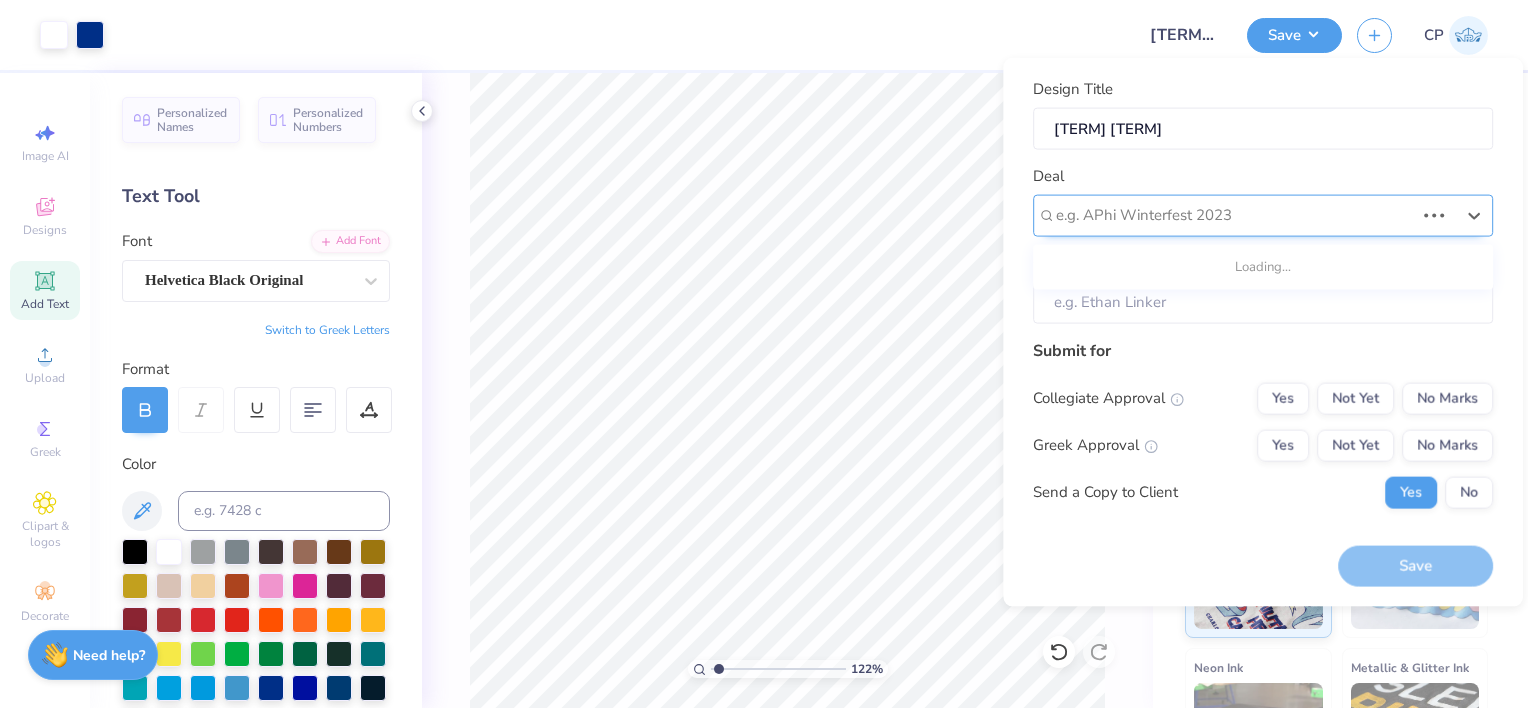 click on "e.g. APhi Winterfest 2023" at bounding box center [1263, 215] 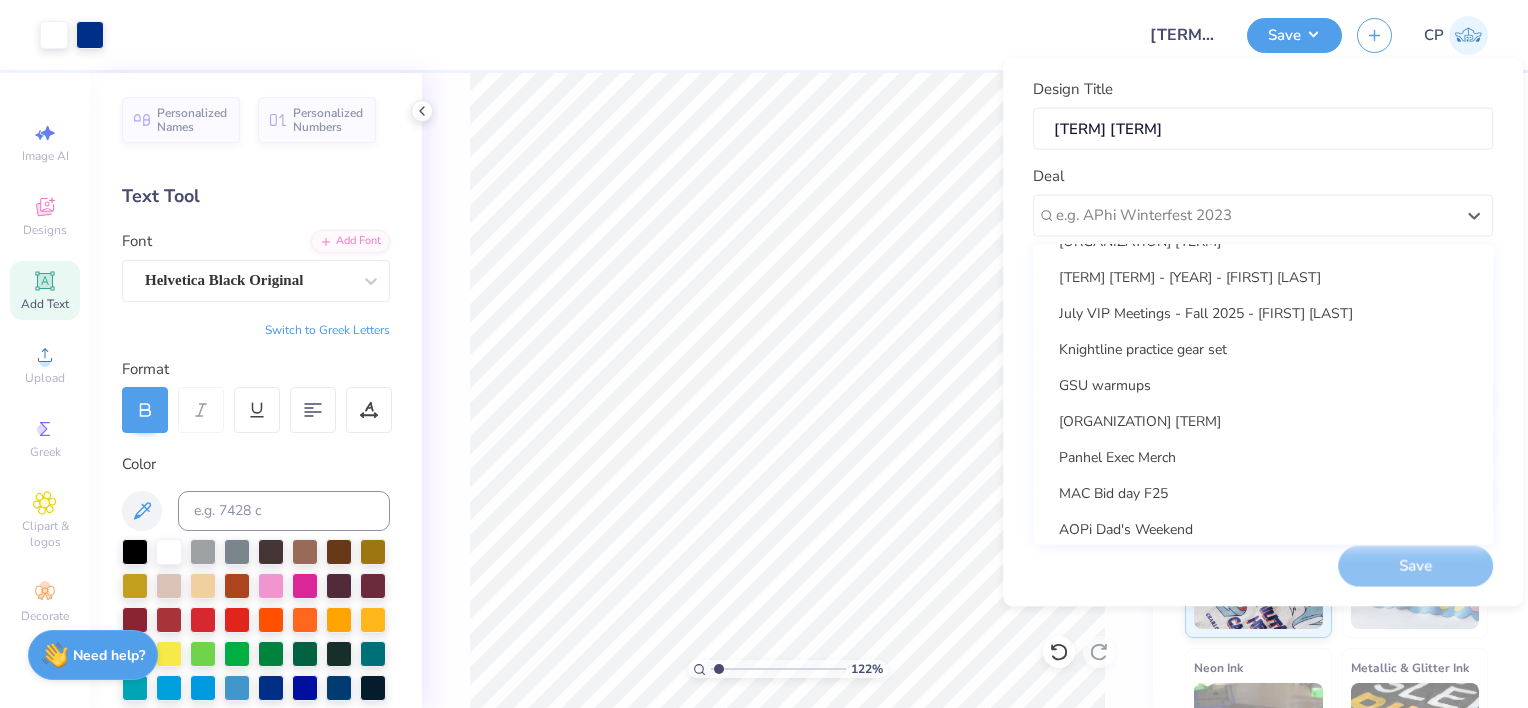 scroll, scrollTop: 316, scrollLeft: 0, axis: vertical 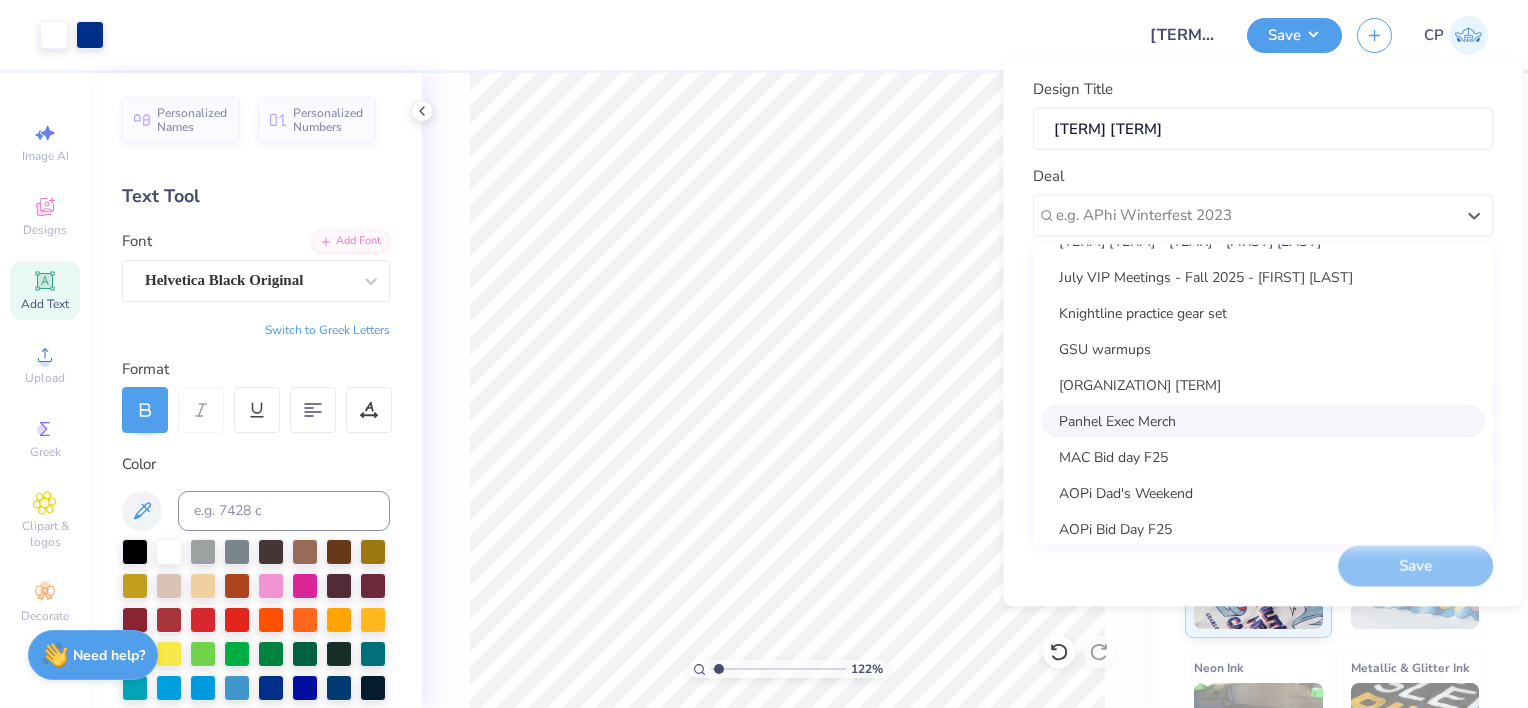 click on "Panhel Exec Merch" at bounding box center [1263, 420] 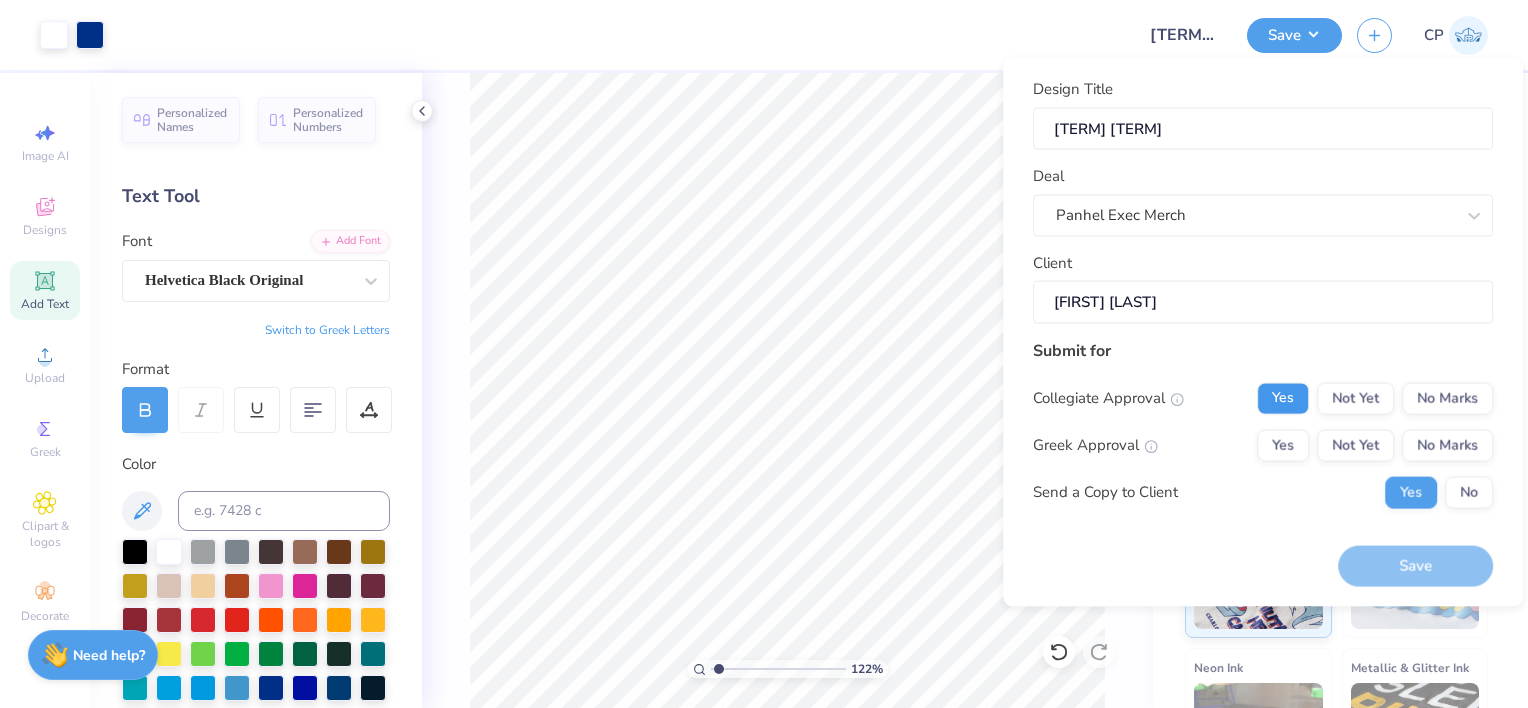 click on "Yes" at bounding box center (1283, 398) 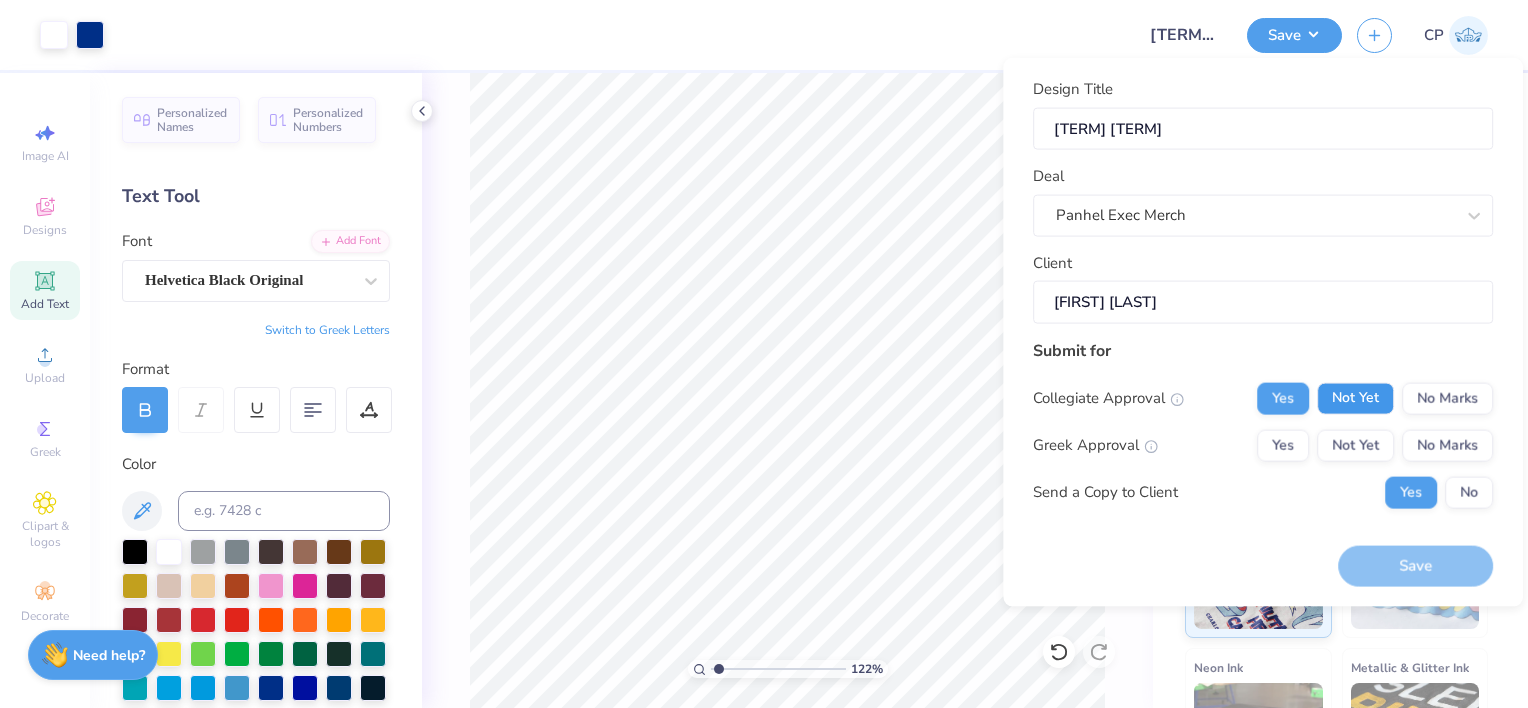 click on "Not Yet" at bounding box center [1355, 398] 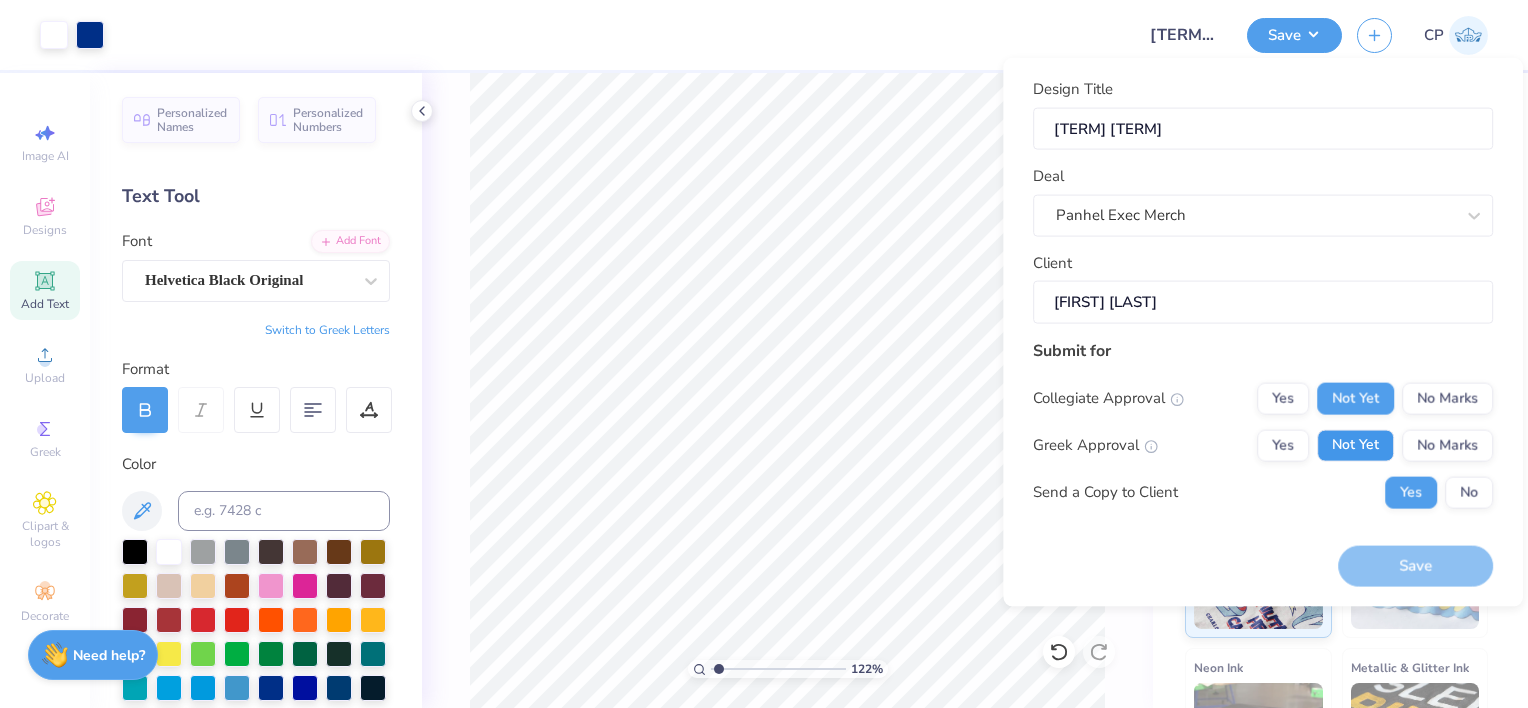 click on "Not Yet" at bounding box center [1355, 445] 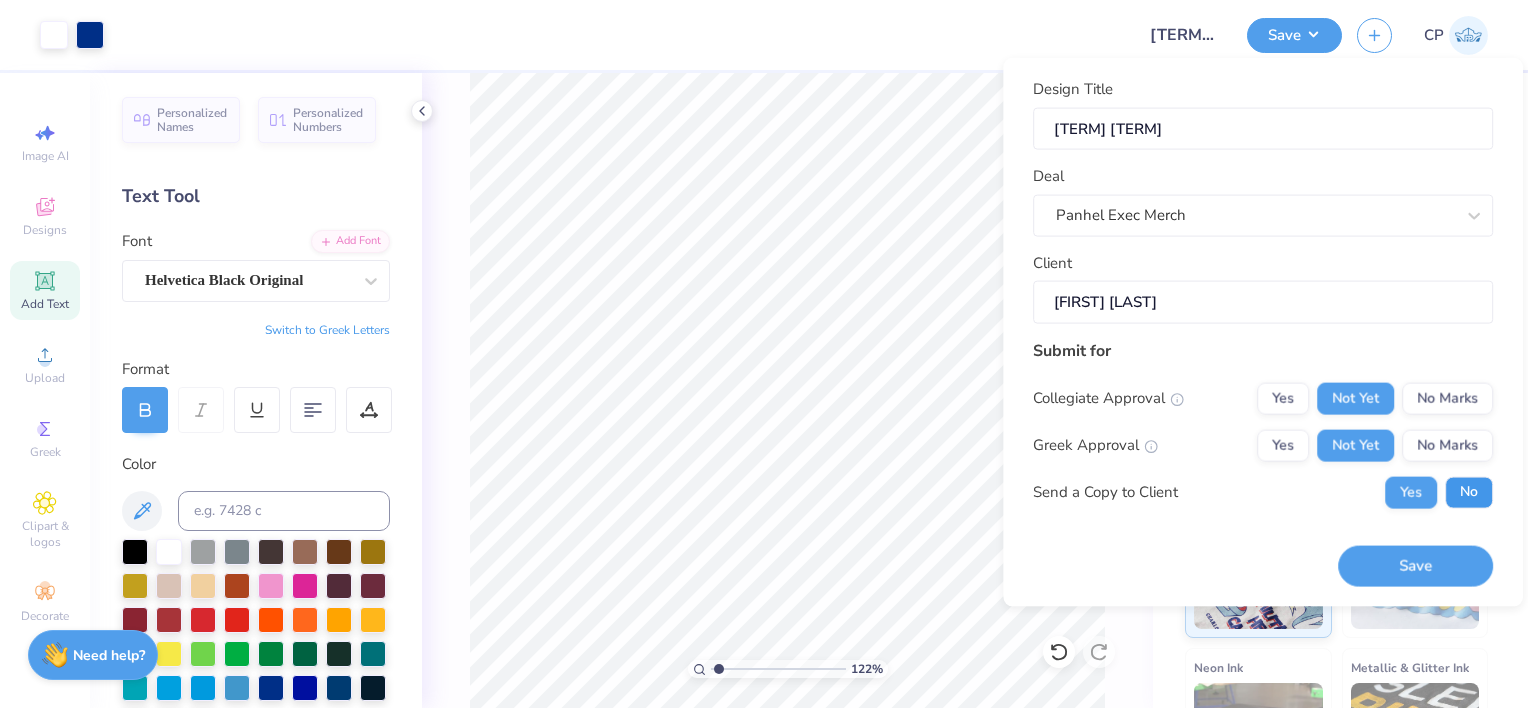 click on "No" at bounding box center (1469, 492) 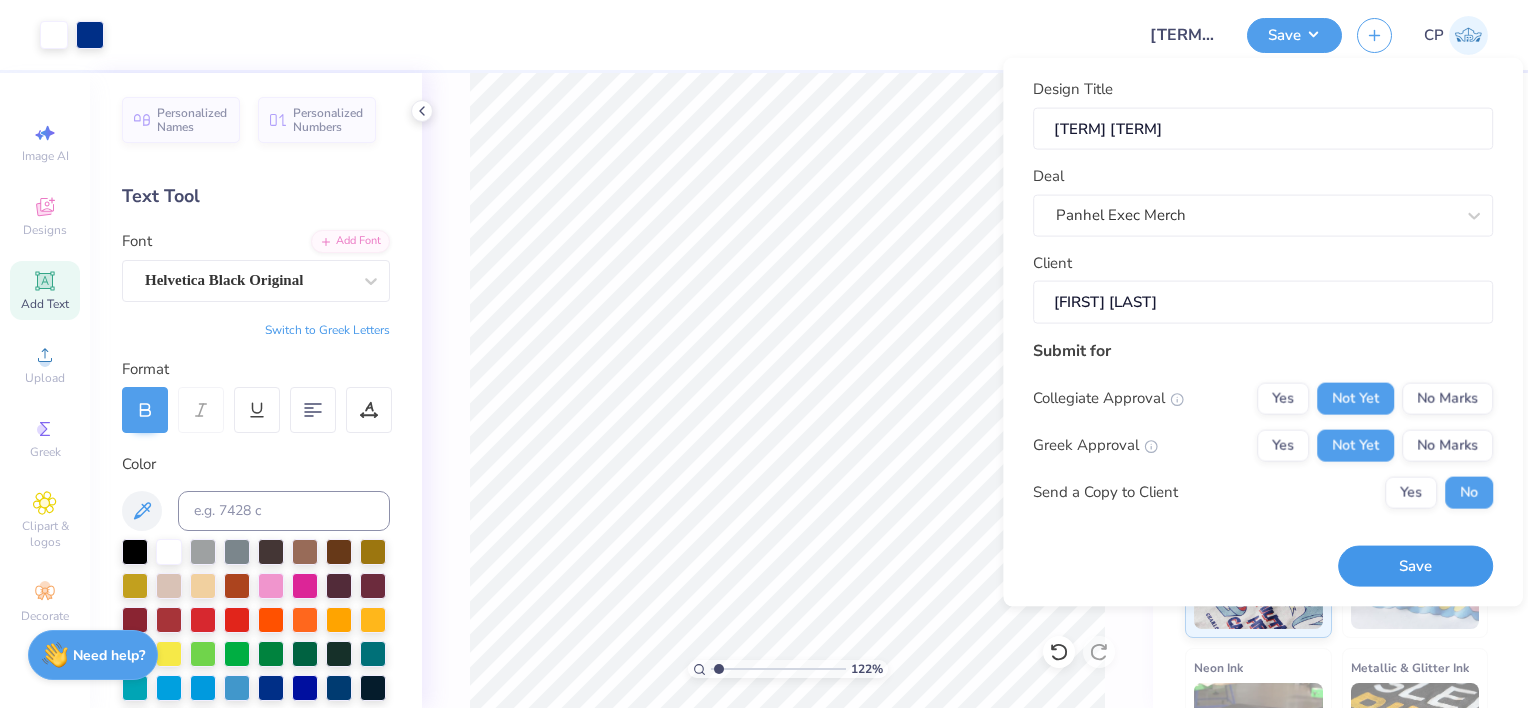 click on "Save" at bounding box center (1415, 566) 